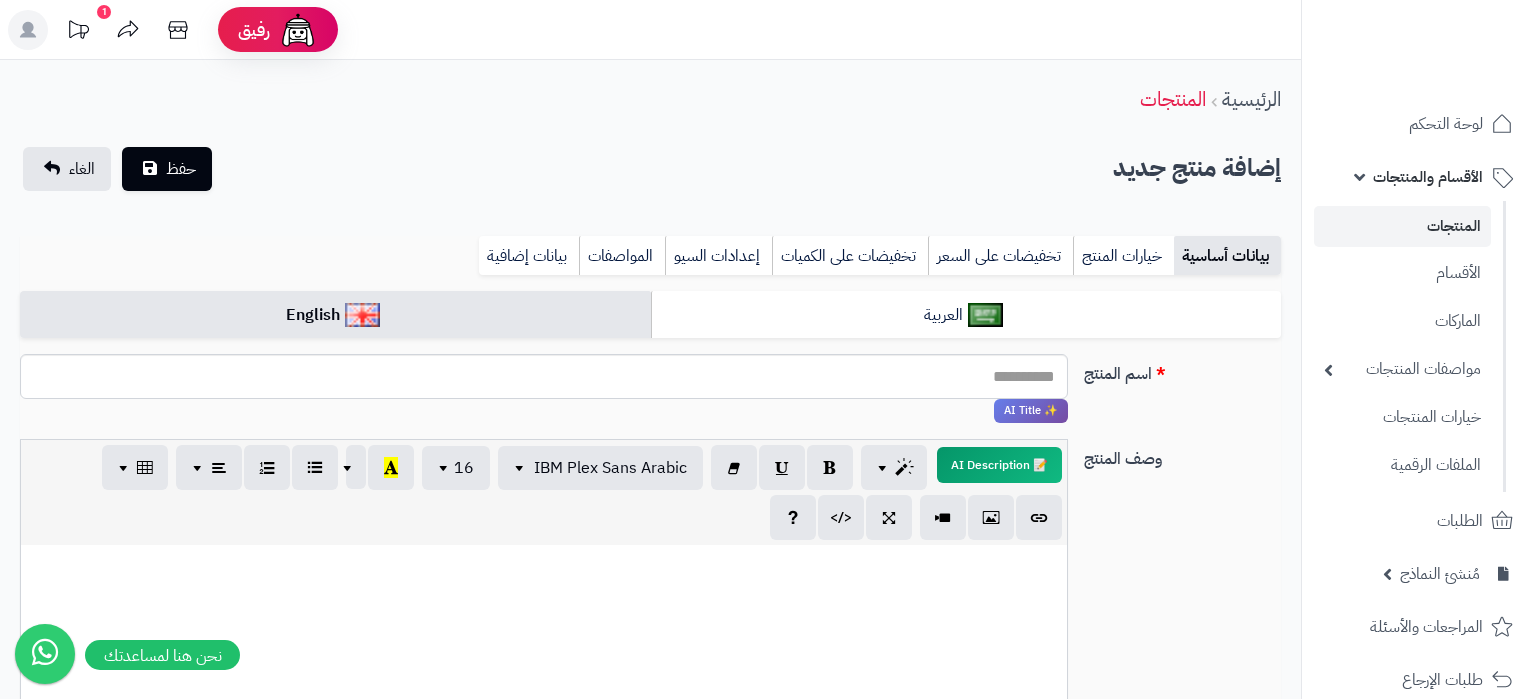 select 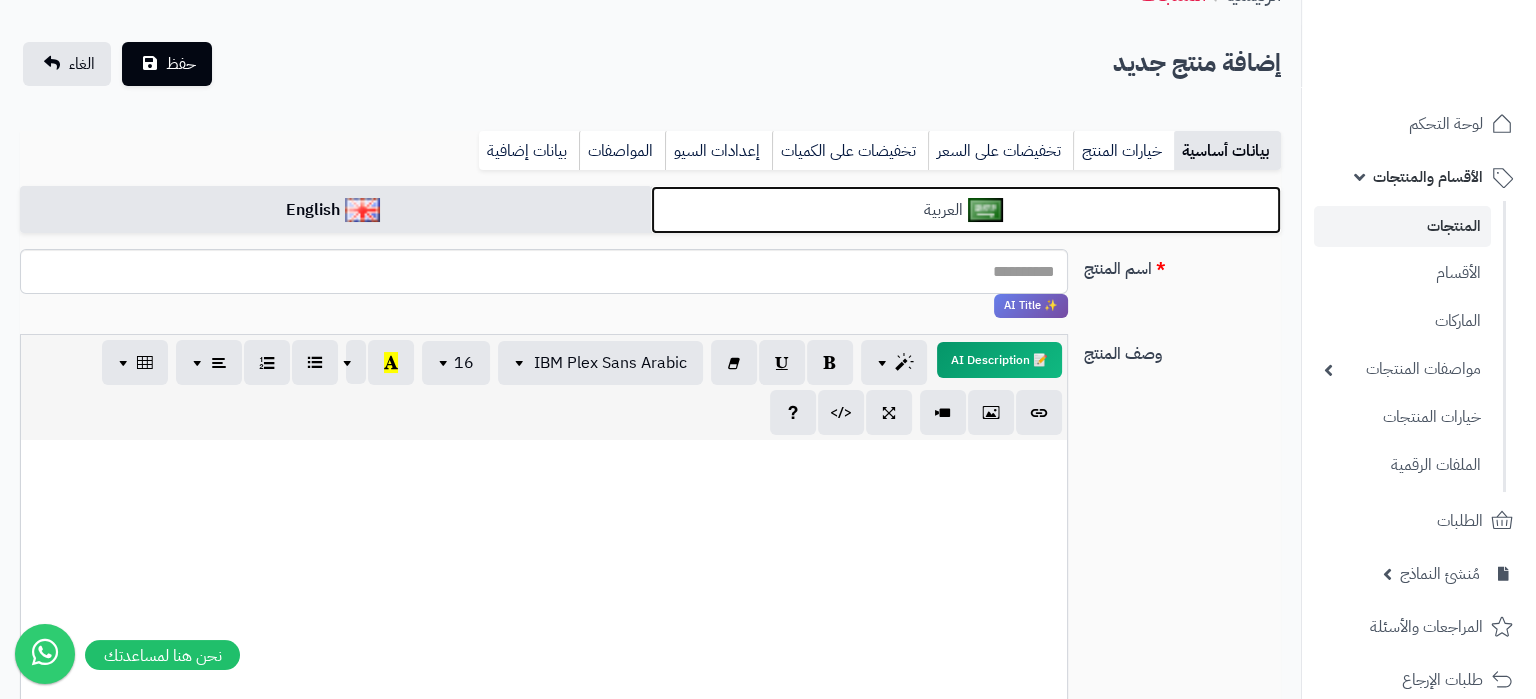 click on "العربية" at bounding box center [966, 210] 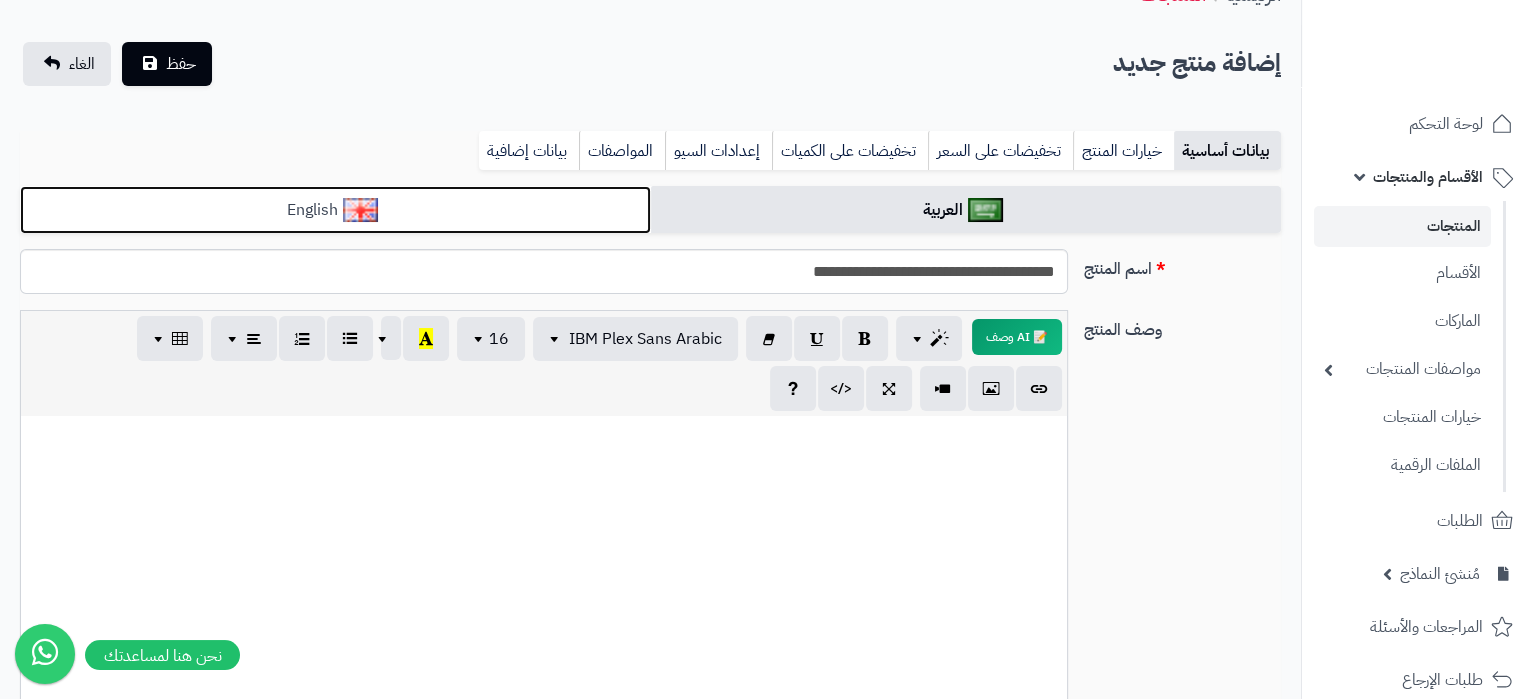 click on "English" at bounding box center (335, 210) 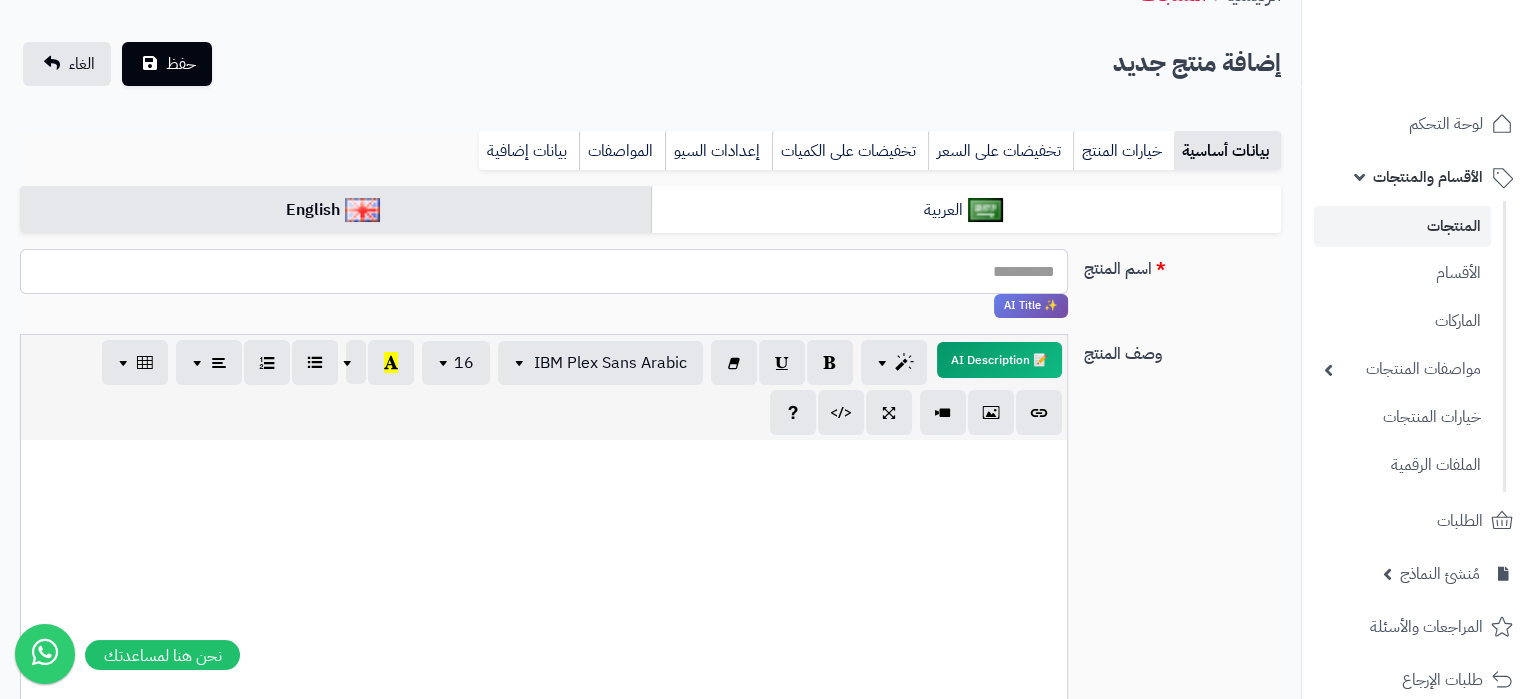 click on "اسم المنتج" at bounding box center (544, 271) 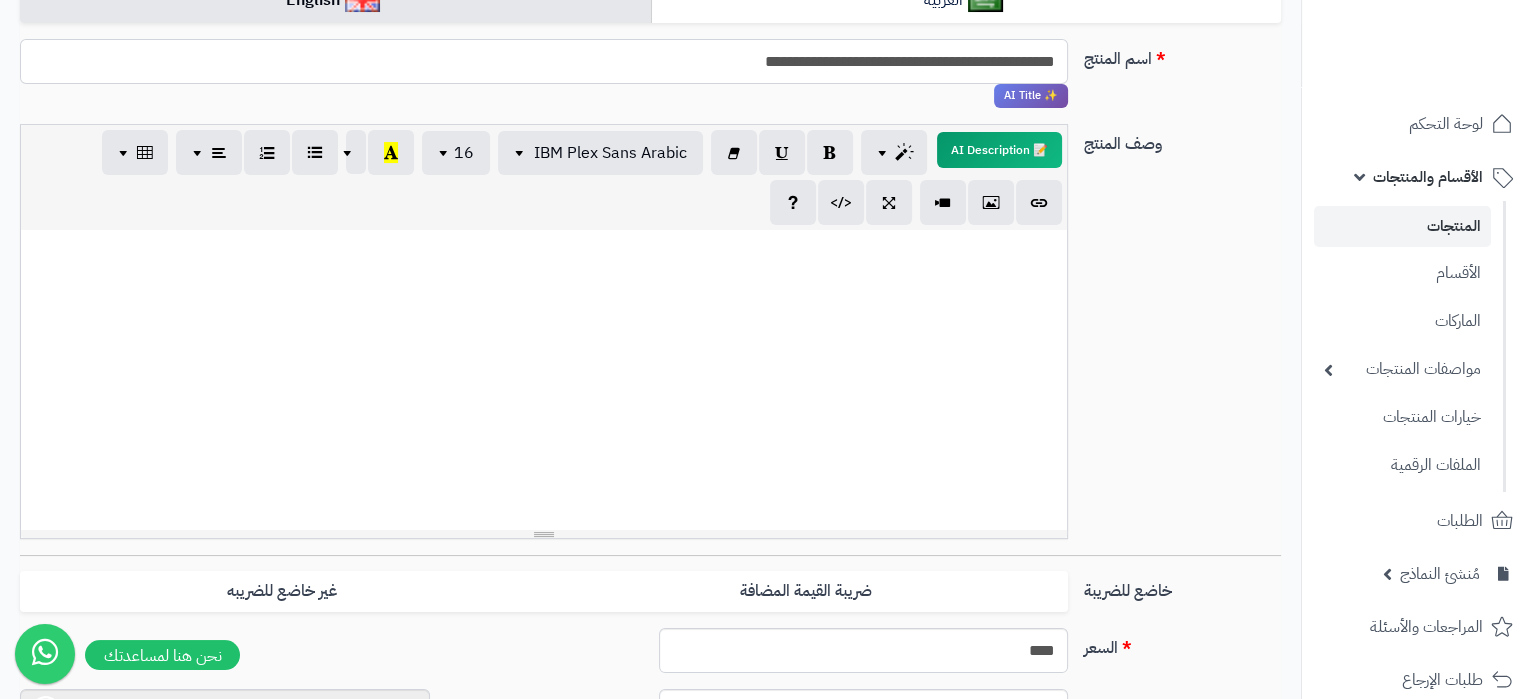 type on "**********" 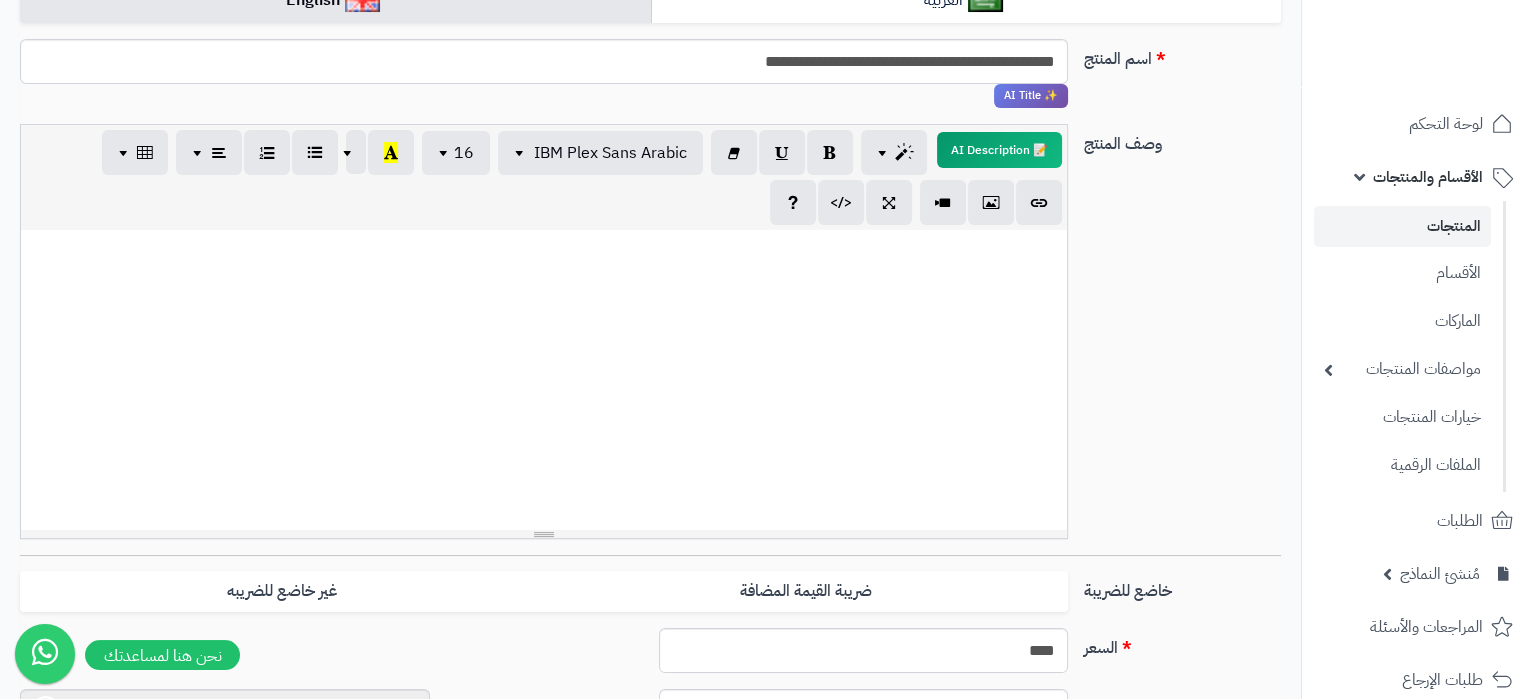 click at bounding box center [544, 380] 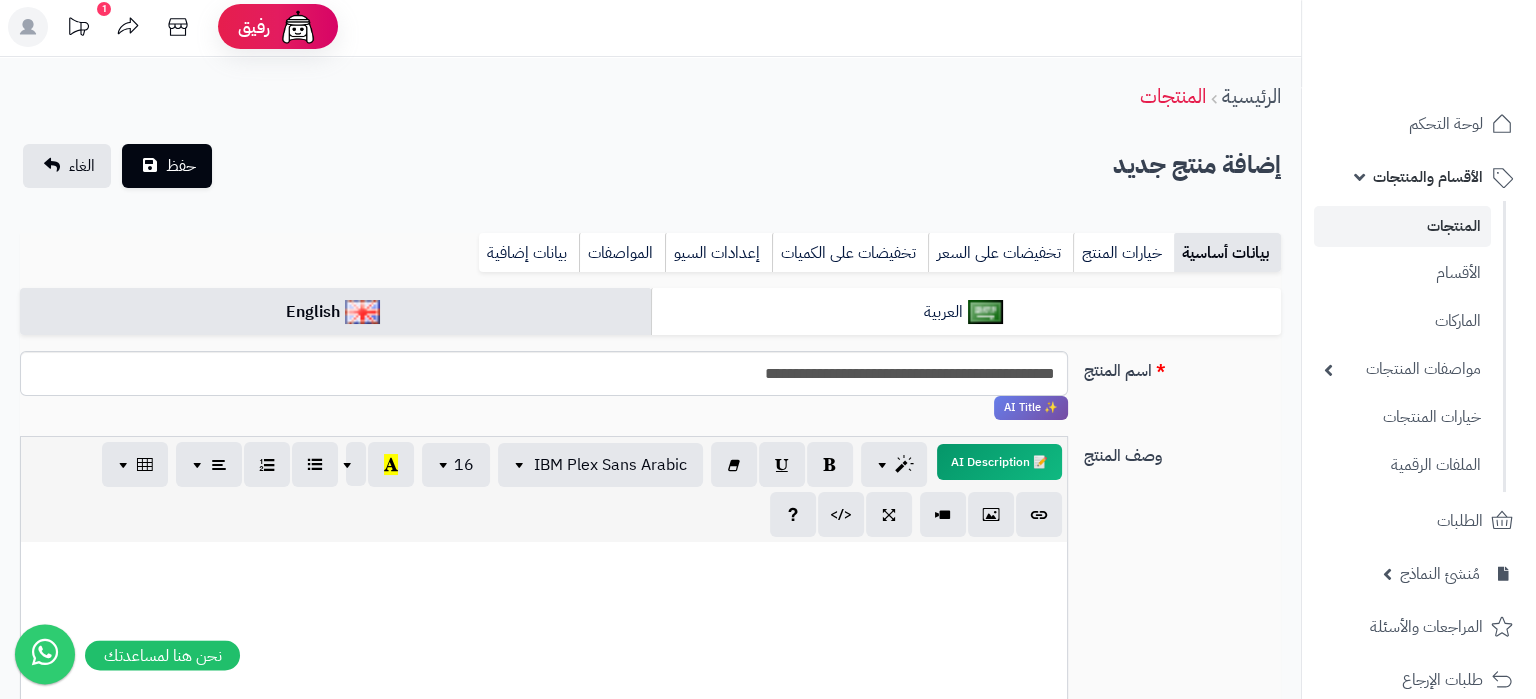 scroll, scrollTop: 0, scrollLeft: 0, axis: both 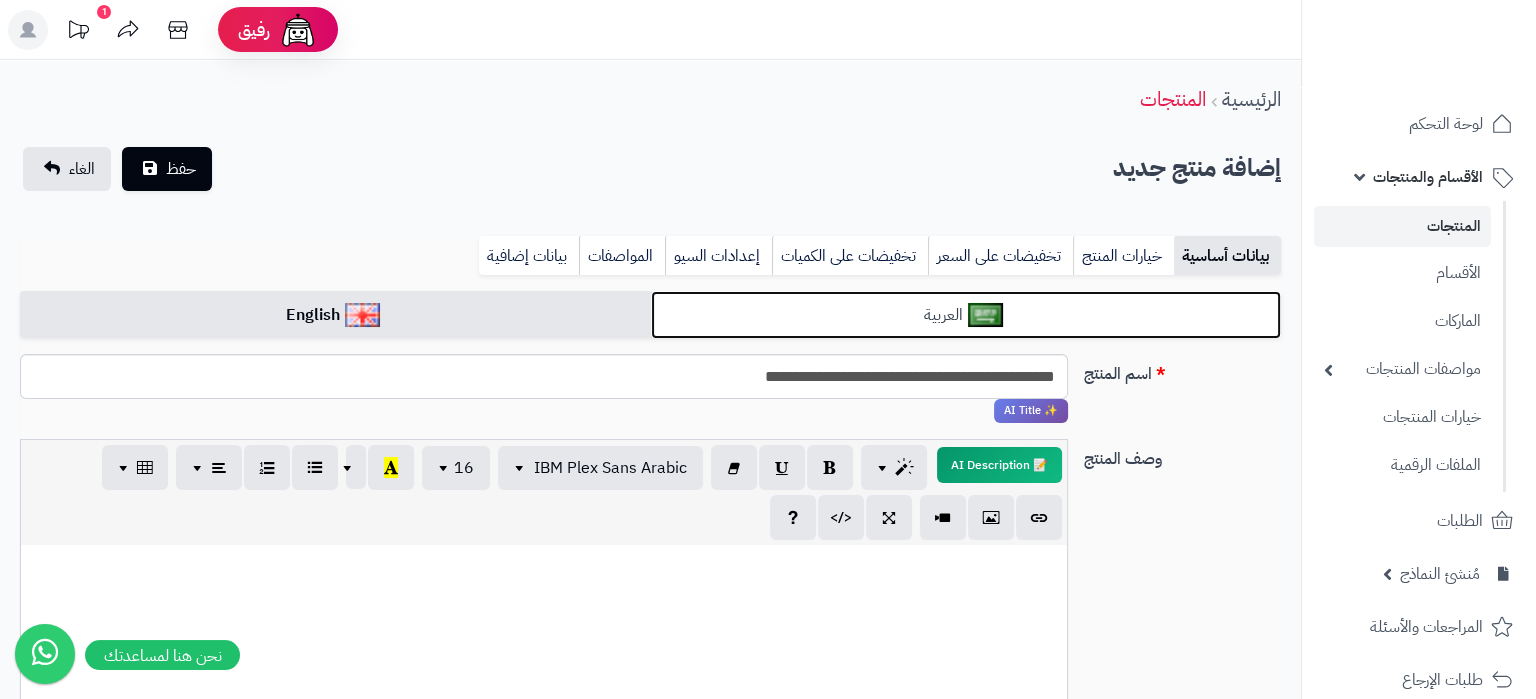click on "العربية" at bounding box center [966, 315] 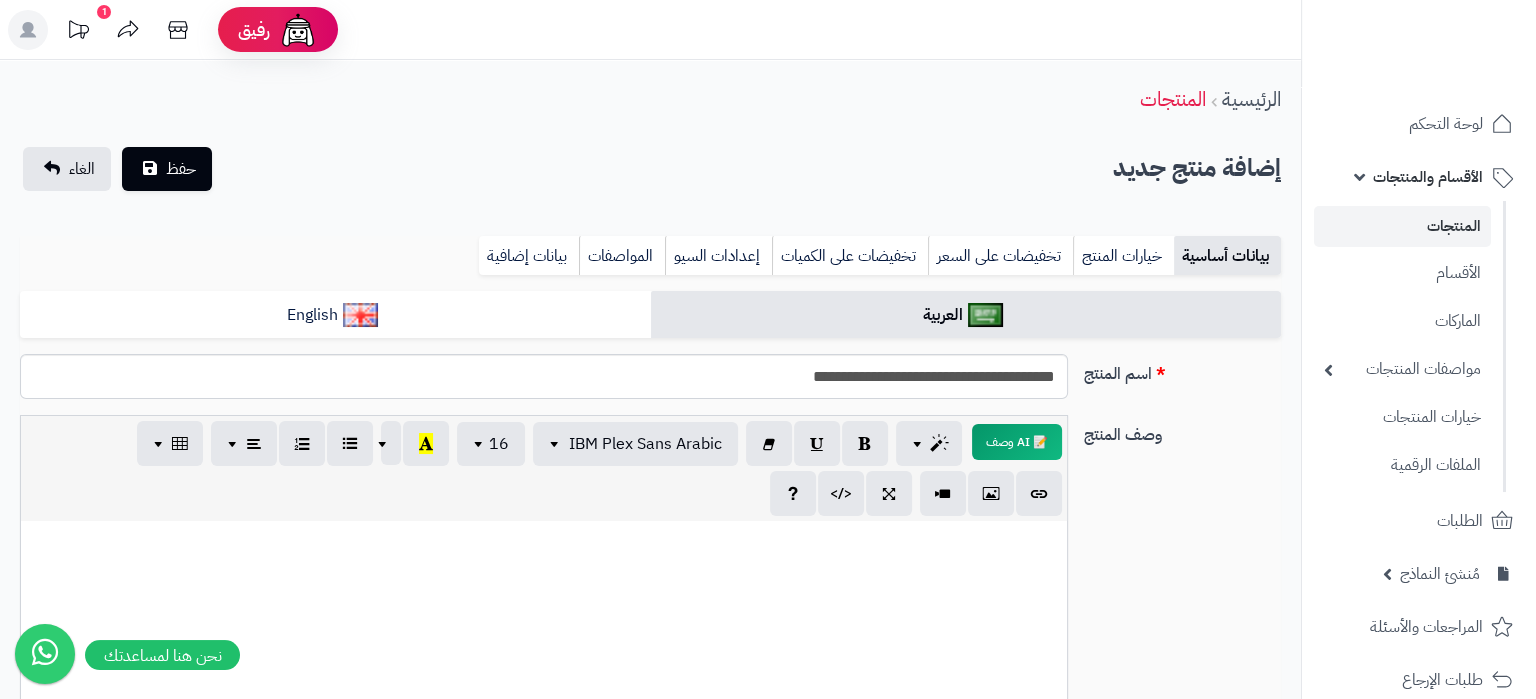 click at bounding box center (544, 671) 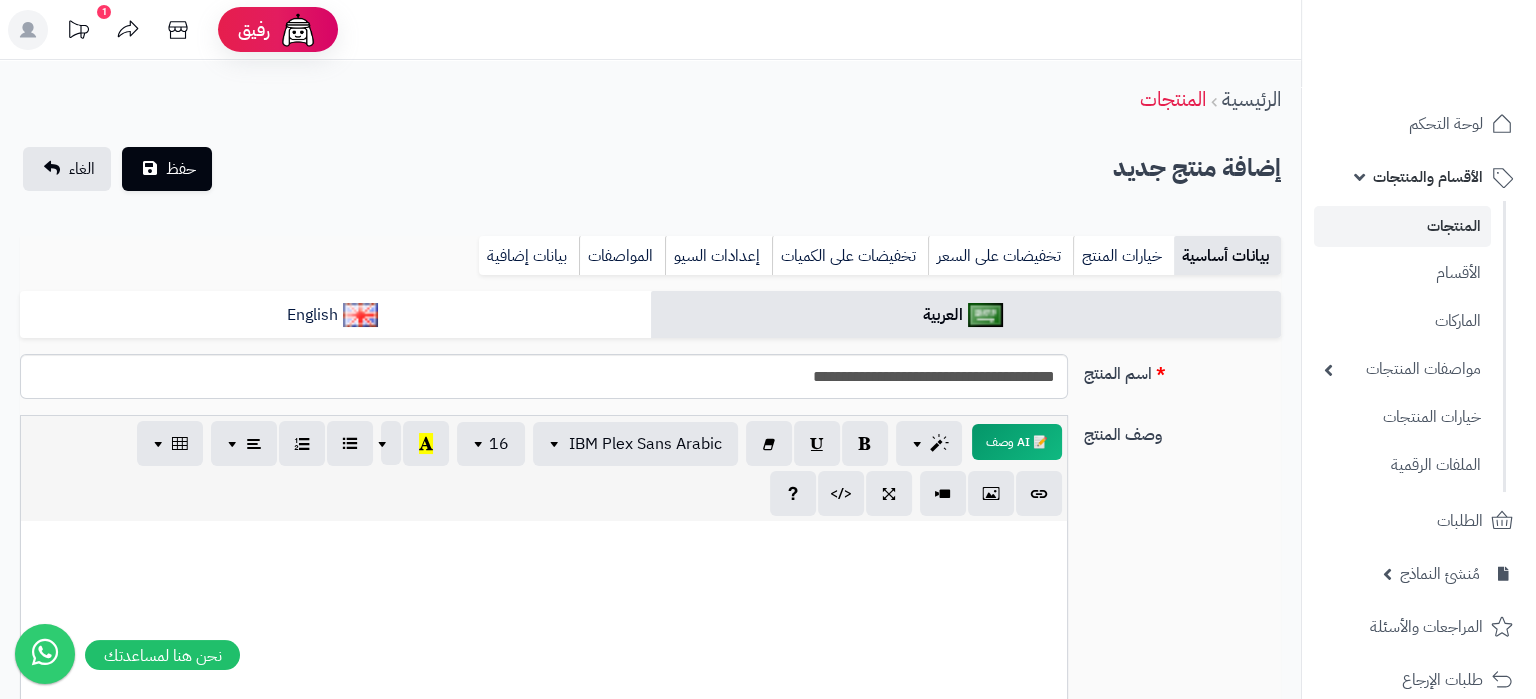 scroll, scrollTop: 121, scrollLeft: 0, axis: vertical 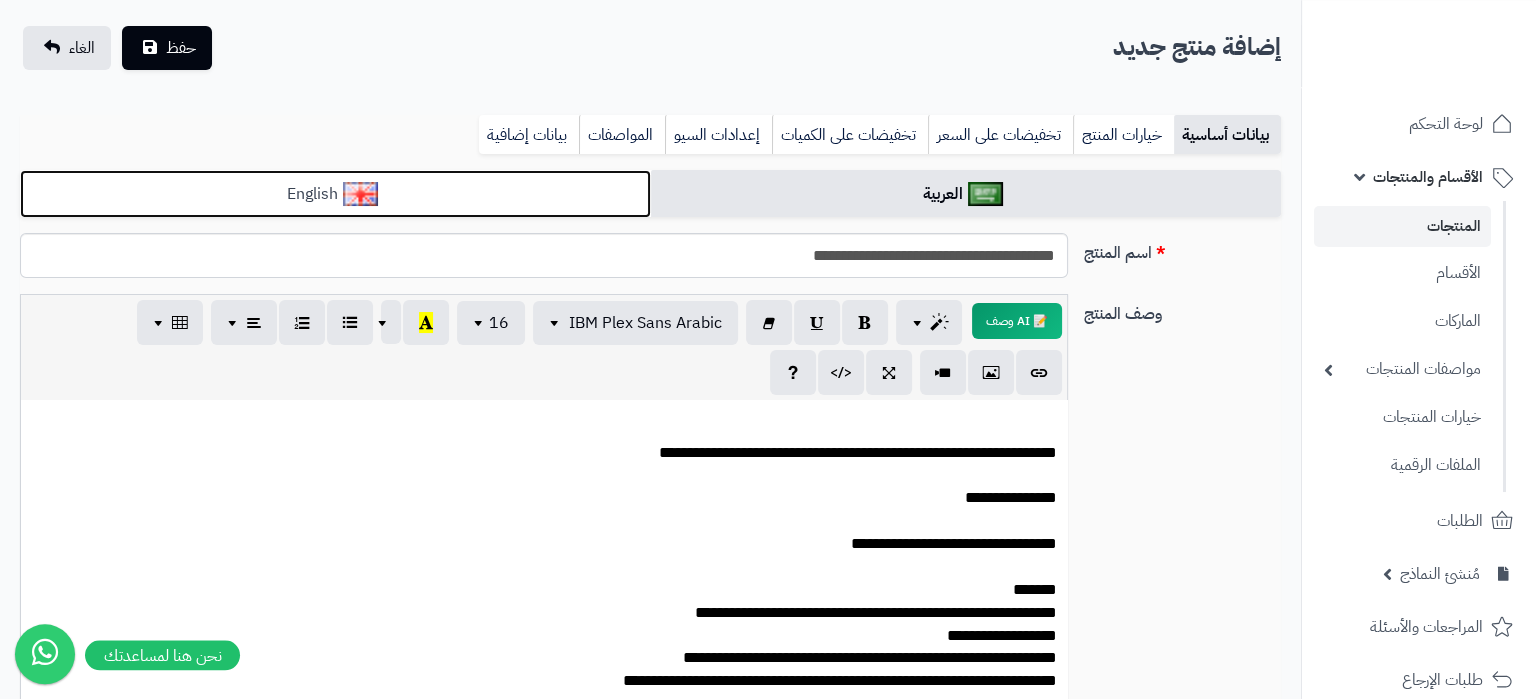 click on "English" at bounding box center [335, 194] 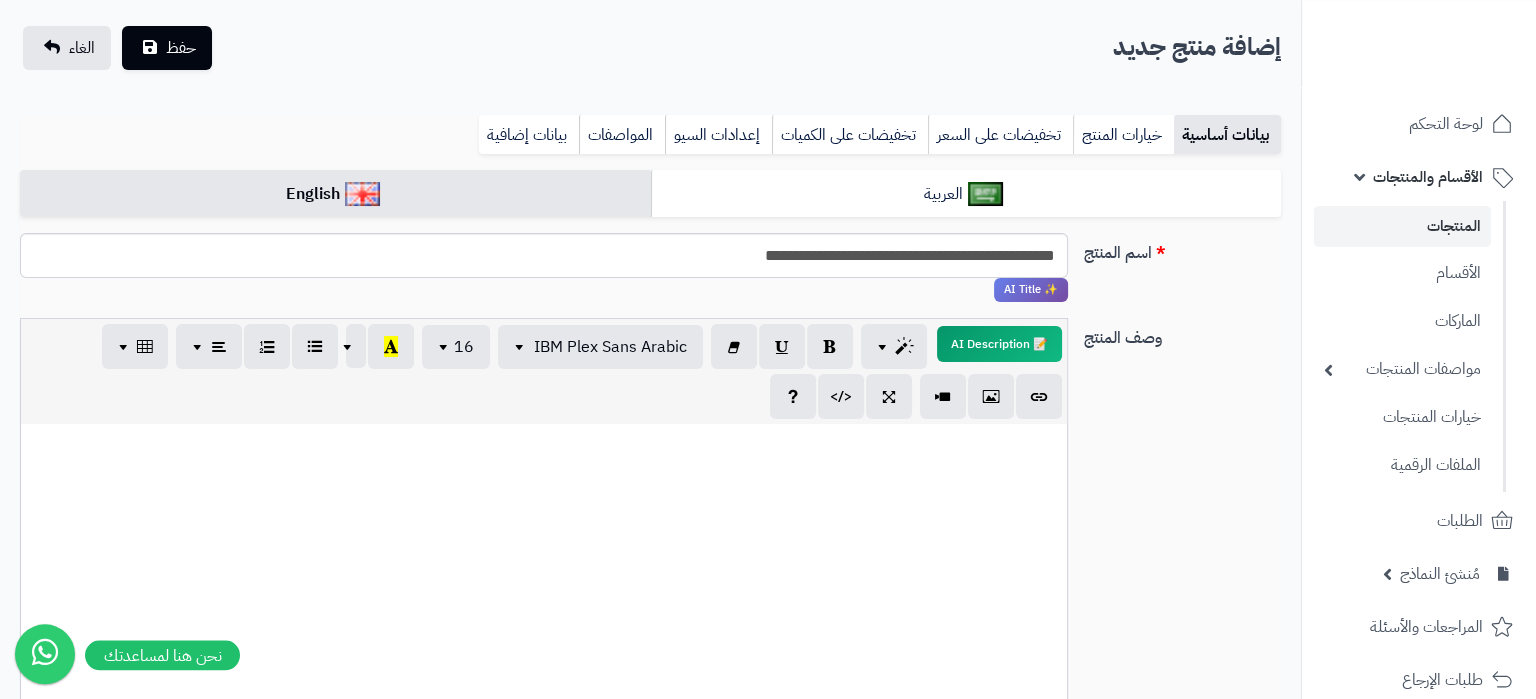 click at bounding box center [544, 574] 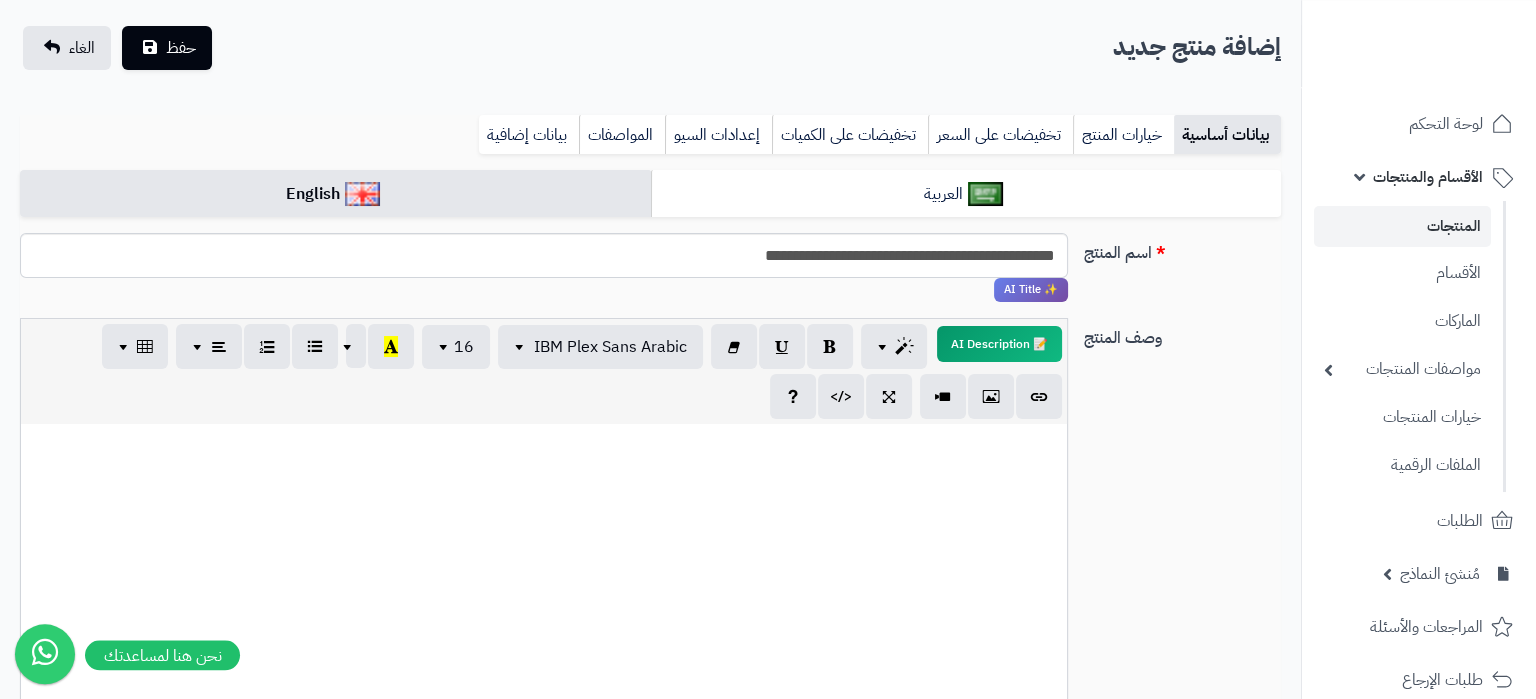 scroll, scrollTop: 146, scrollLeft: 0, axis: vertical 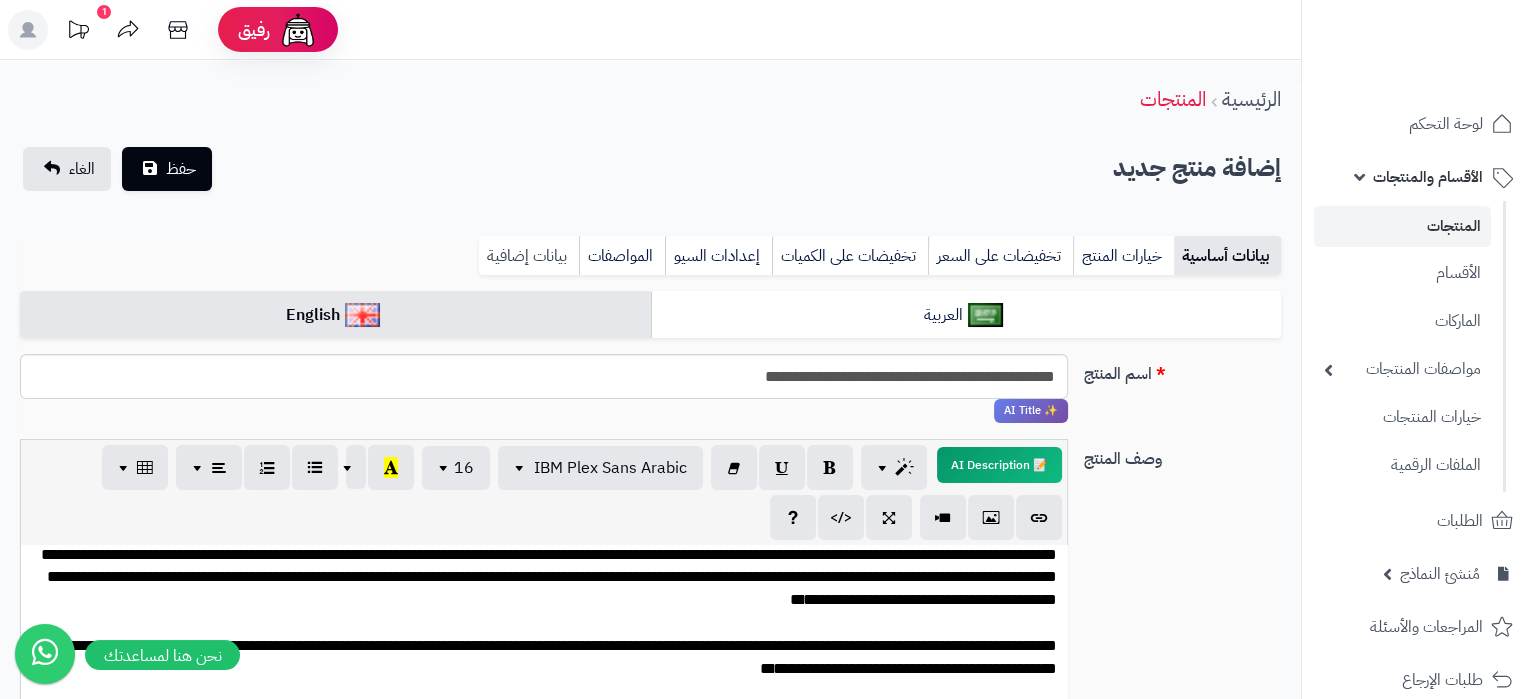 click on "بيانات إضافية" at bounding box center [529, 256] 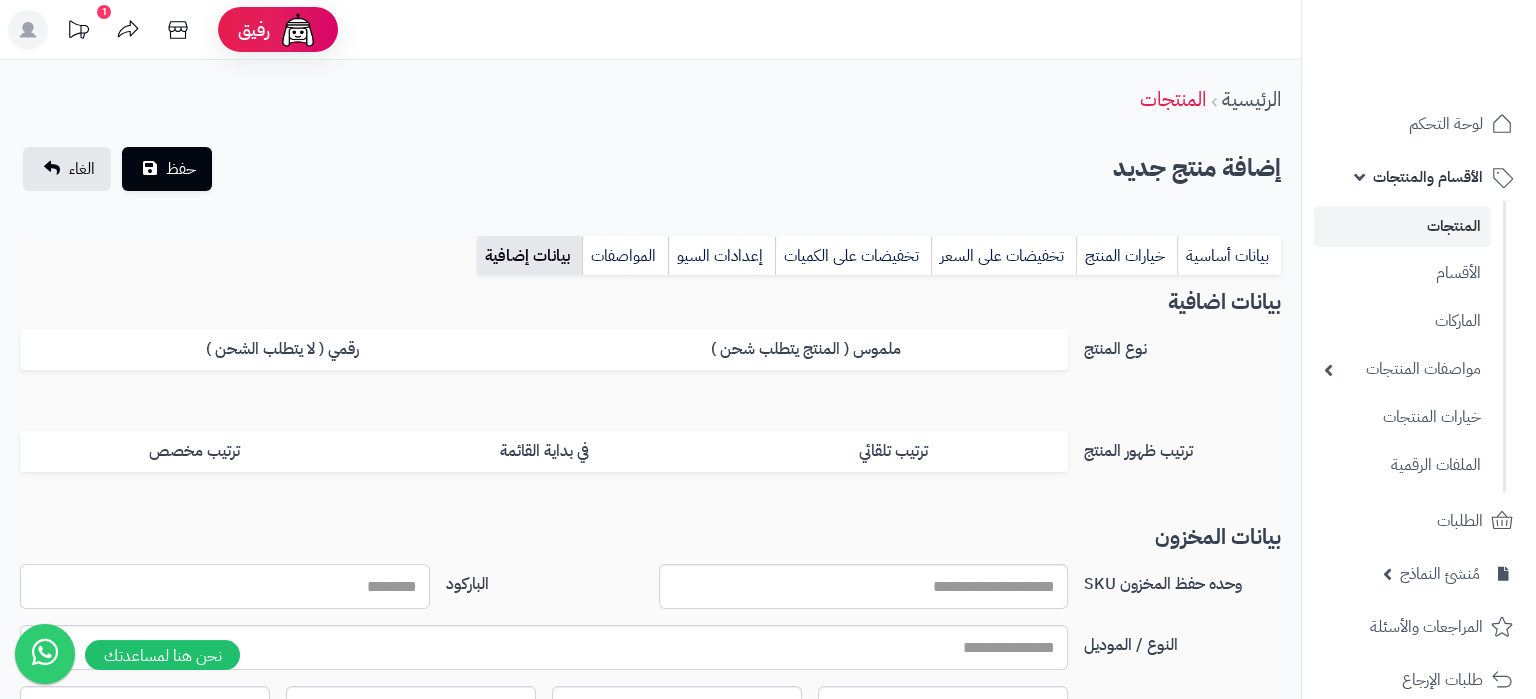 click on "الباركود" at bounding box center [225, 586] 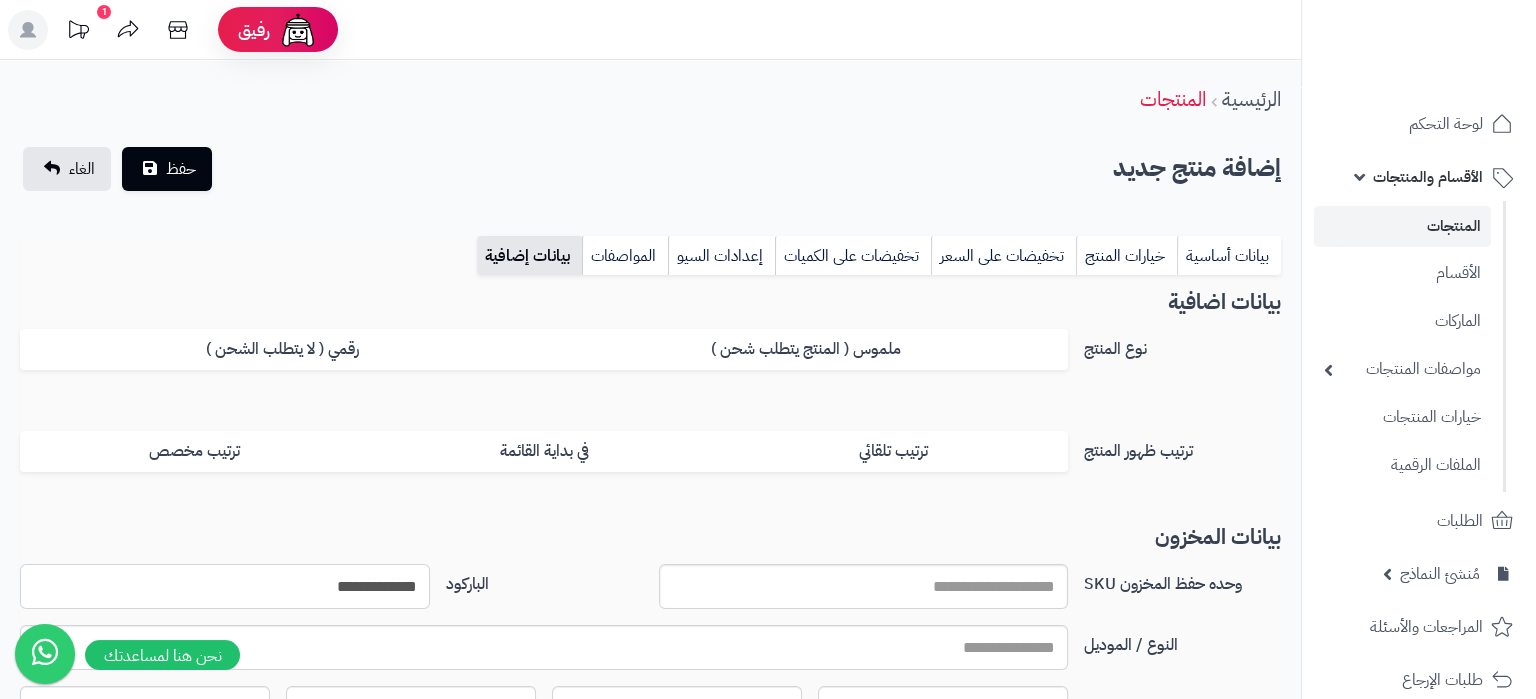 type on "**********" 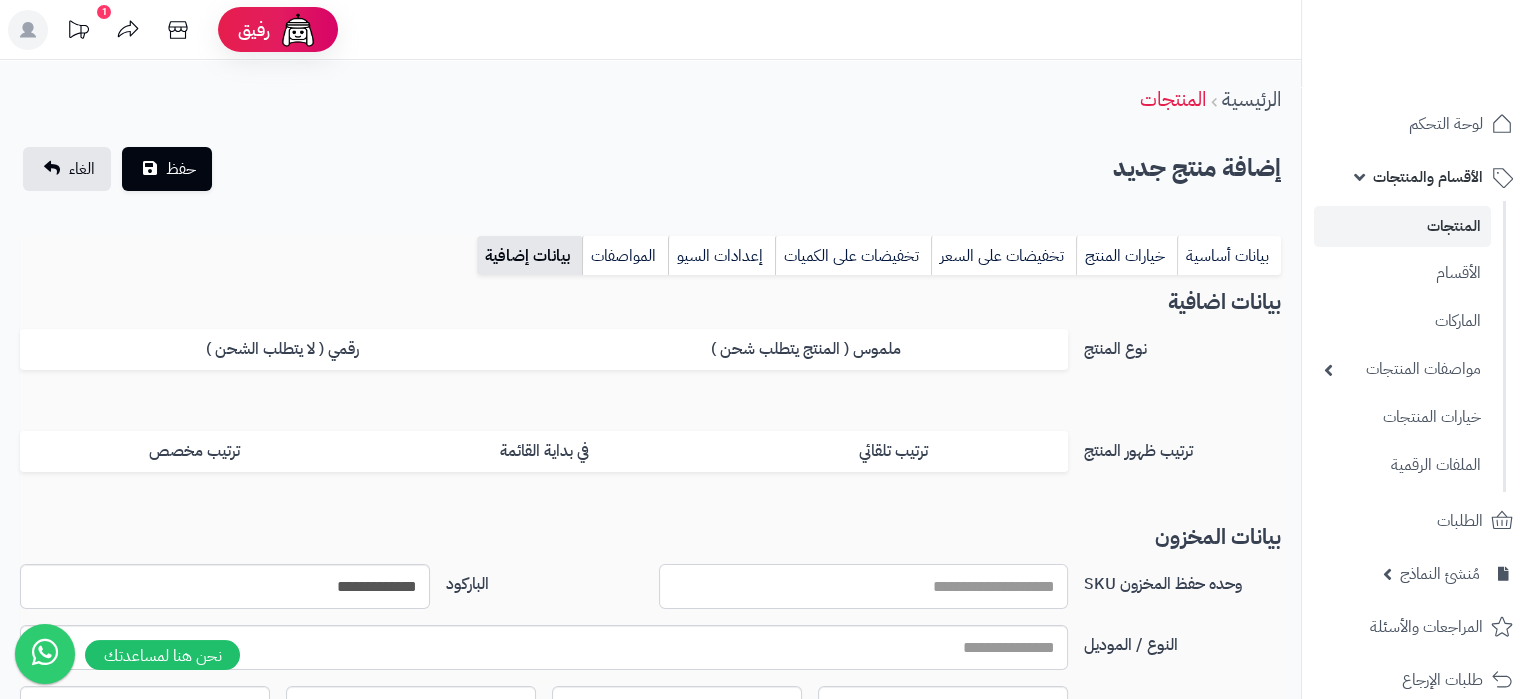 click on "وحده حفظ المخزون SKU" at bounding box center (864, 586) 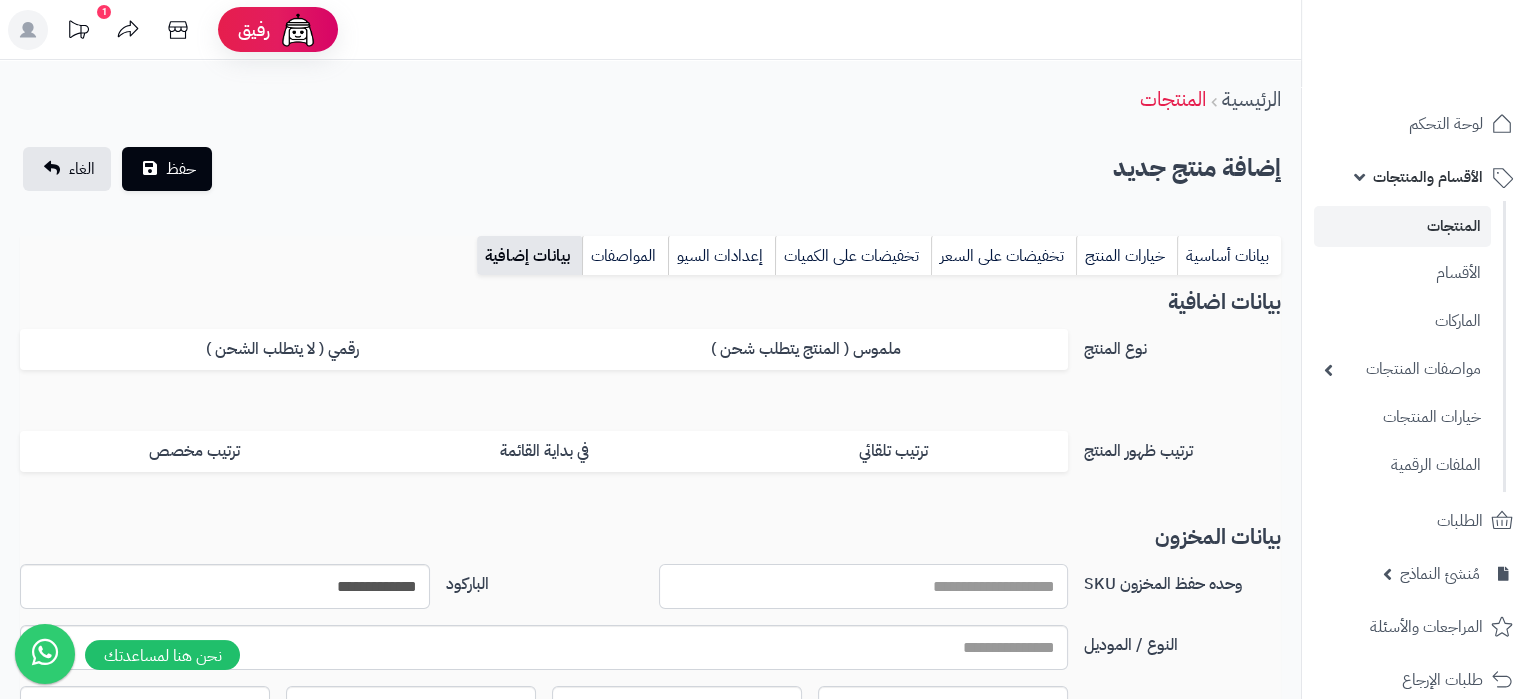 paste on "**********" 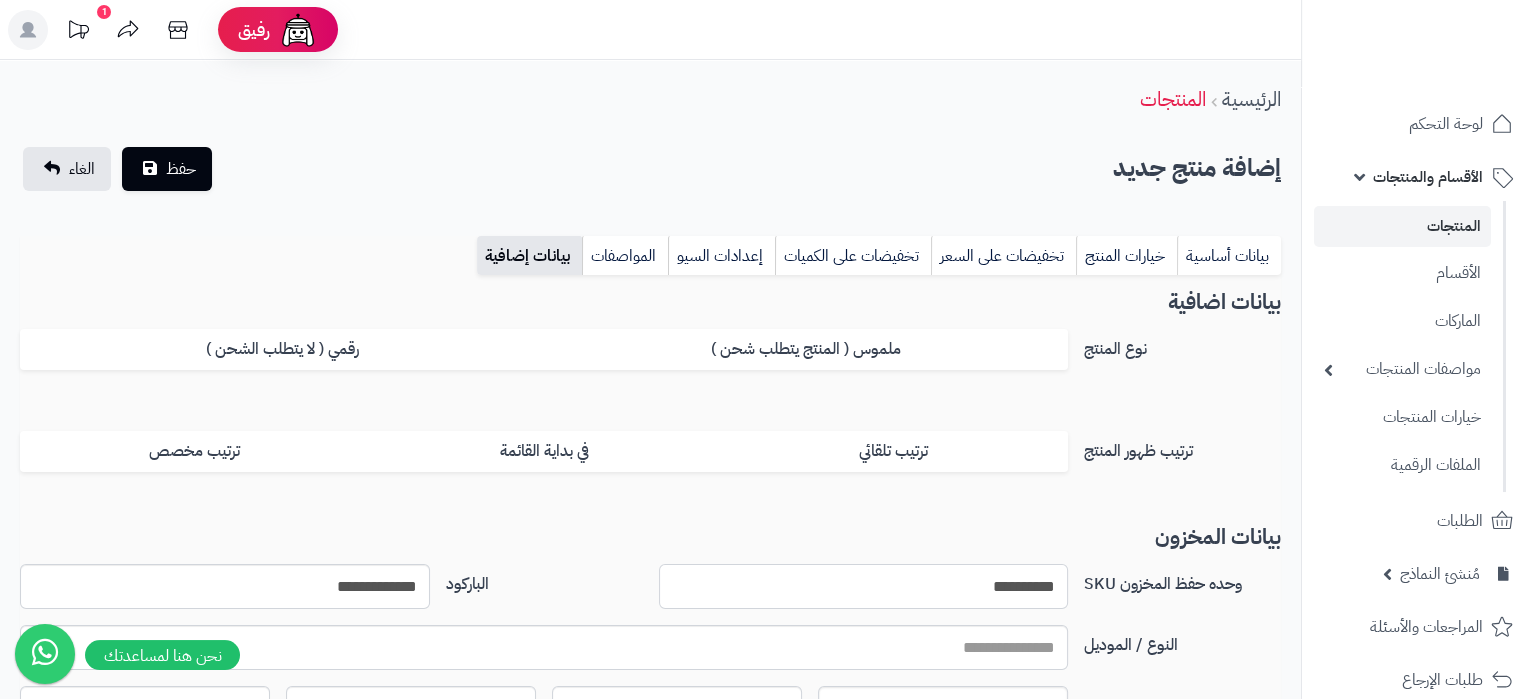 type on "**********" 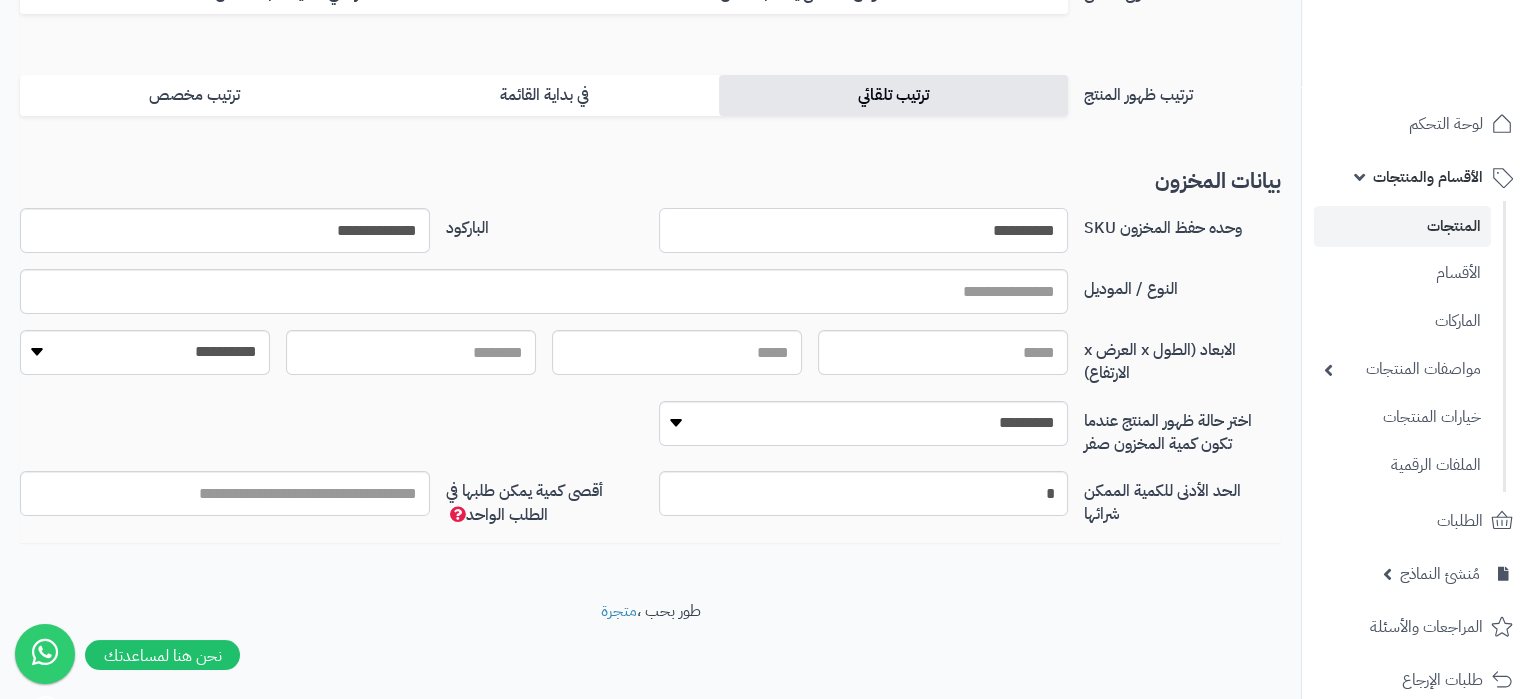scroll, scrollTop: 0, scrollLeft: 0, axis: both 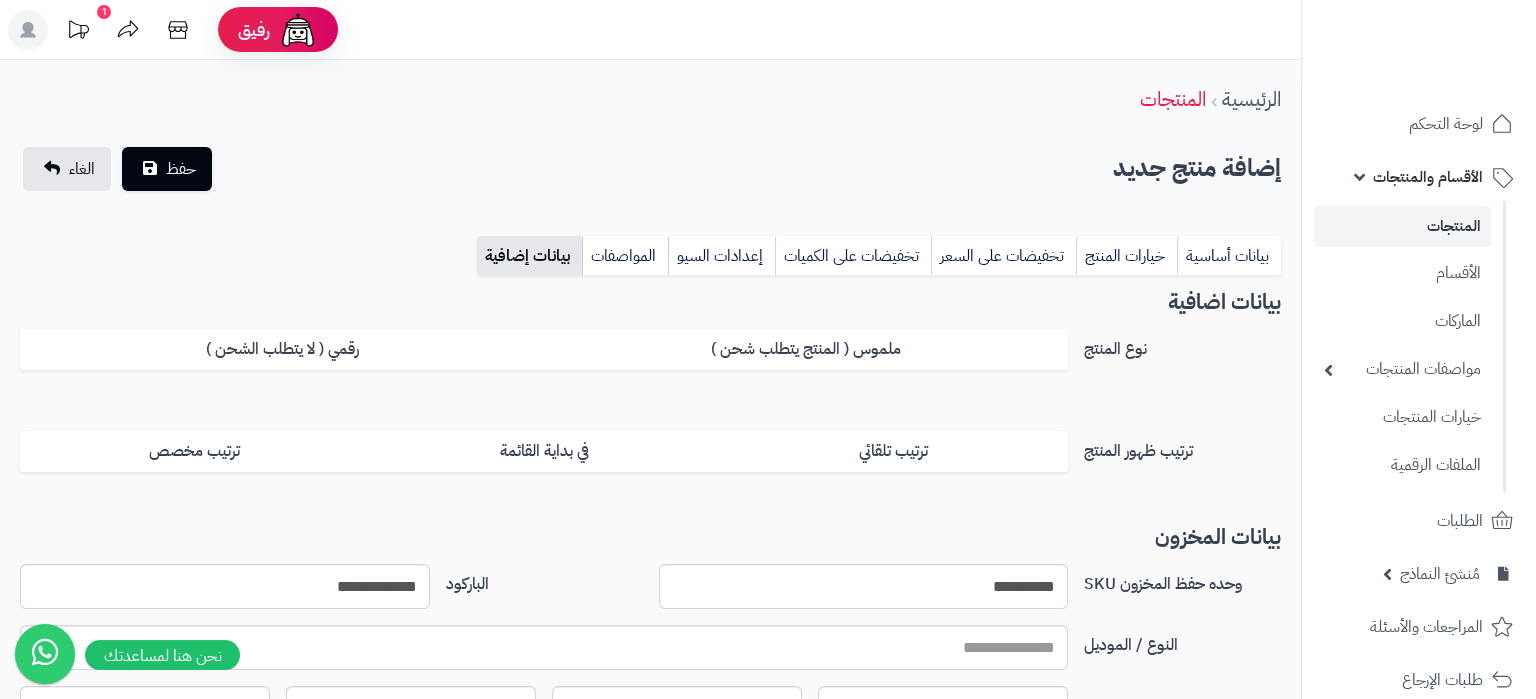 click on "بيانات أساسية خيارات المنتج تخفيضات على السعر تخفيضات على الكميات إعدادات السيو المواصفات نقاط المكافآت بيانات إضافية" at bounding box center [650, 263] 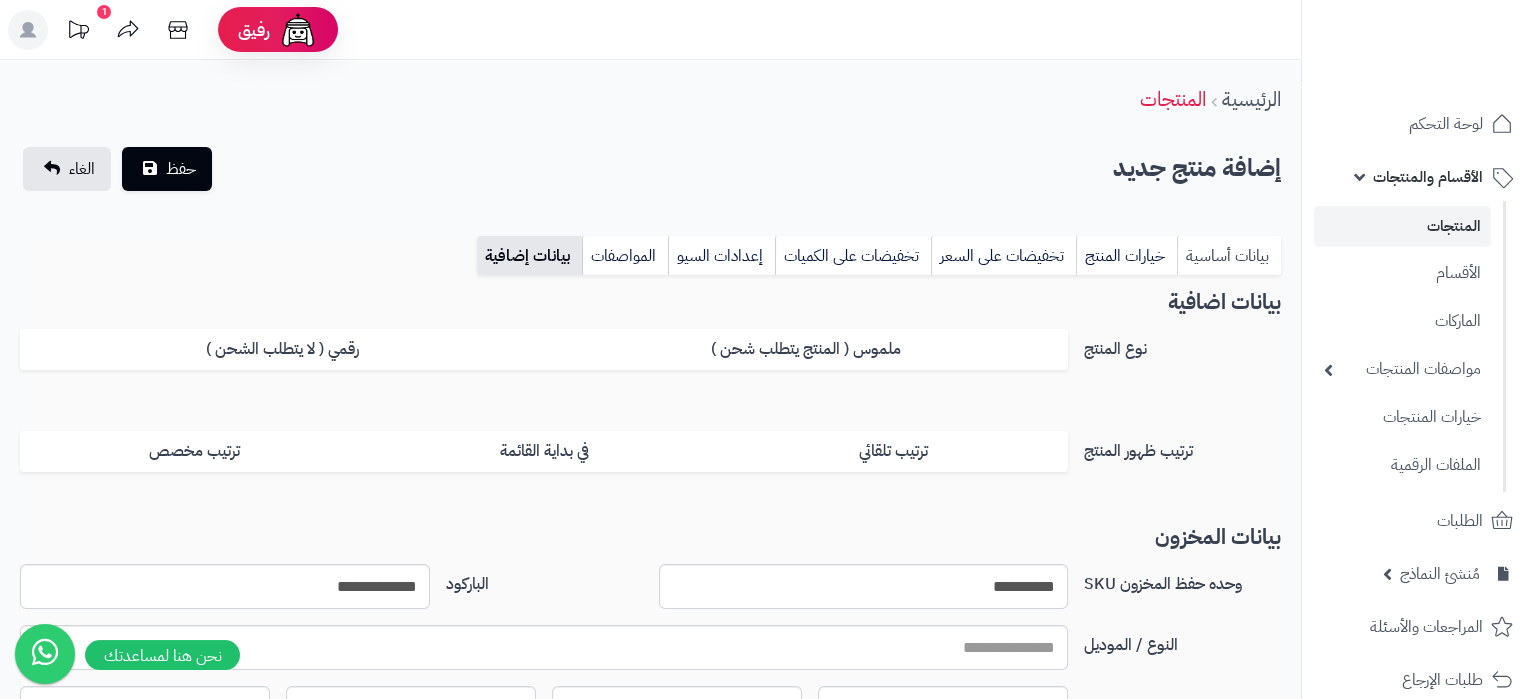 click on "بيانات أساسية" at bounding box center (1229, 256) 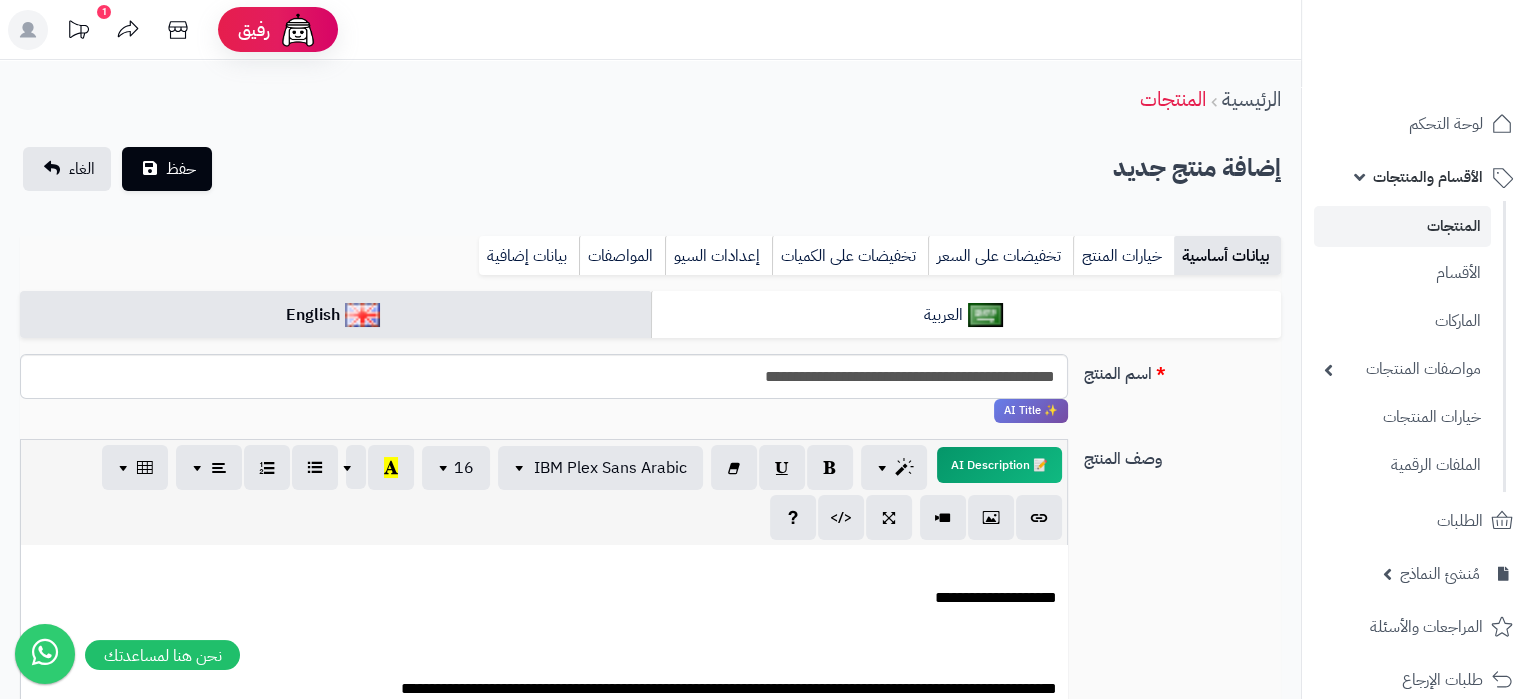 scroll, scrollTop: 477, scrollLeft: 0, axis: vertical 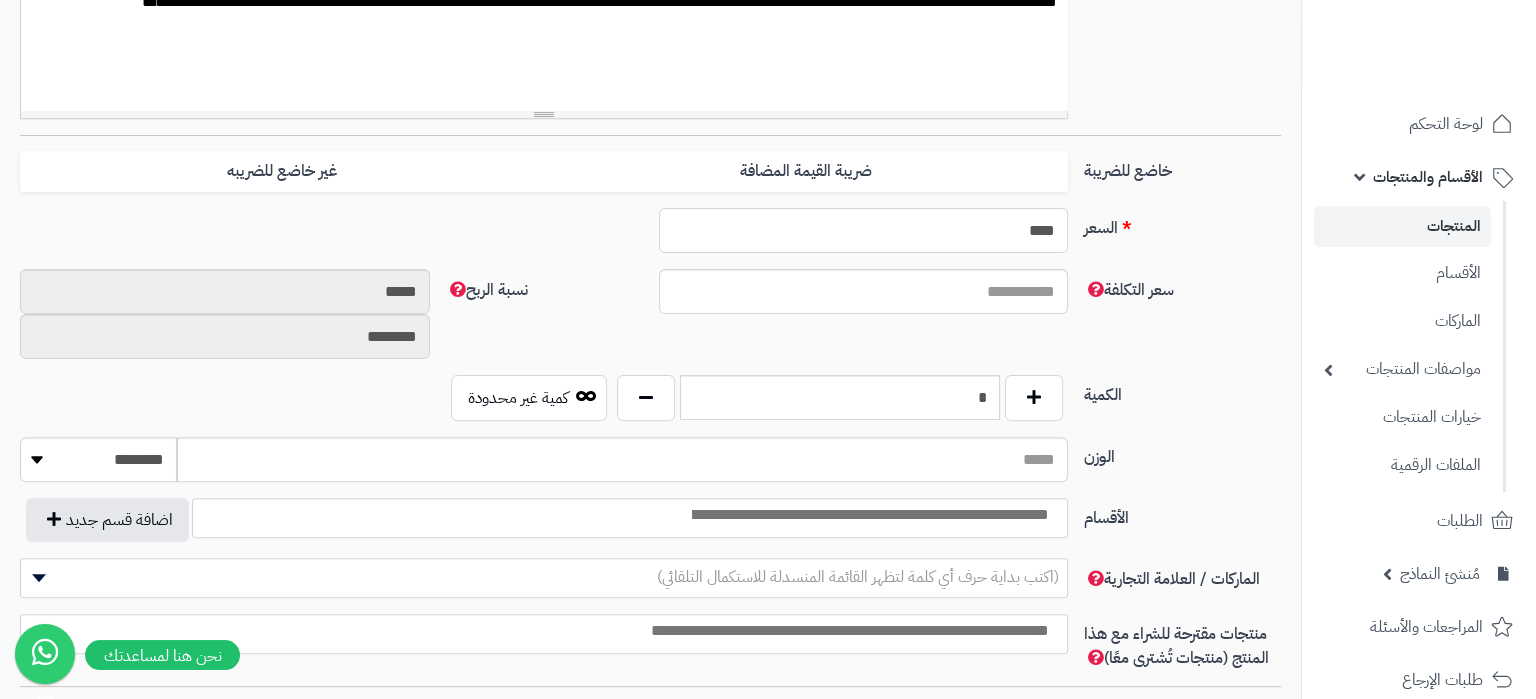 click on "****" at bounding box center [864, 230] 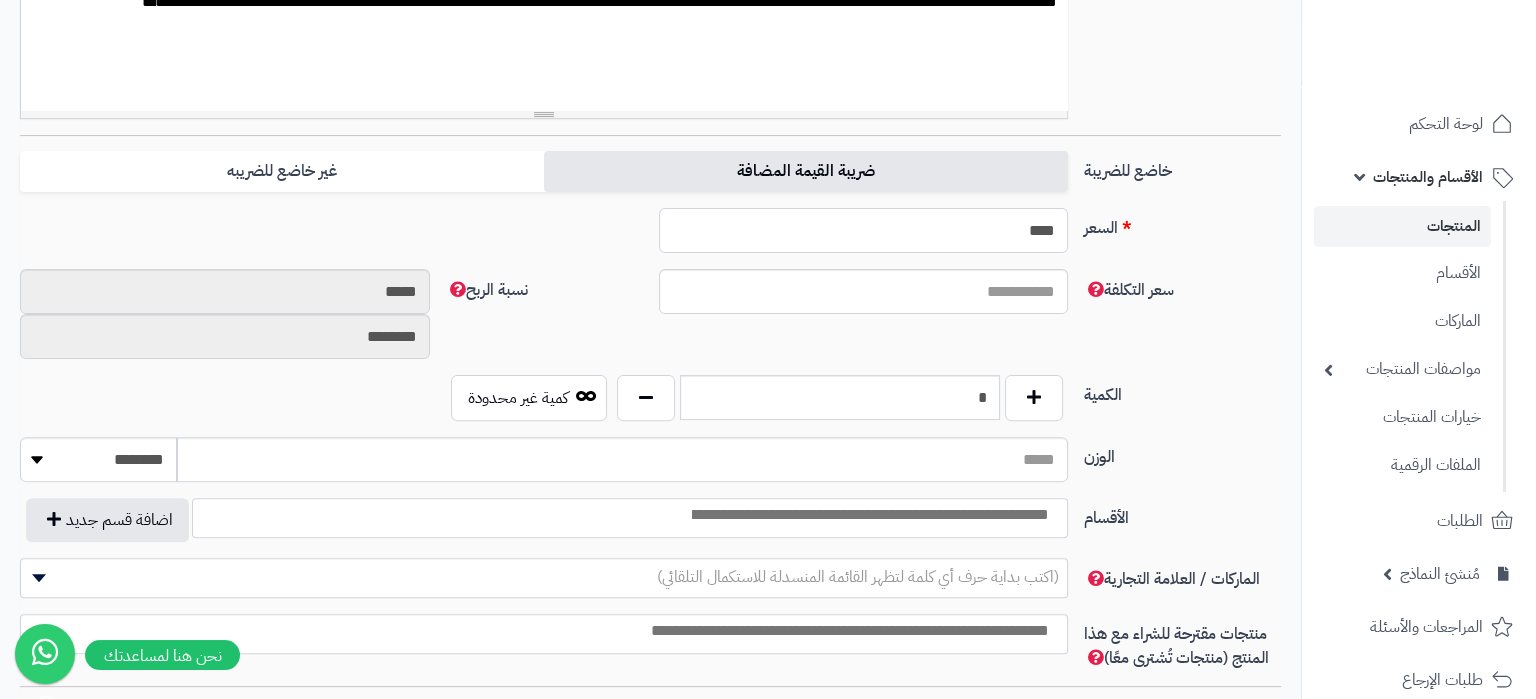 type on "****" 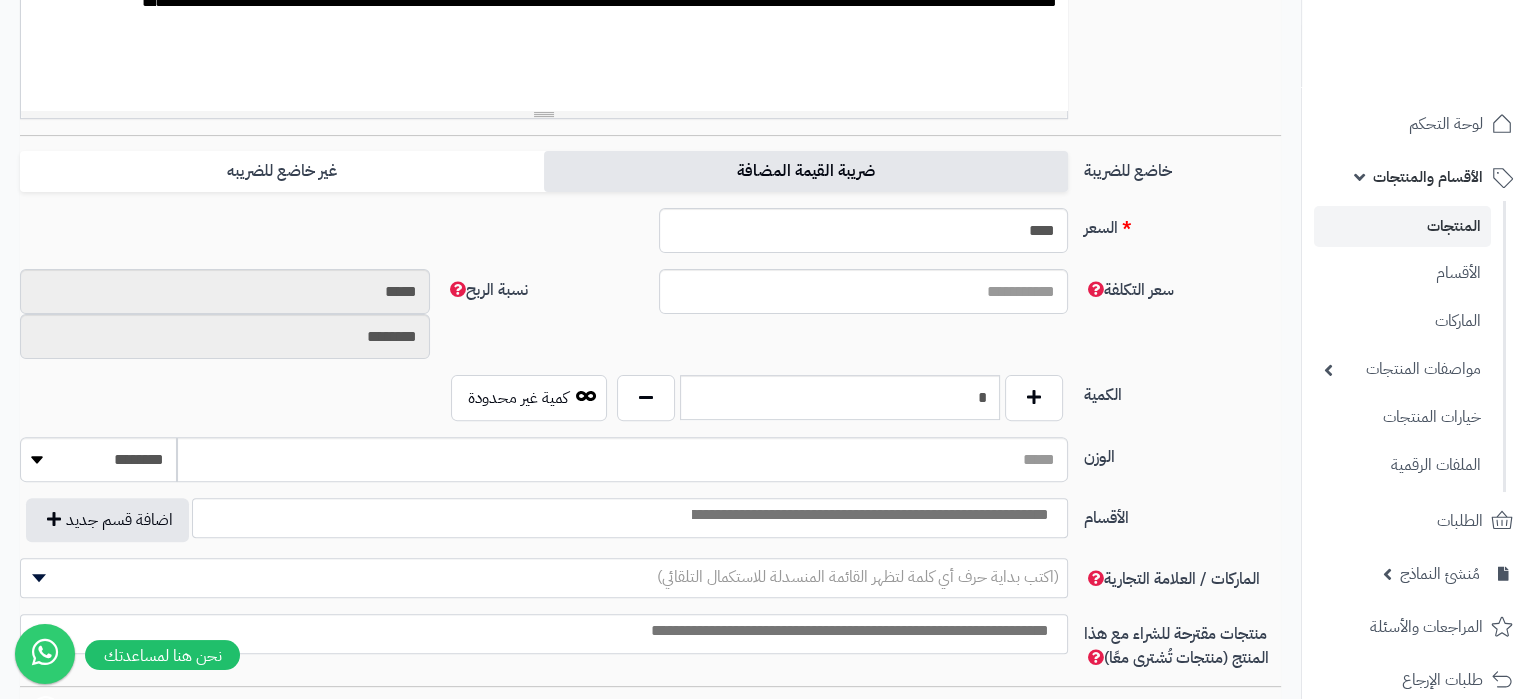 click on "ضريبة القيمة المضافة" at bounding box center [806, 171] 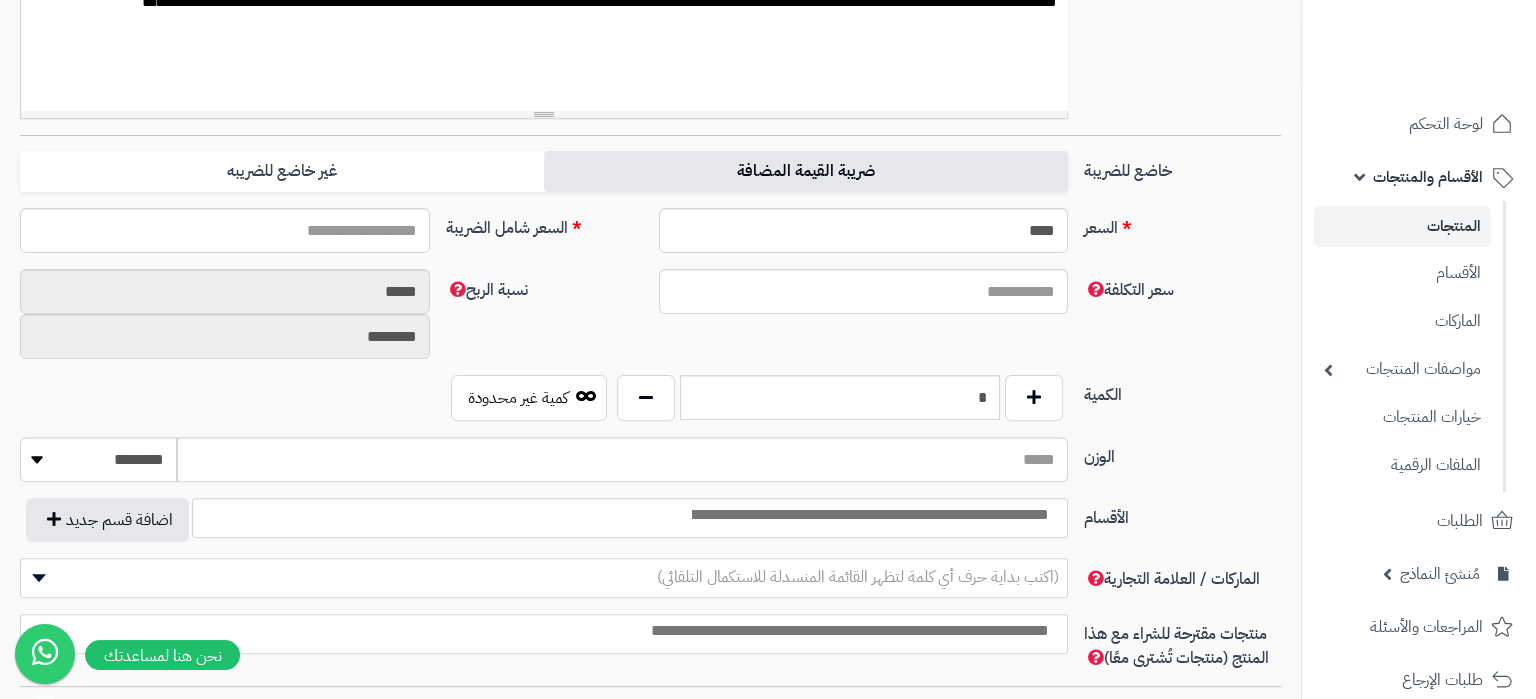 type on "*****" 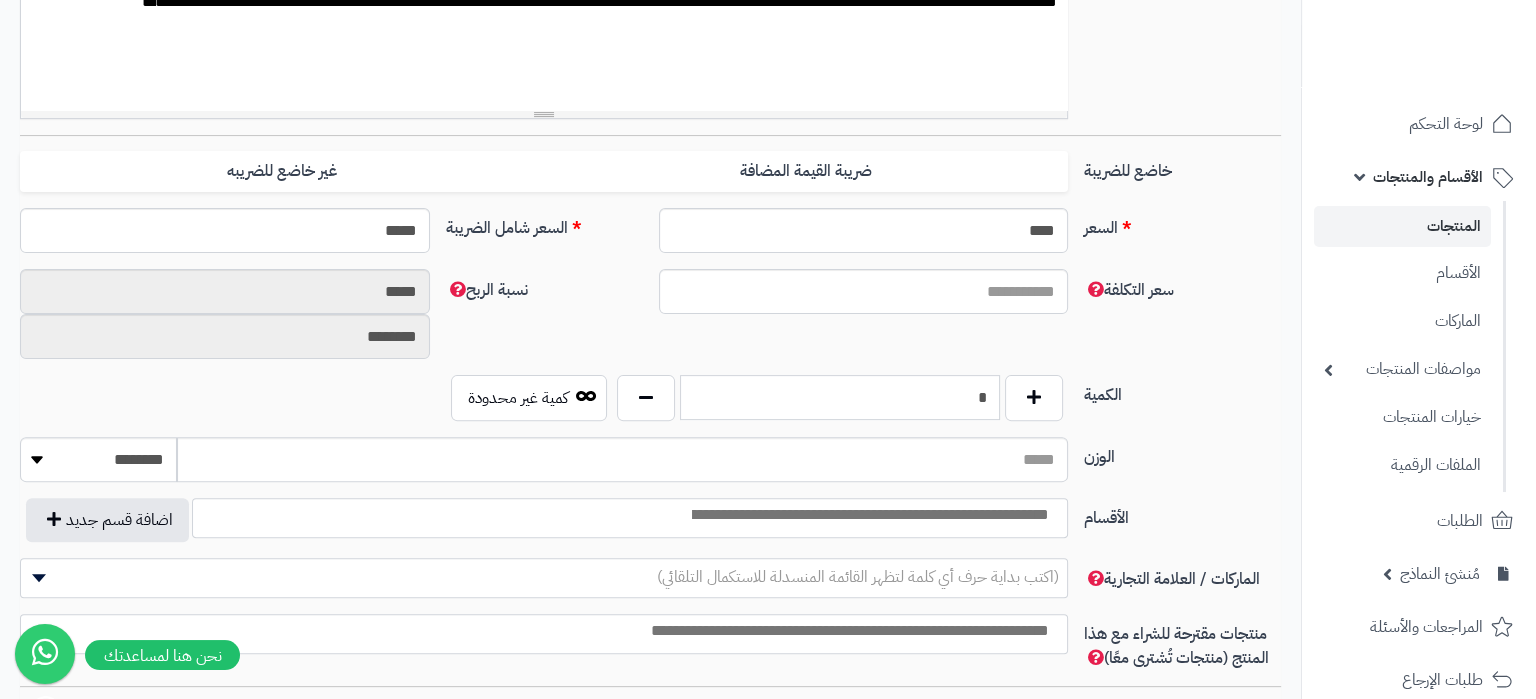click on "*" at bounding box center [840, 397] 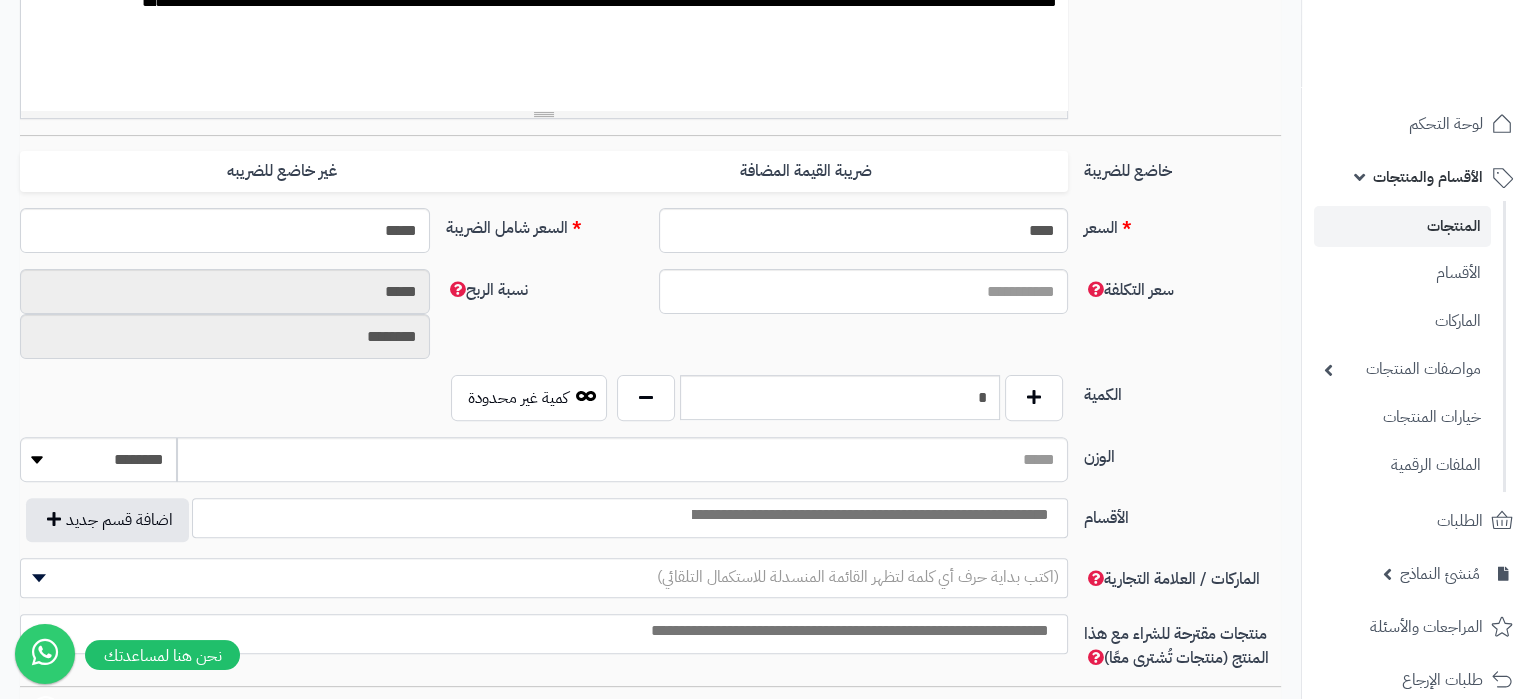 click at bounding box center [869, 515] 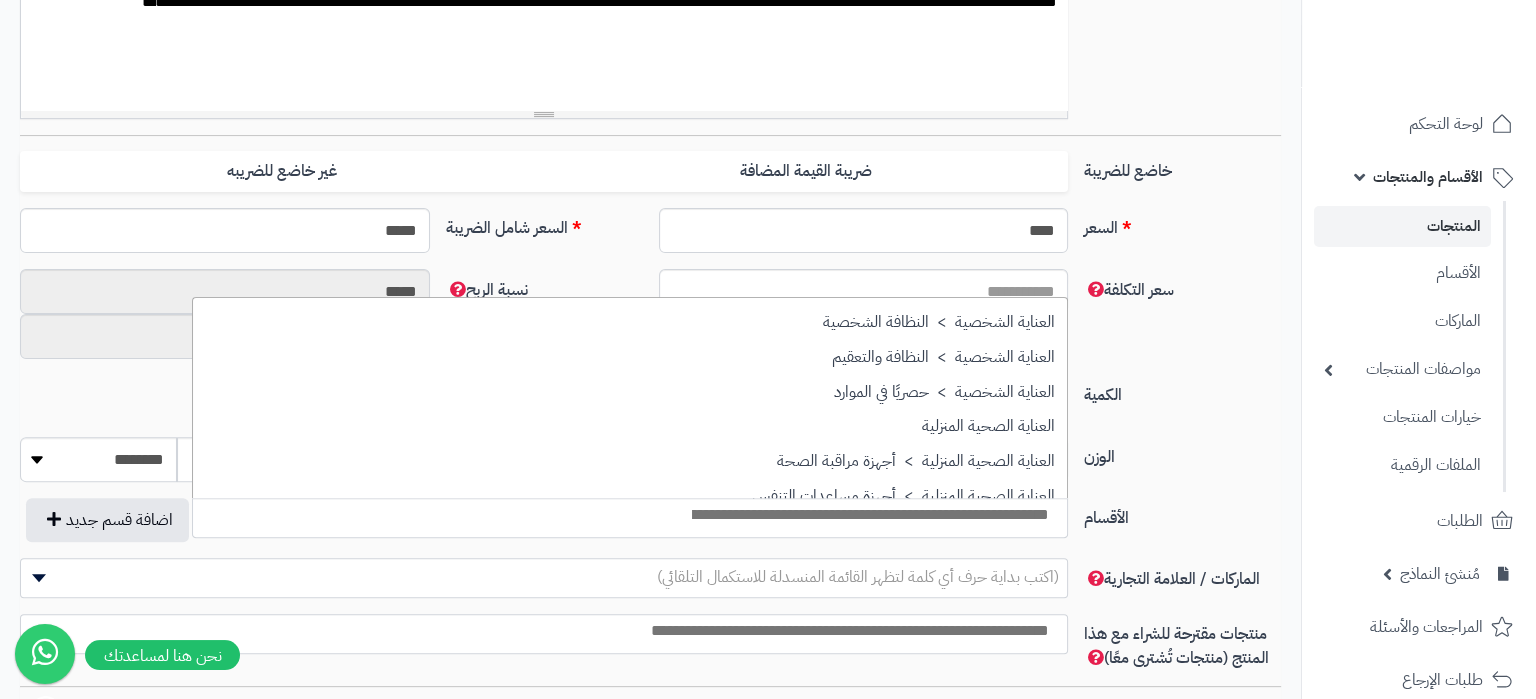 scroll, scrollTop: 1305, scrollLeft: 0, axis: vertical 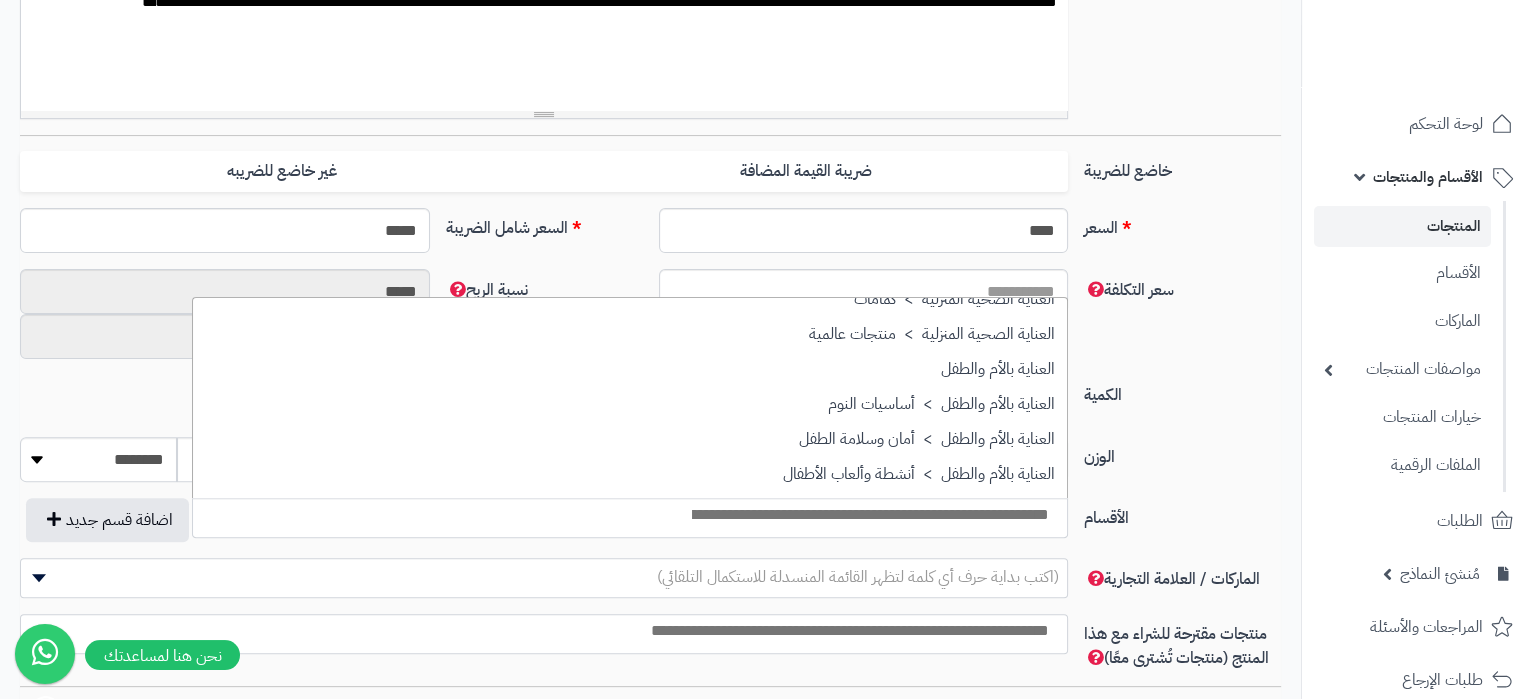 select on "***" 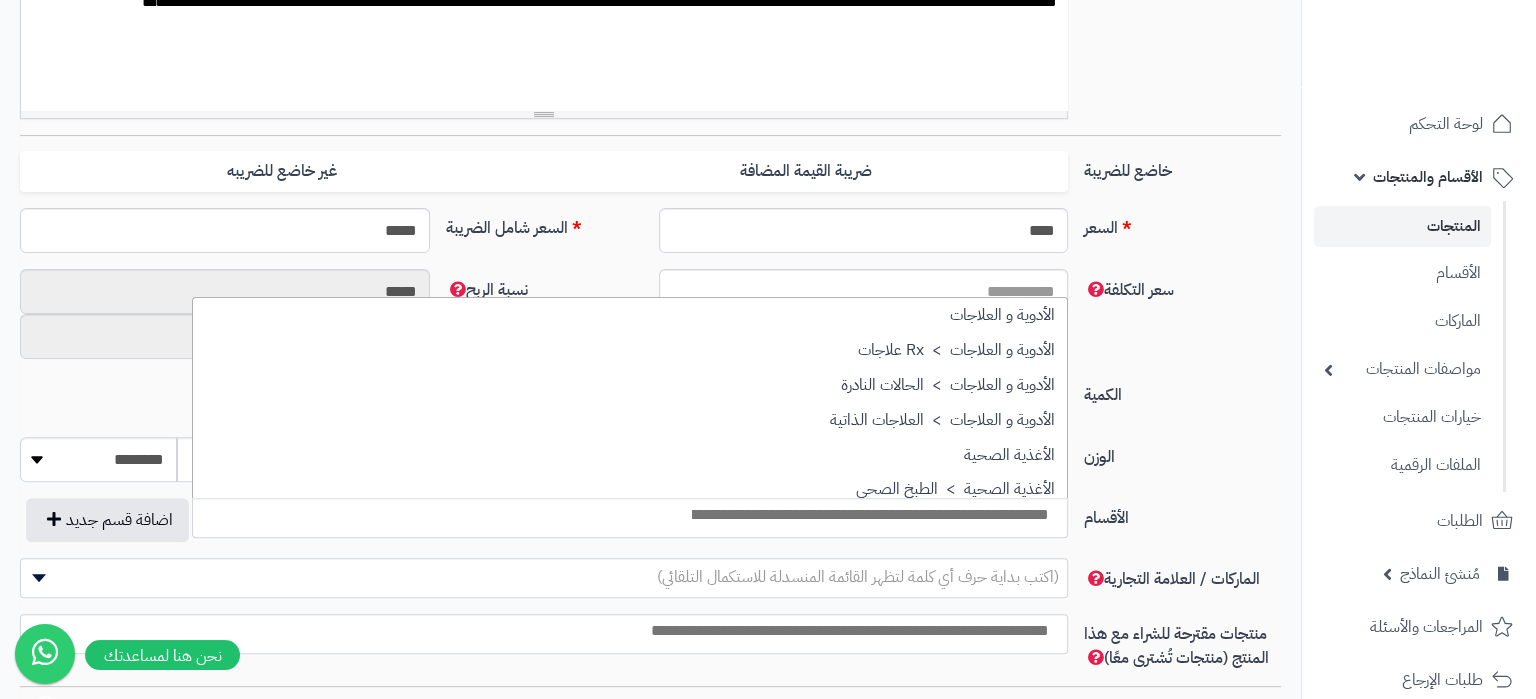 scroll, scrollTop: 1155, scrollLeft: 0, axis: vertical 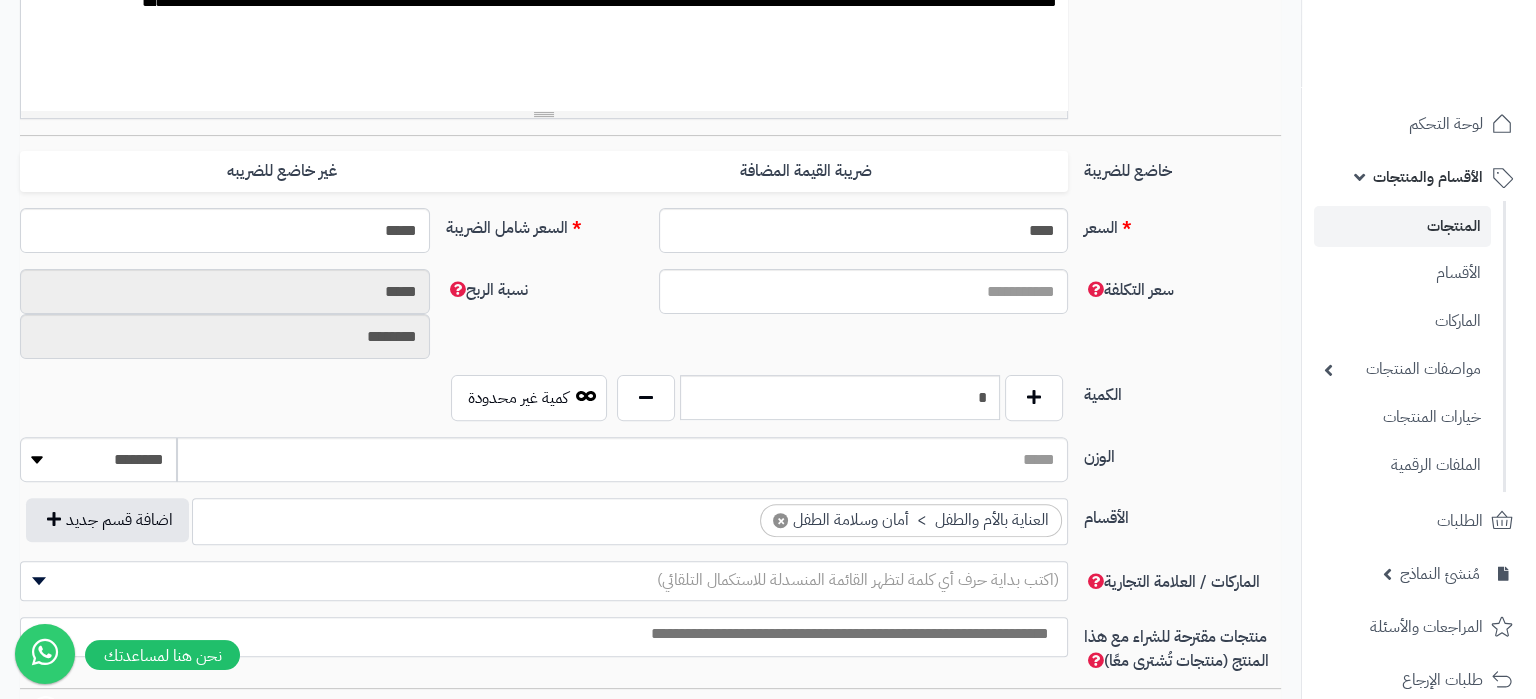 click on "× العناية بالأم والطفل  >  أمان وسلامة الطفل" at bounding box center [911, 520] 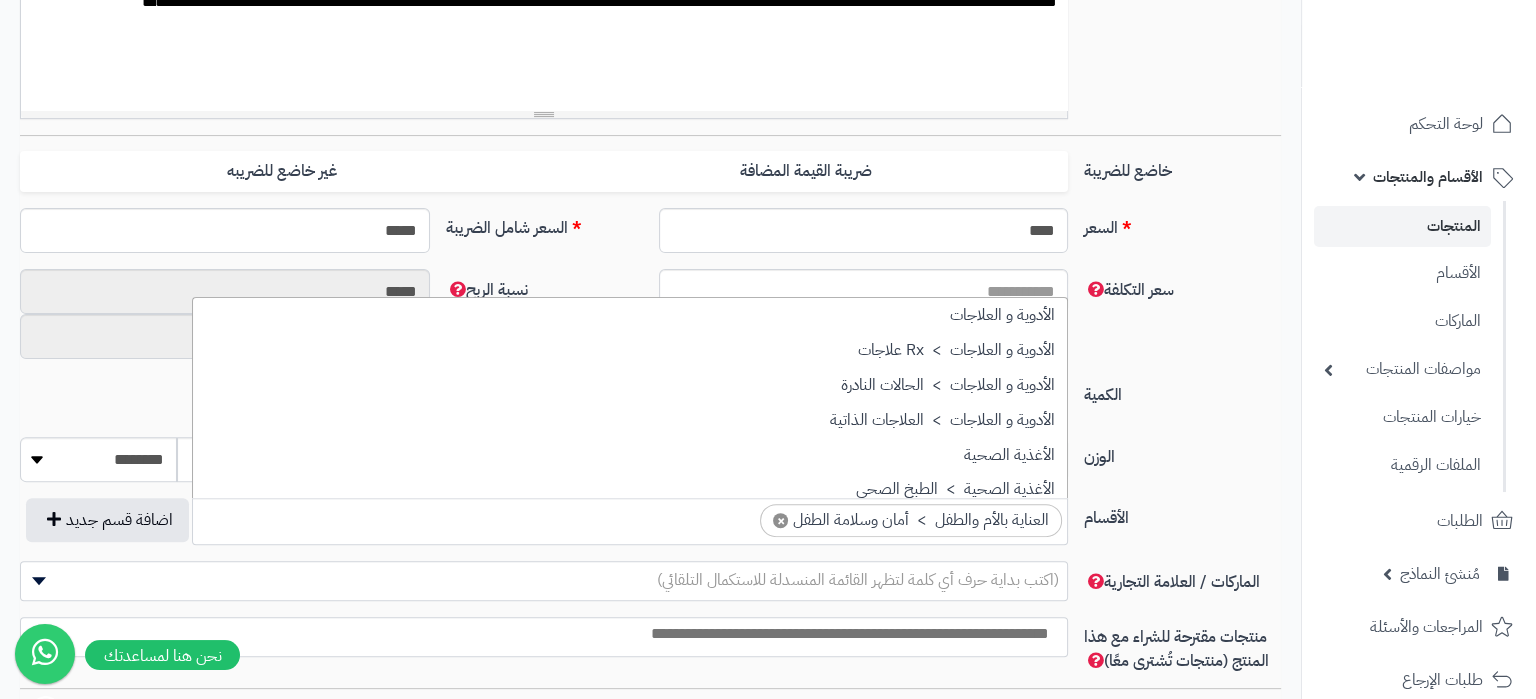 scroll, scrollTop: 1393, scrollLeft: 0, axis: vertical 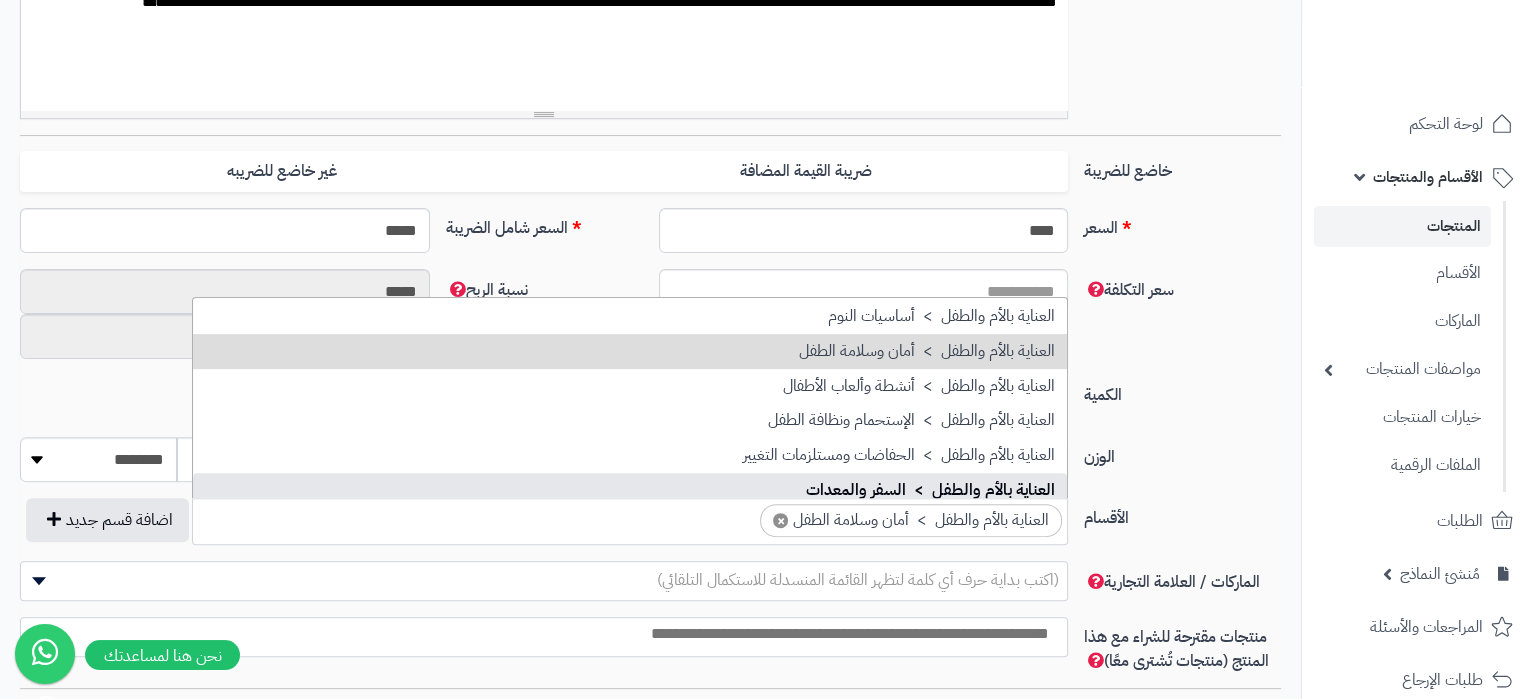 click on "× العناية بالأم والطفل  >  أمان وسلامة الطفل" at bounding box center [911, 520] 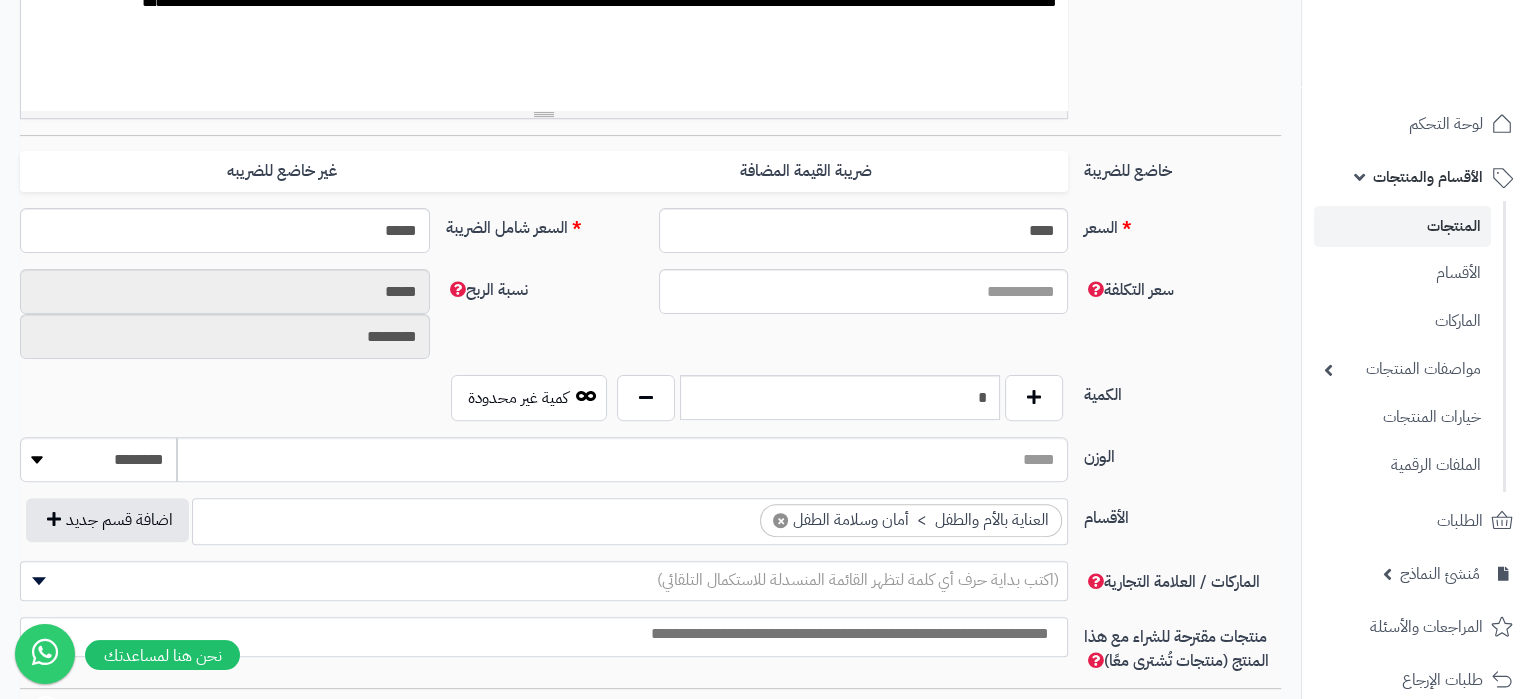 click on "× العناية بالأم والطفل  >  أمان وسلامة الطفل" at bounding box center (911, 520) 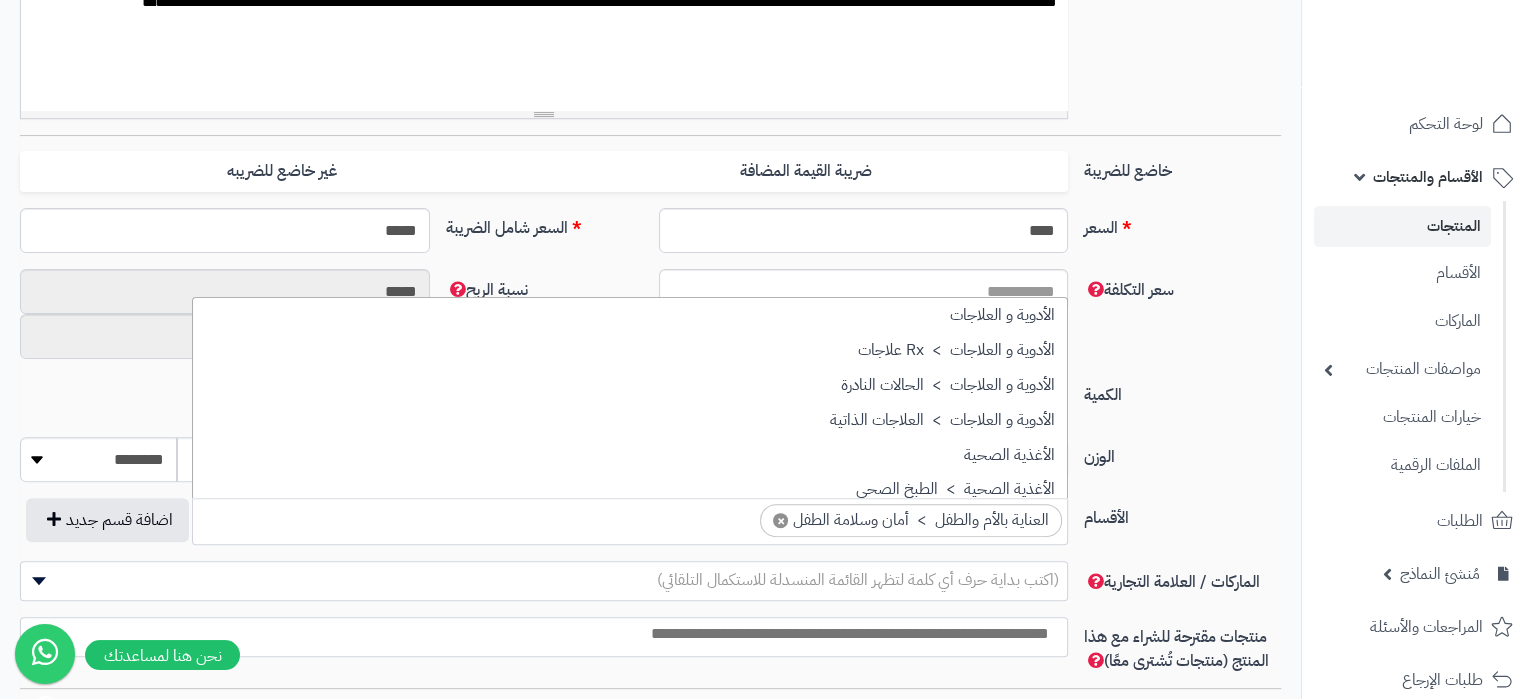 scroll, scrollTop: 1393, scrollLeft: 0, axis: vertical 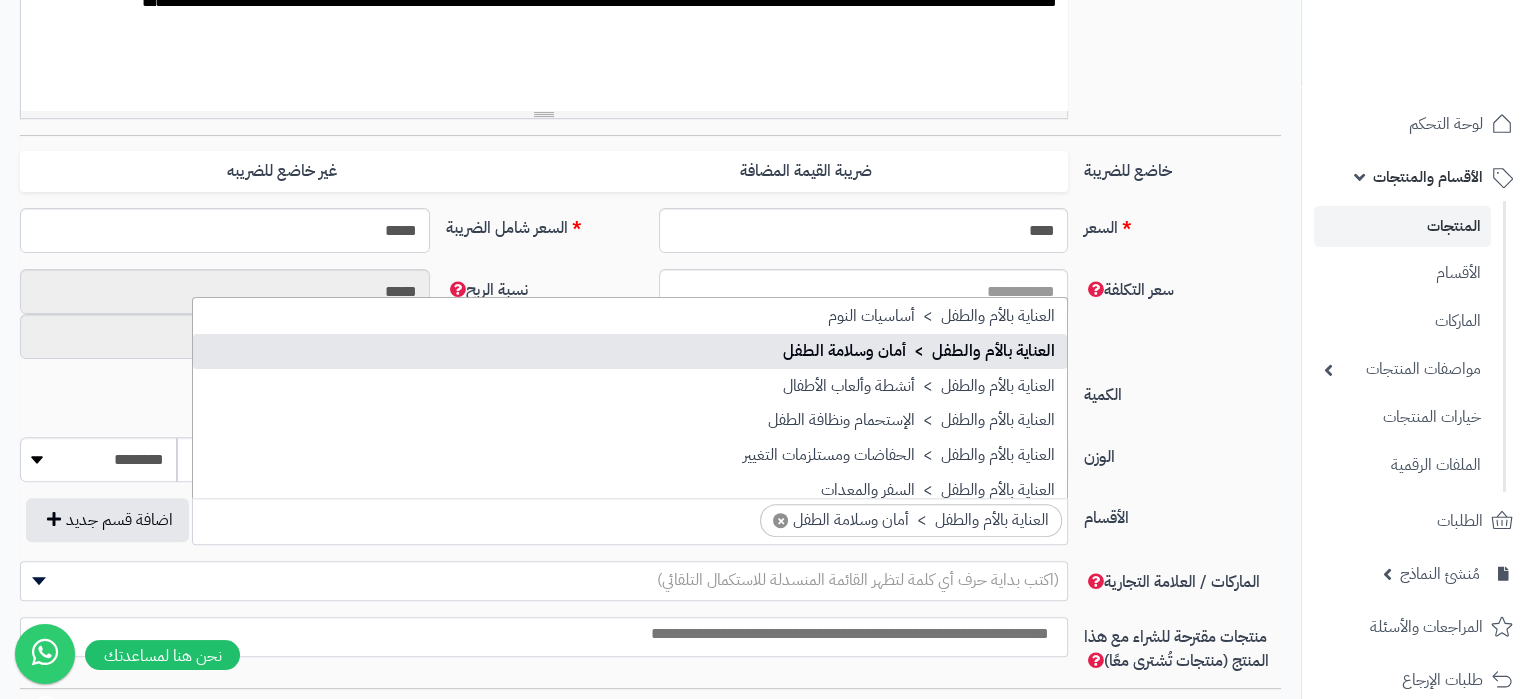 click on "×" at bounding box center [780, 520] 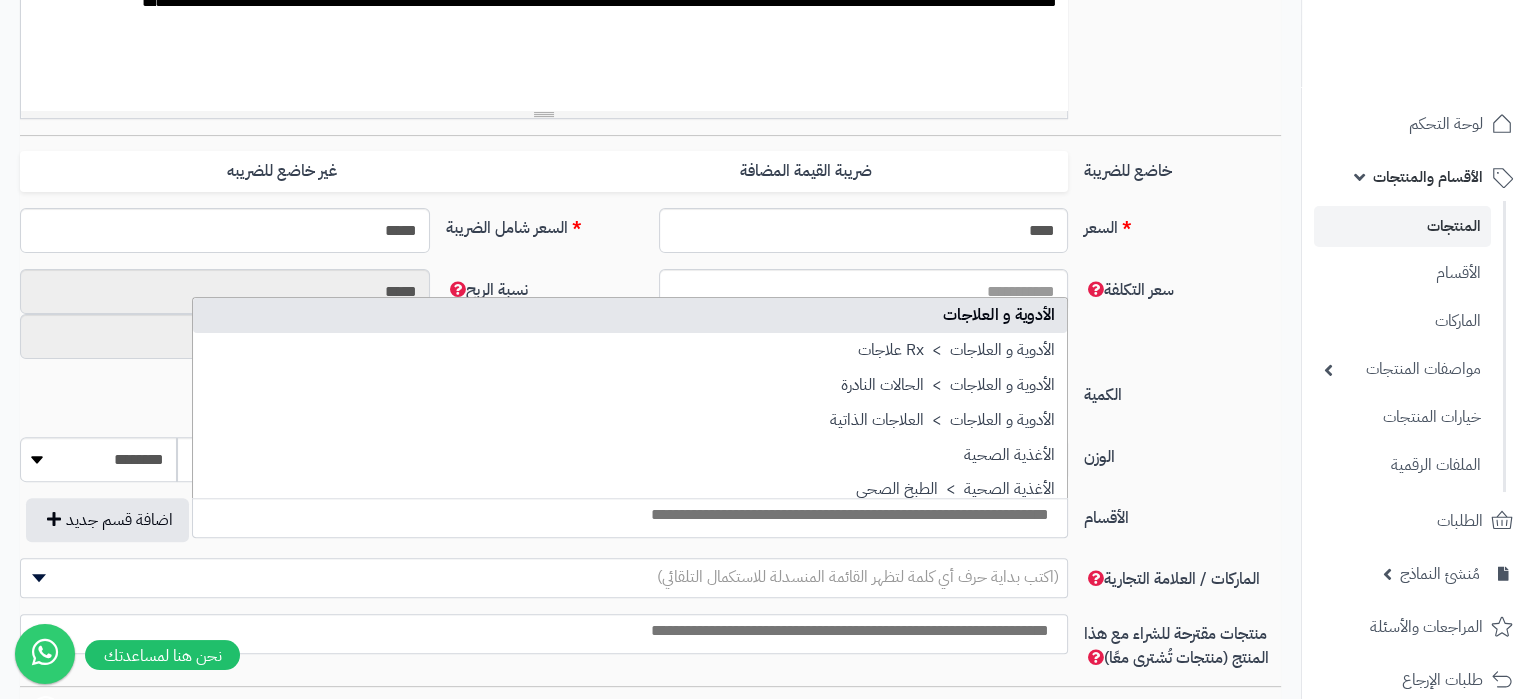 click at bounding box center (625, 515) 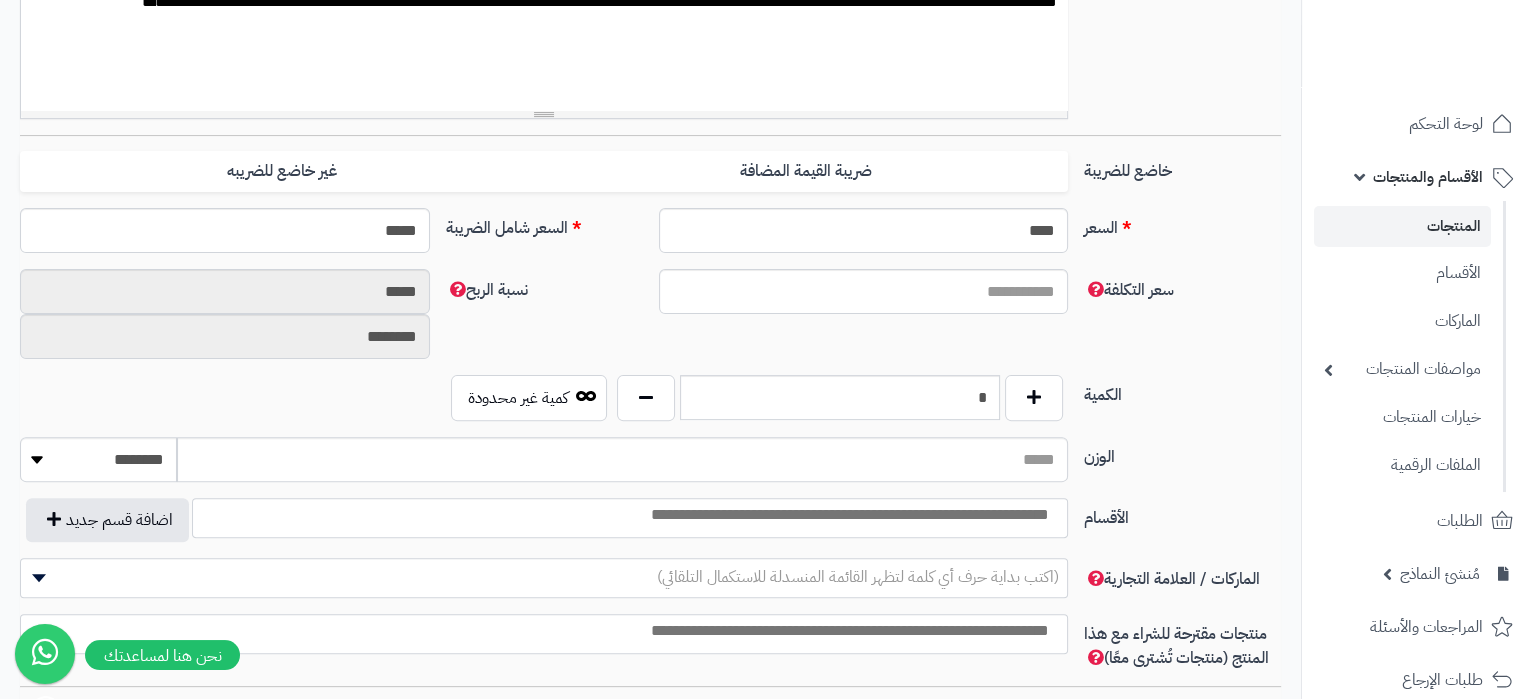 click at bounding box center (625, 515) 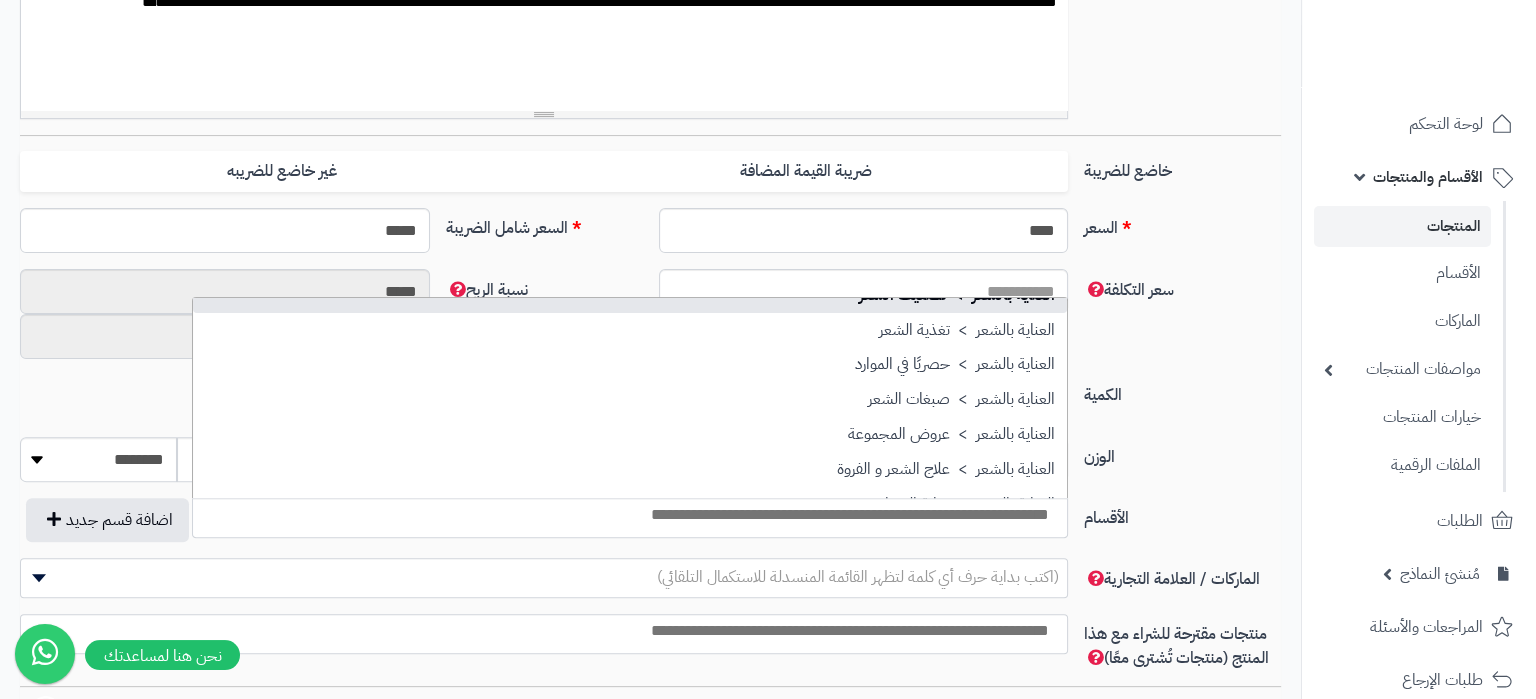 scroll, scrollTop: 2610, scrollLeft: 0, axis: vertical 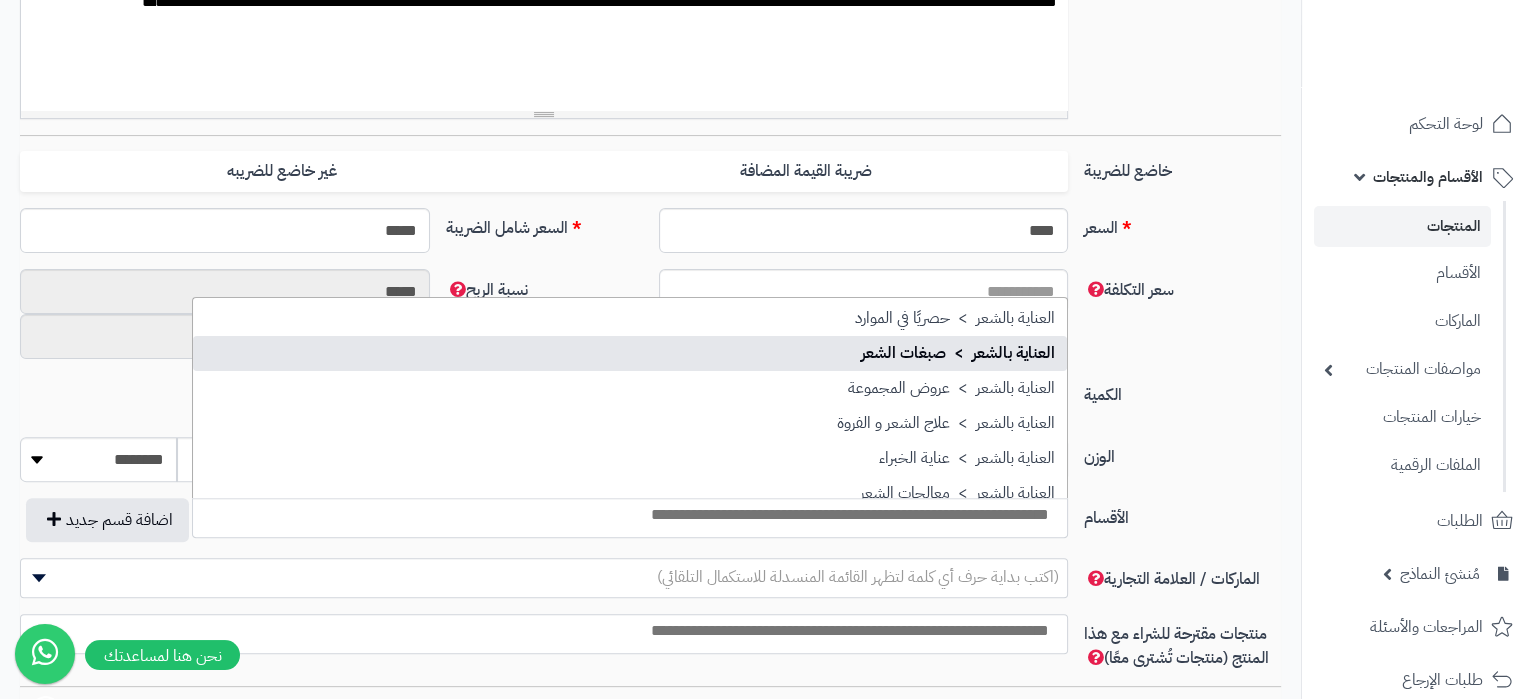 select on "***" 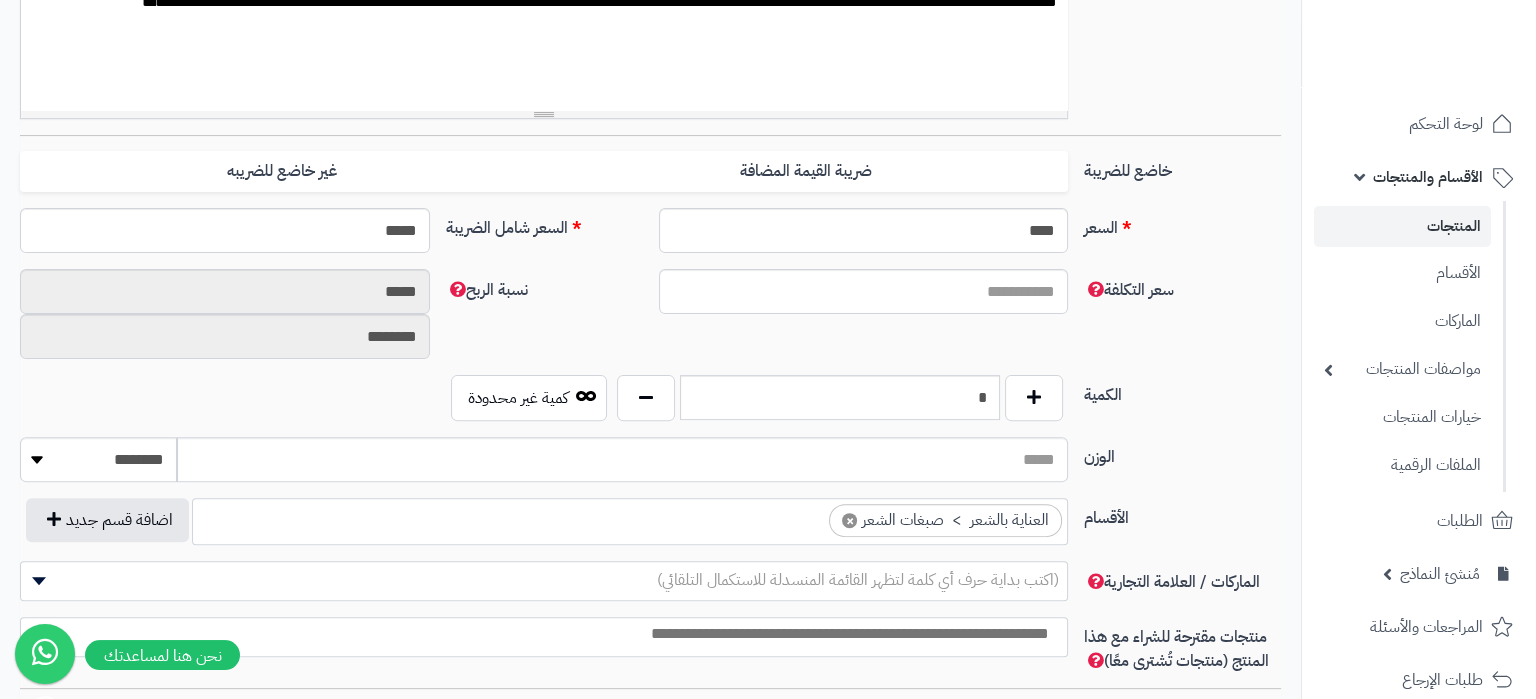 scroll, scrollTop: 2141, scrollLeft: 0, axis: vertical 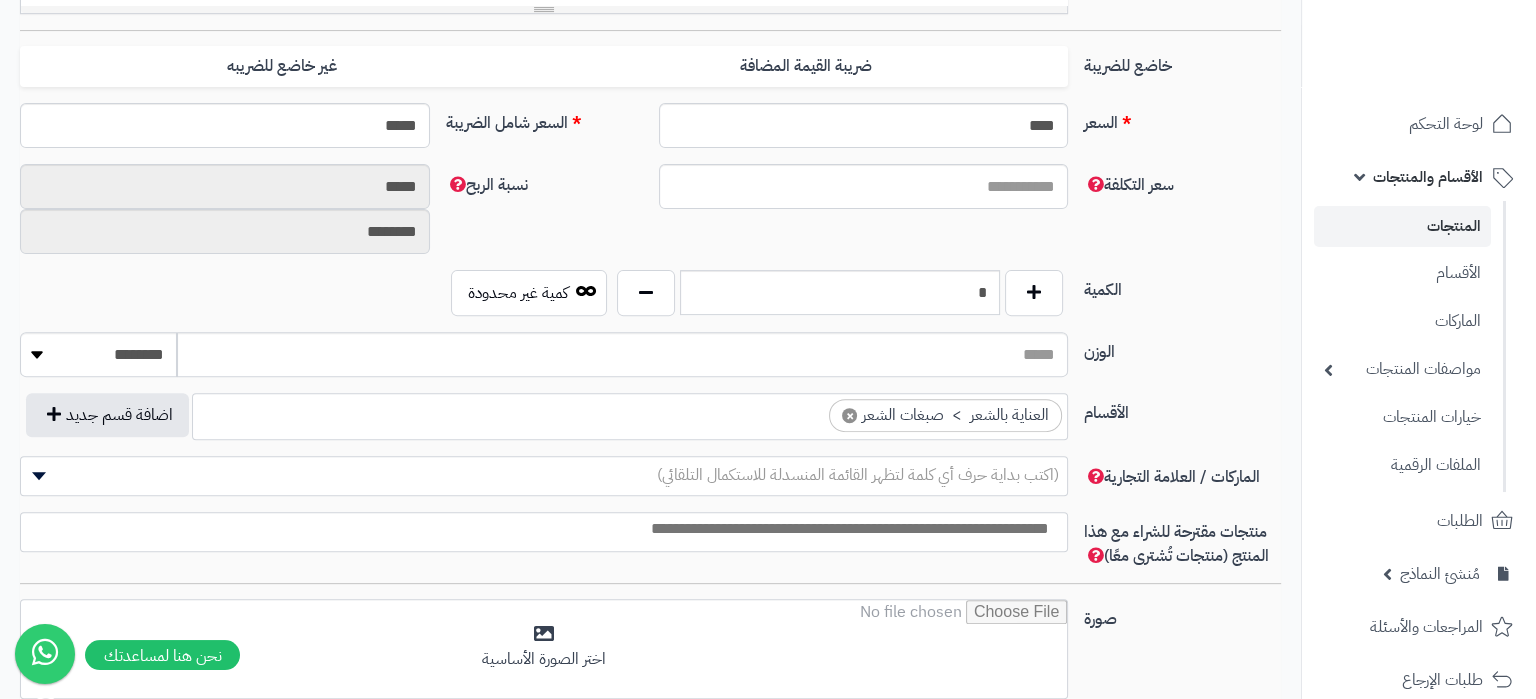 click on "(اكتب بداية حرف أي كلمة لتظهر القائمة المنسدلة للاستكمال التلقائي)" at bounding box center (858, 475) 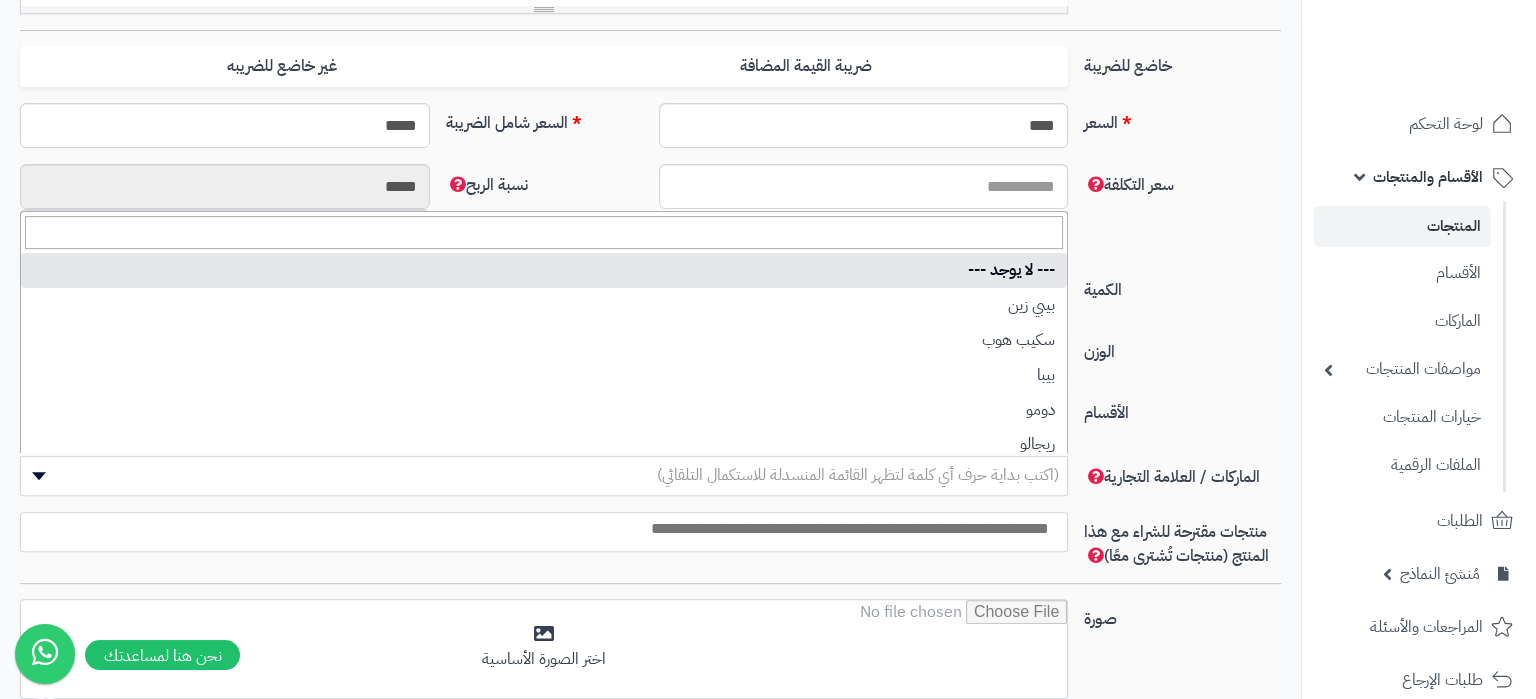 type on "*" 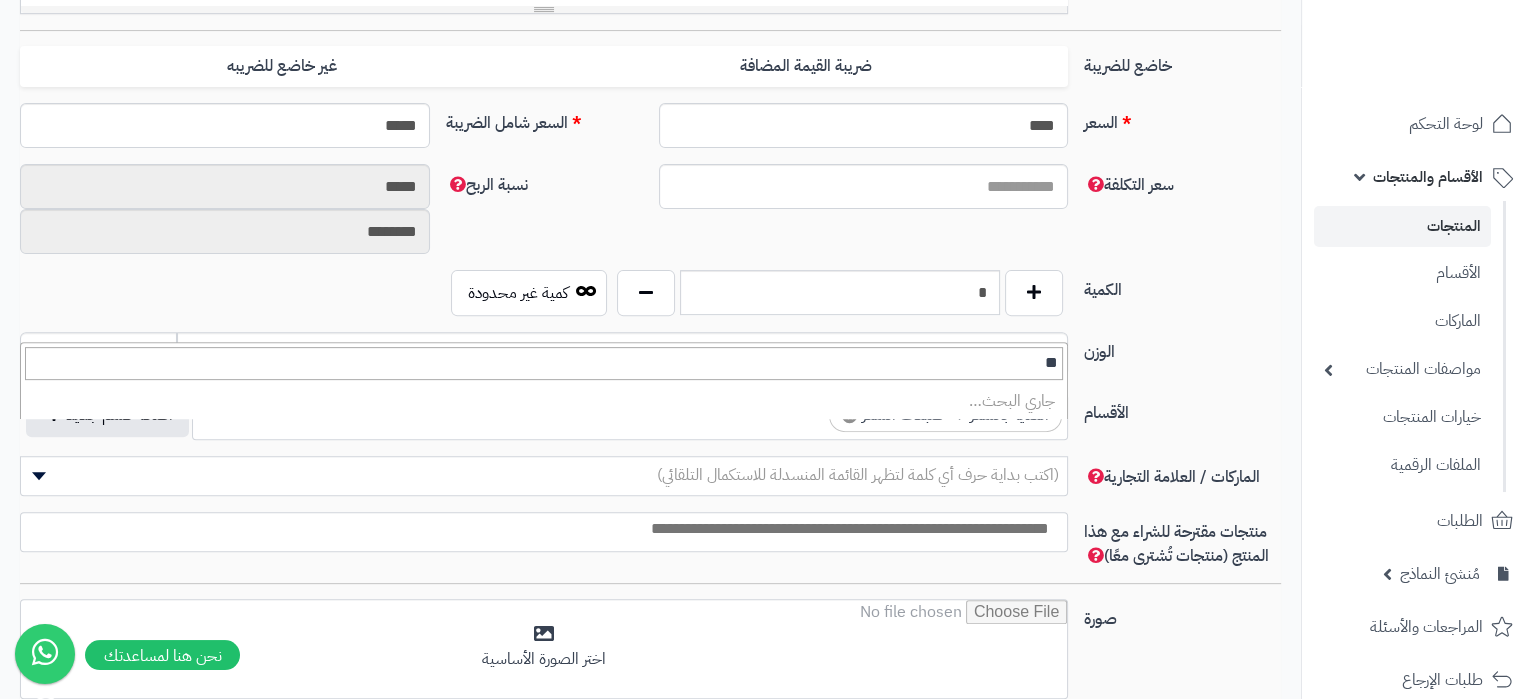 type on "*" 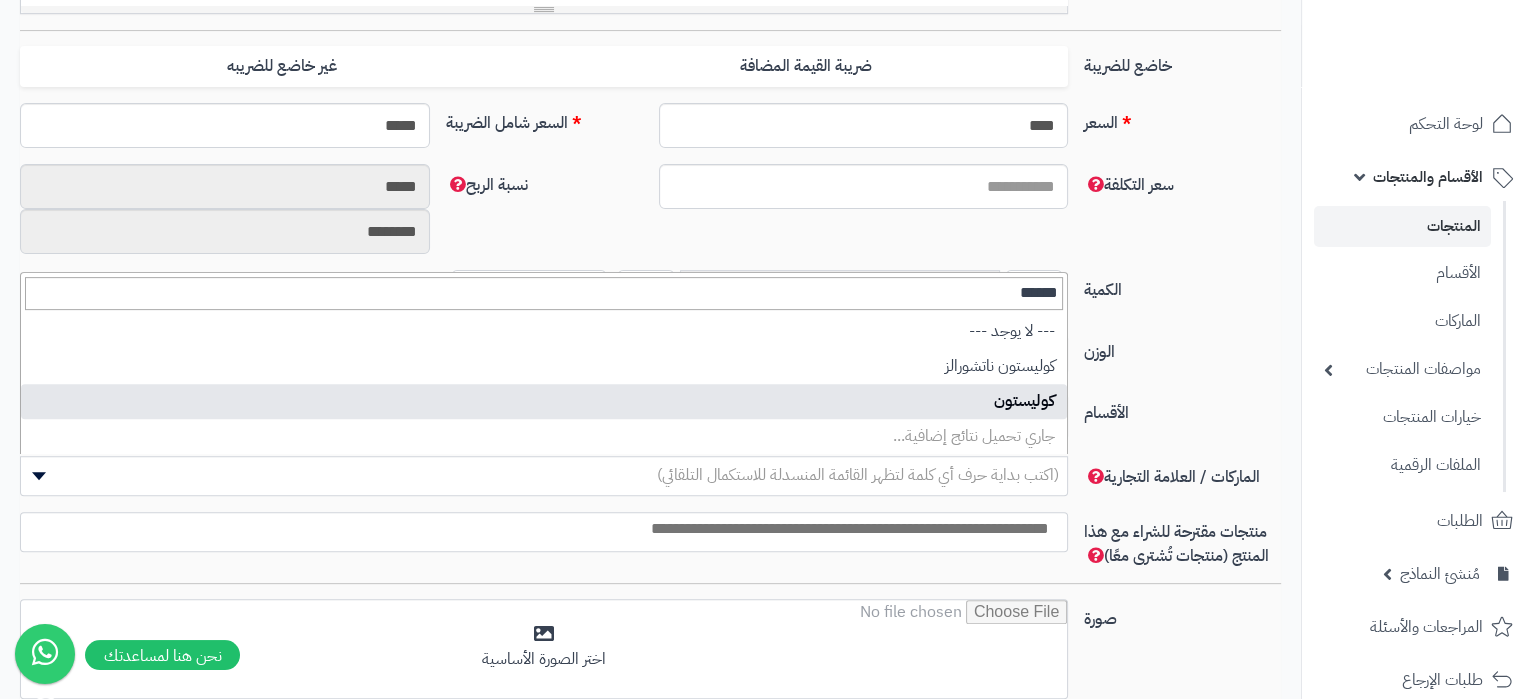 type on "******" 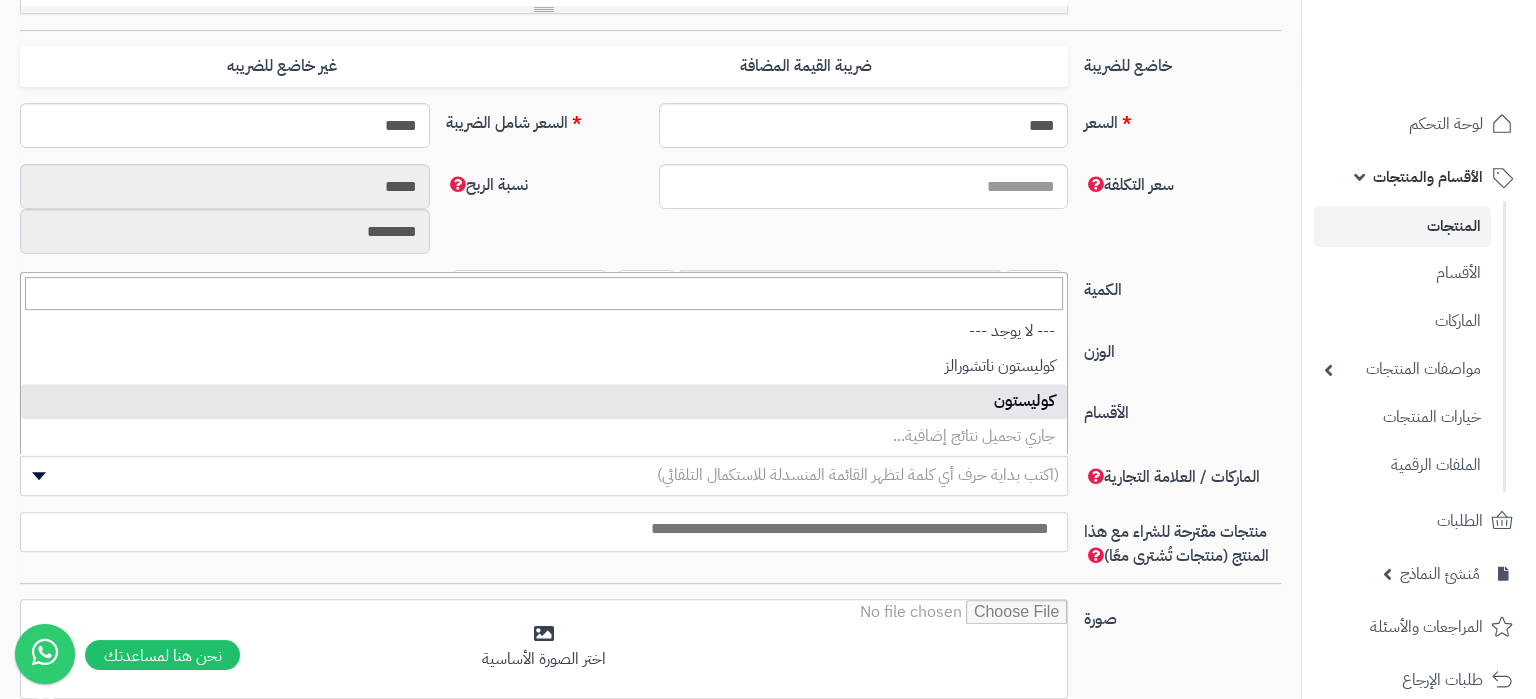 select on "****" 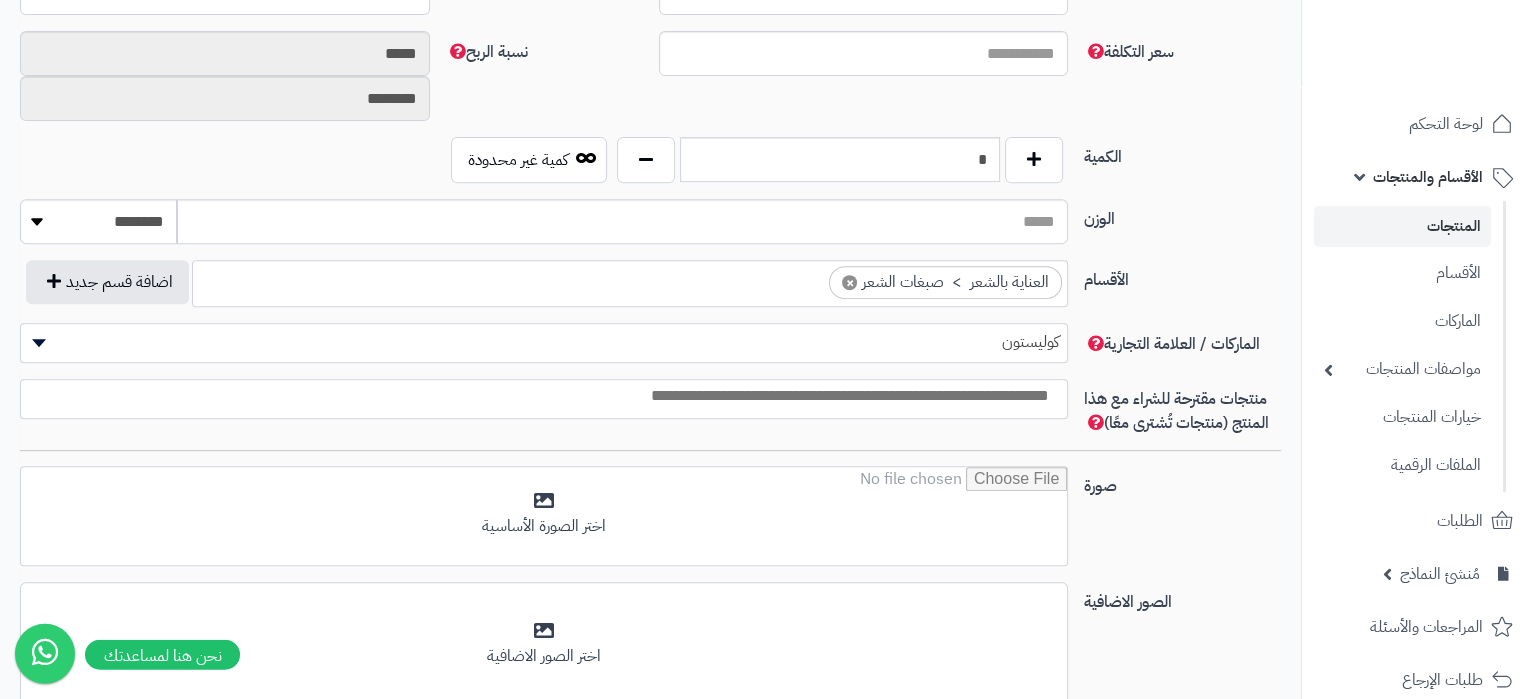 scroll, scrollTop: 1050, scrollLeft: 0, axis: vertical 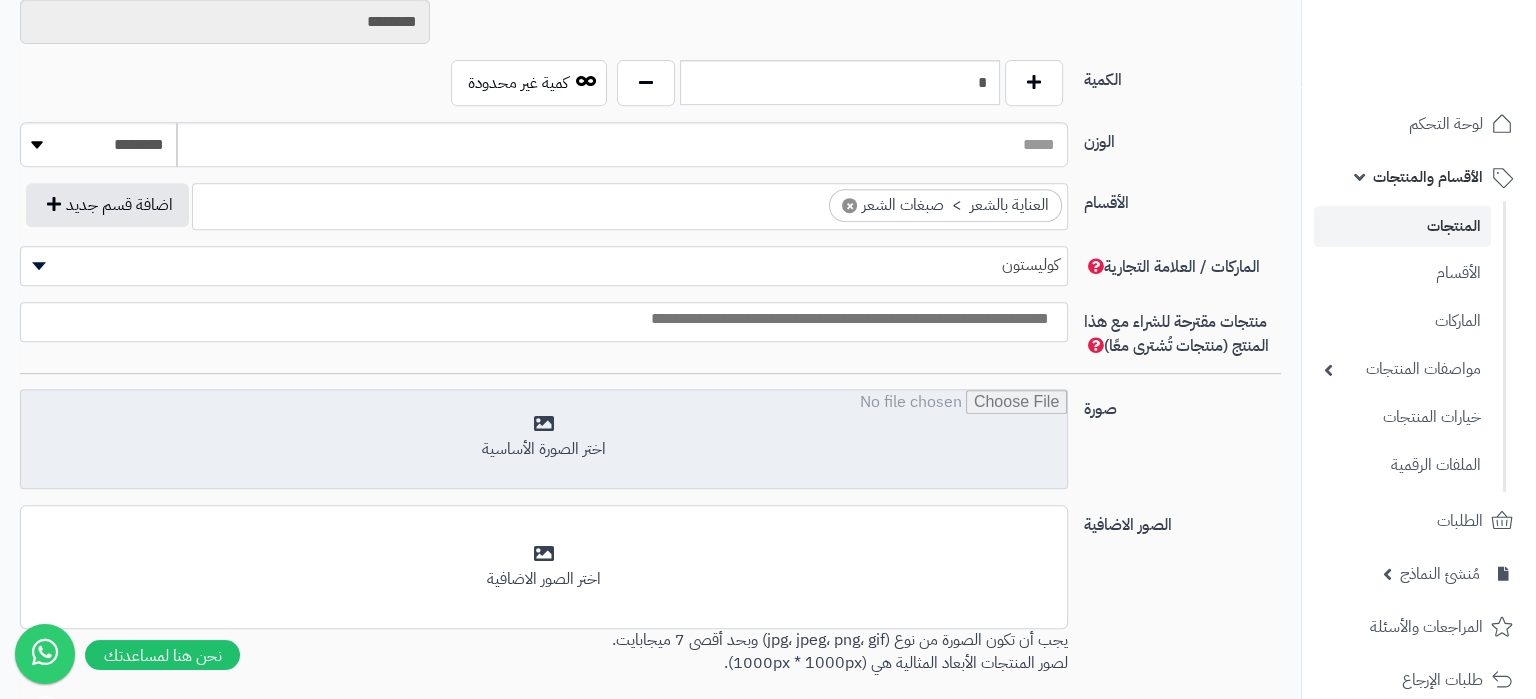 click at bounding box center [544, 440] 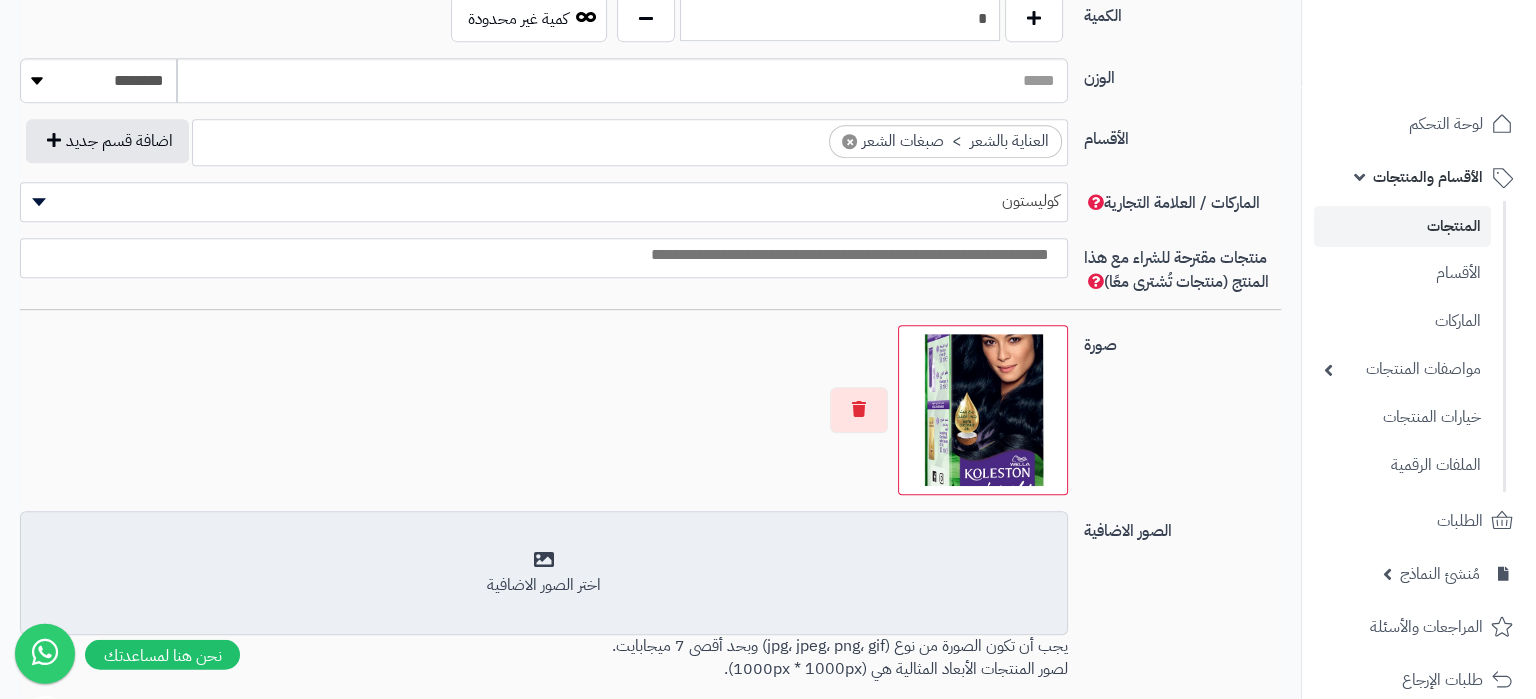 scroll, scrollTop: 1155, scrollLeft: 0, axis: vertical 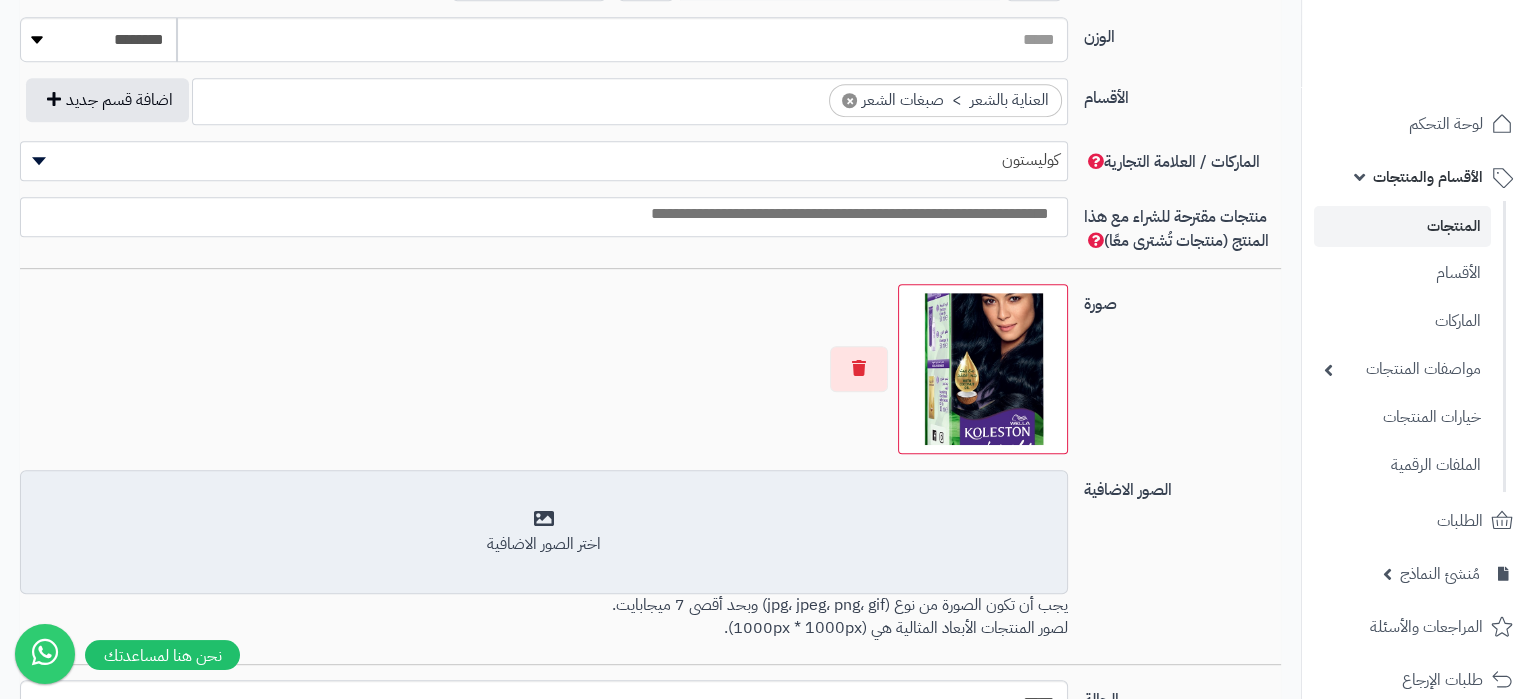click on "أضف الصور الاضافية
اختر الصور الاضافية" at bounding box center (544, 532) 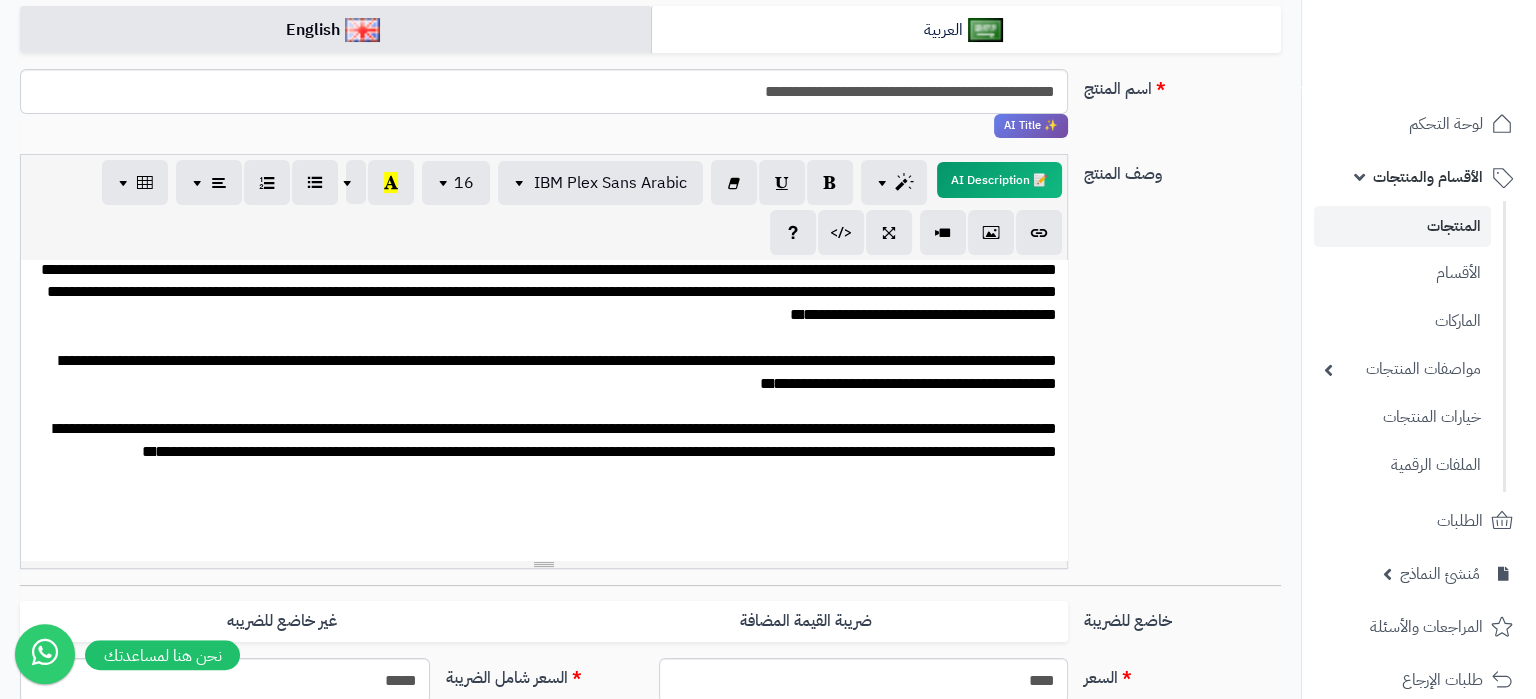 scroll, scrollTop: 180, scrollLeft: 0, axis: vertical 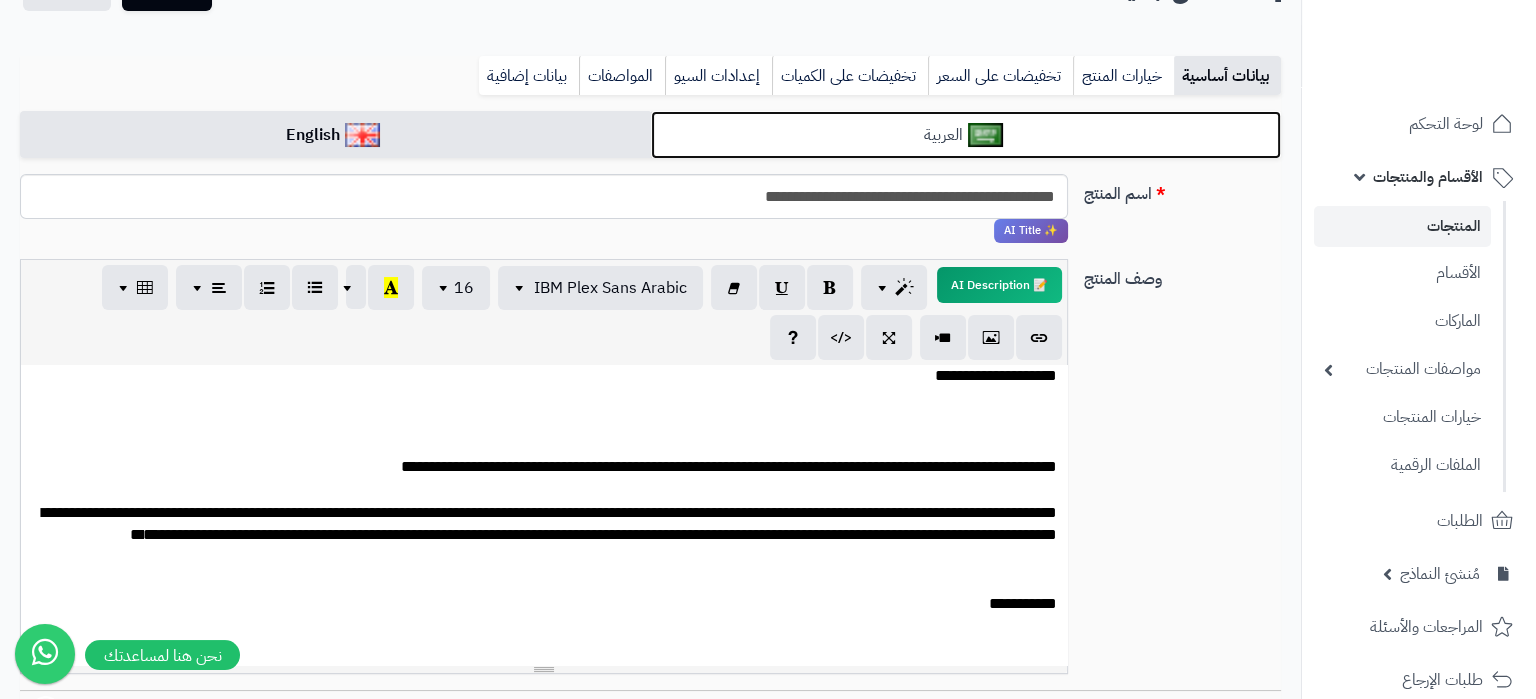 click on "العربية" at bounding box center [966, 135] 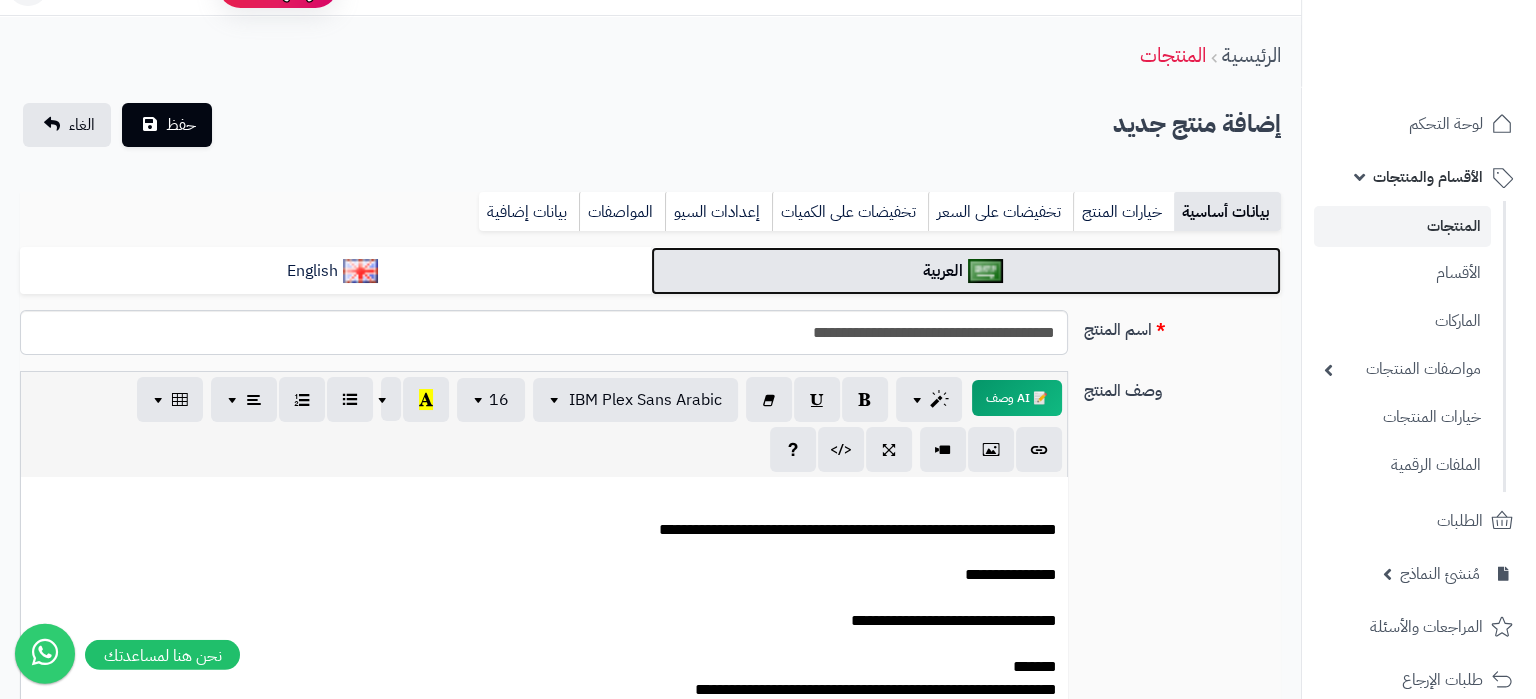 scroll, scrollTop: 0, scrollLeft: 0, axis: both 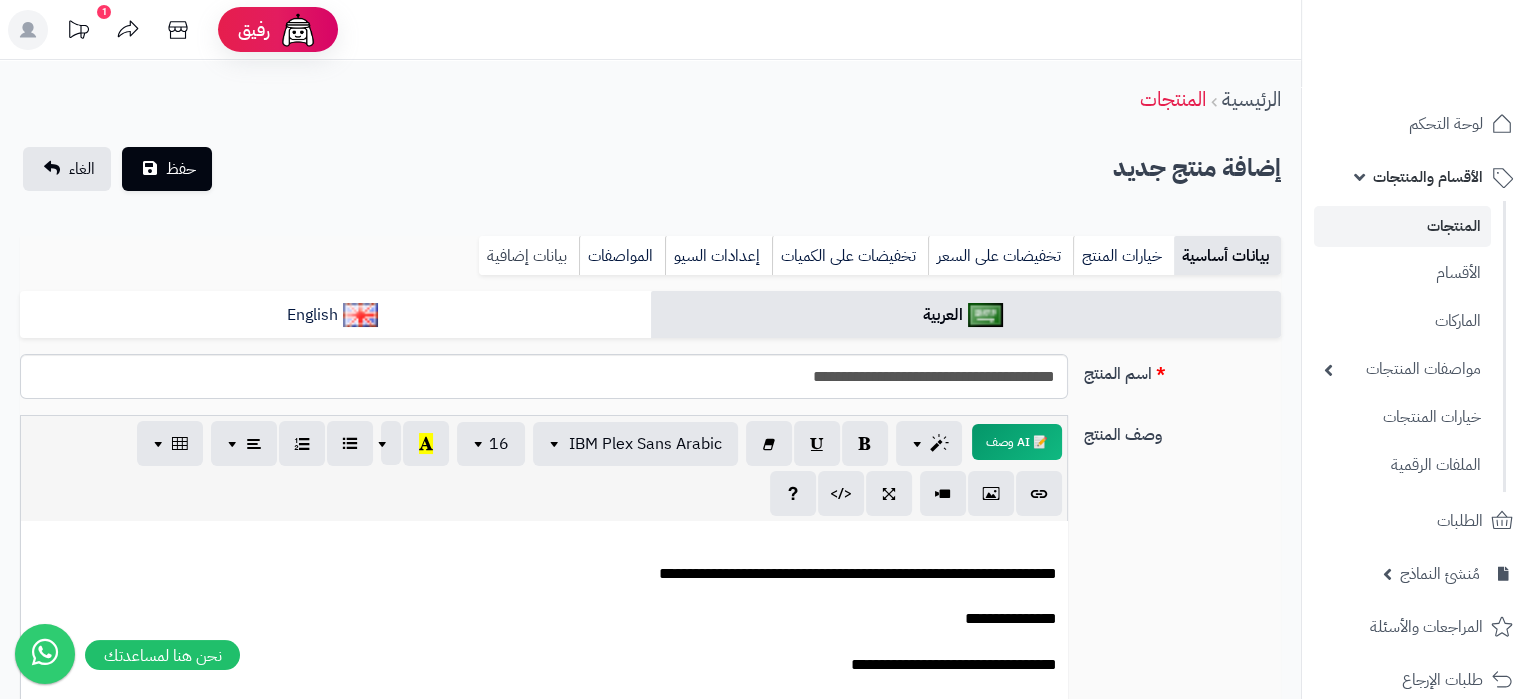 click on "بيانات إضافية" at bounding box center [529, 256] 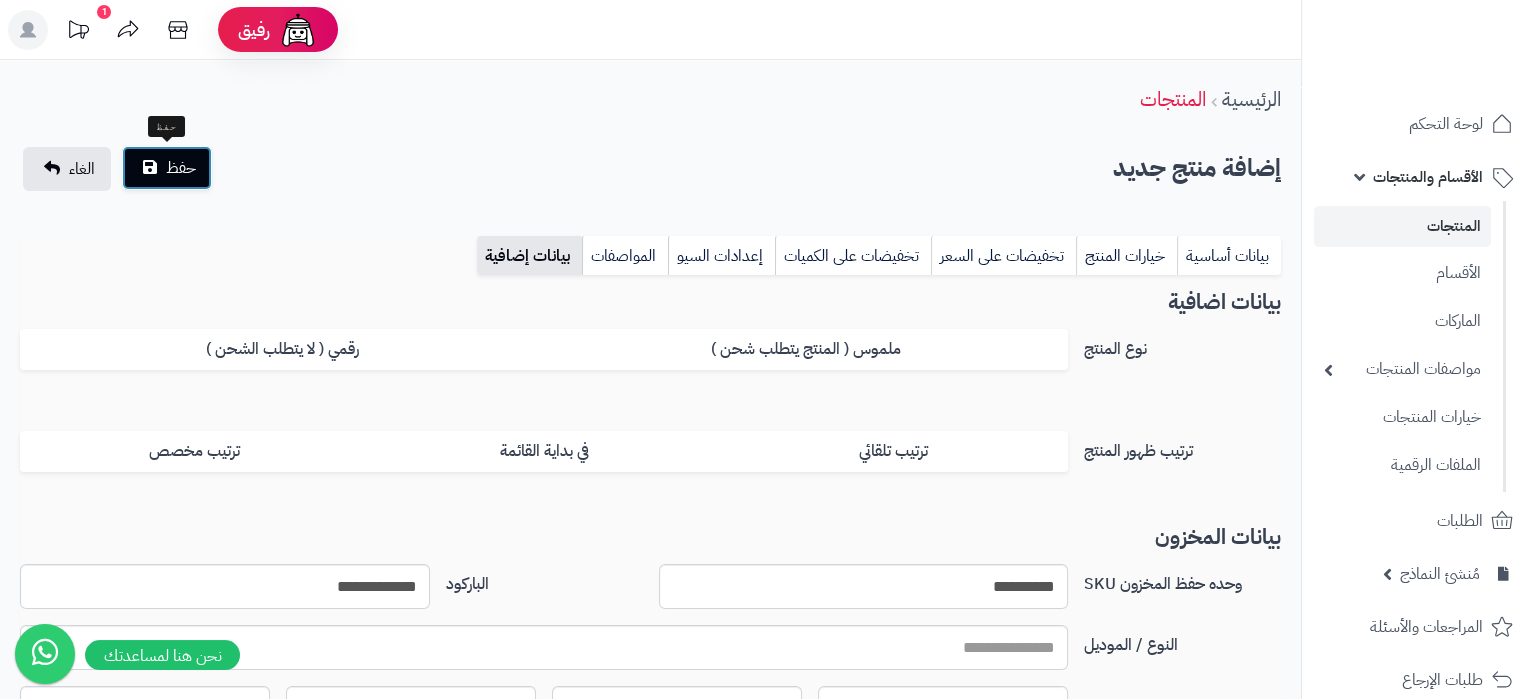 drag, startPoint x: 167, startPoint y: 172, endPoint x: 240, endPoint y: 215, distance: 84.723076 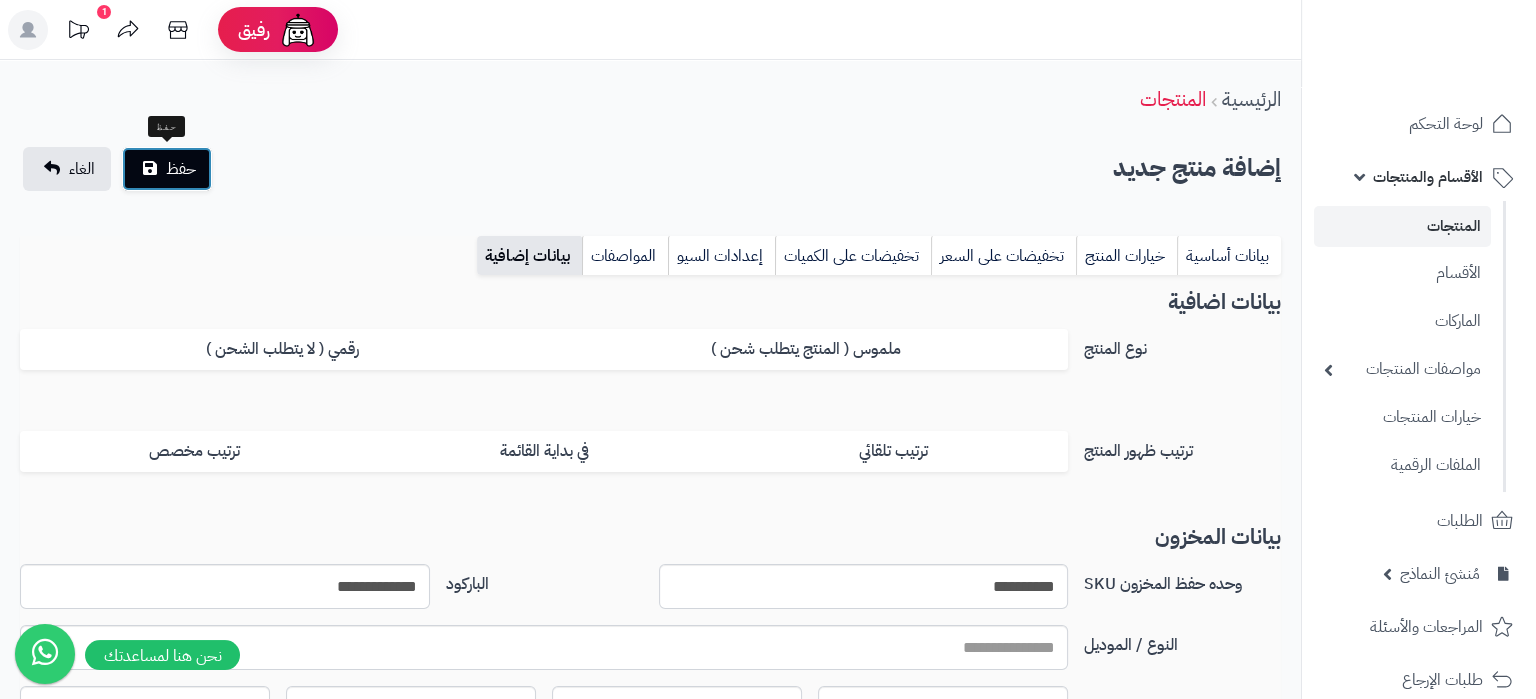 click on "حفظ" at bounding box center [181, 169] 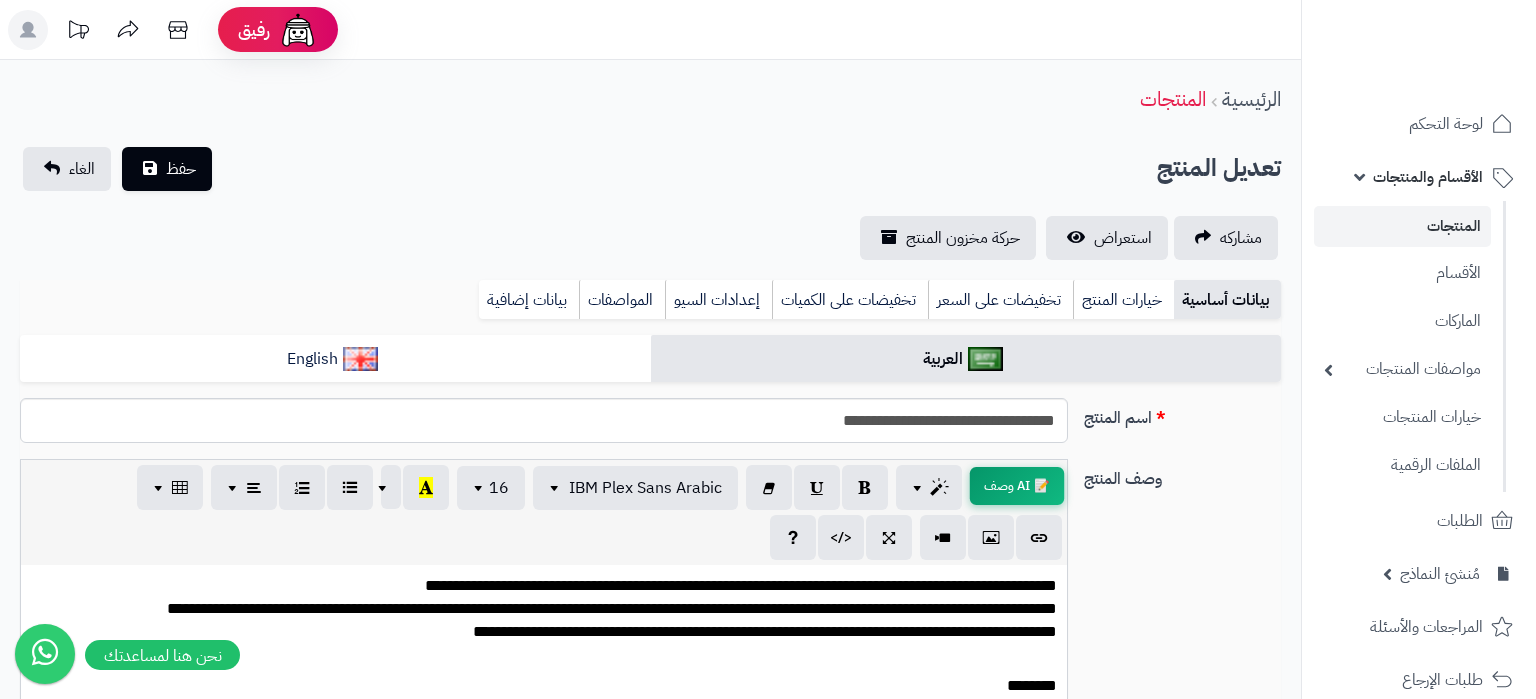 scroll, scrollTop: 0, scrollLeft: 0, axis: both 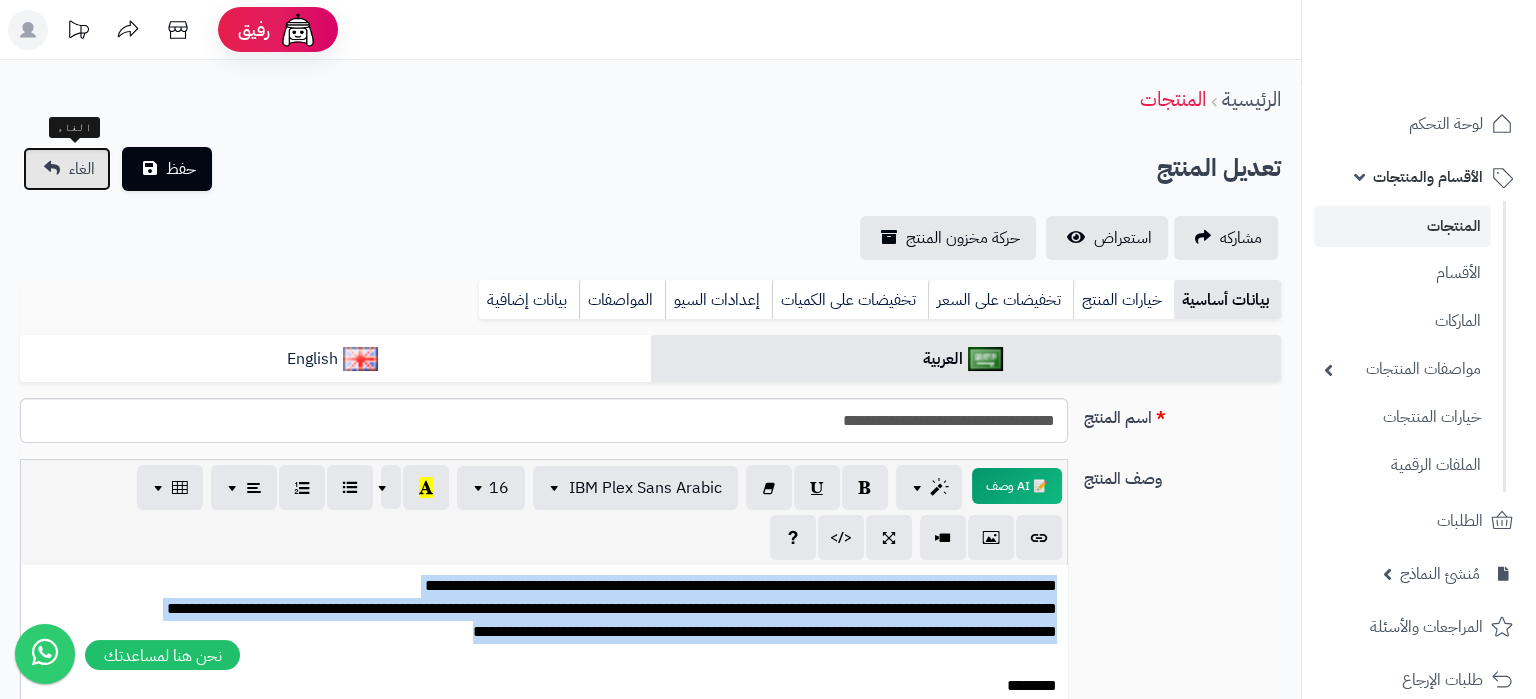 click on "الغاء" at bounding box center (67, 169) 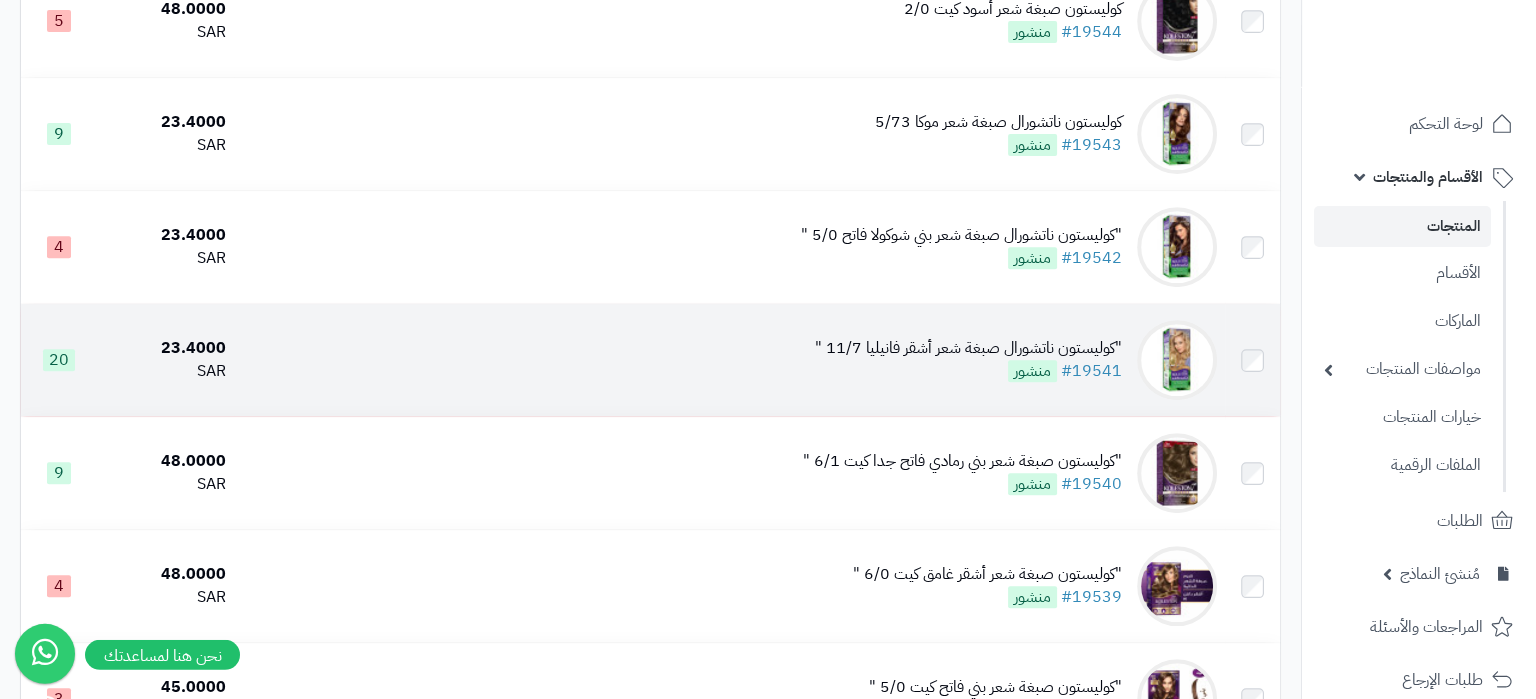 scroll, scrollTop: 945, scrollLeft: 0, axis: vertical 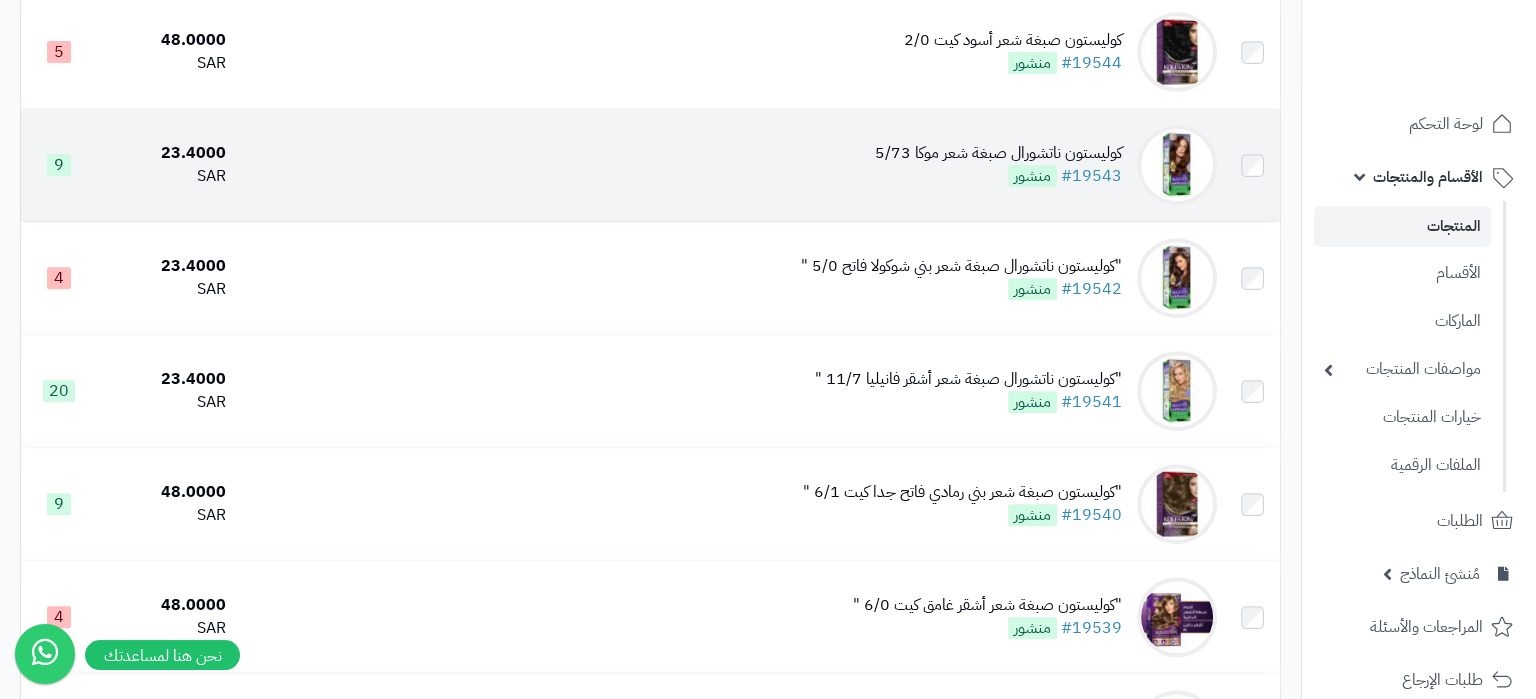 click on "كوليستون ناتشورال صبغة شعر موكا 5/73" at bounding box center (998, 153) 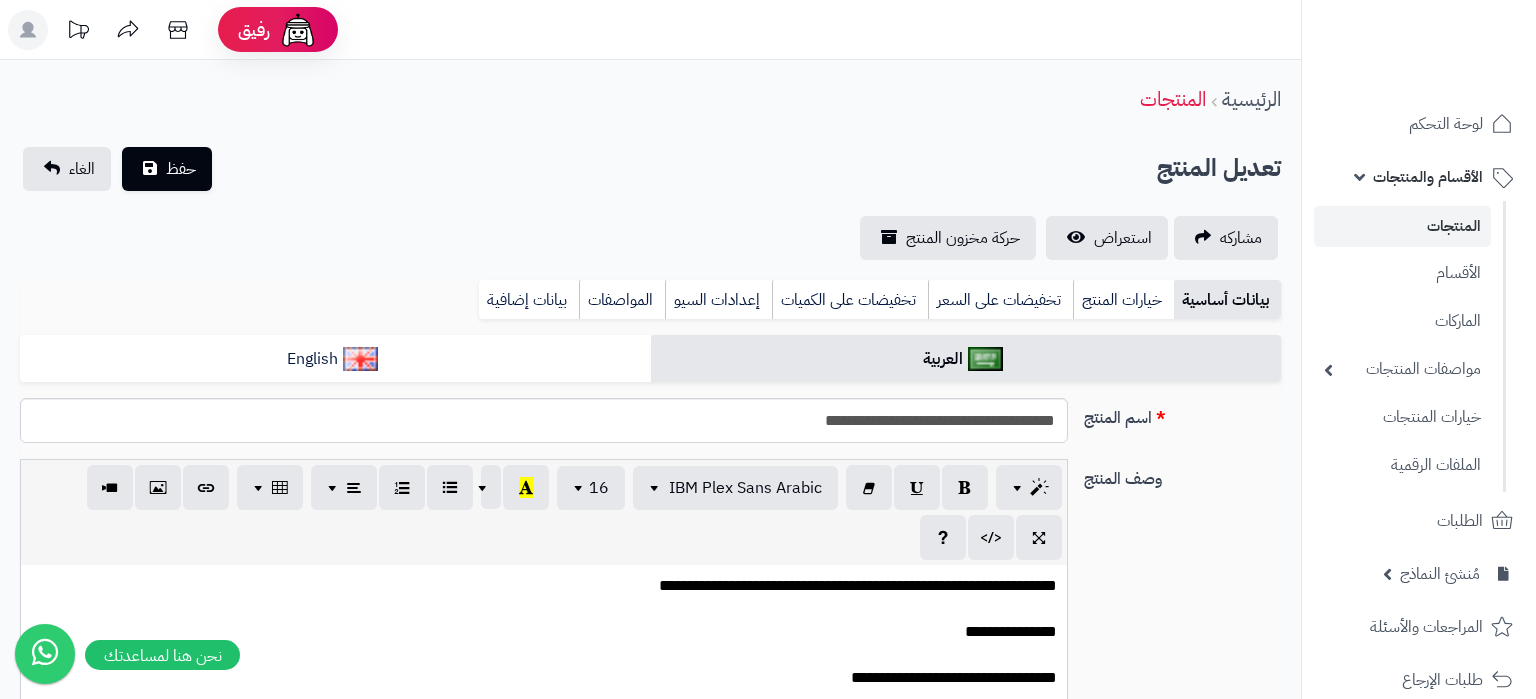 scroll, scrollTop: 0, scrollLeft: 0, axis: both 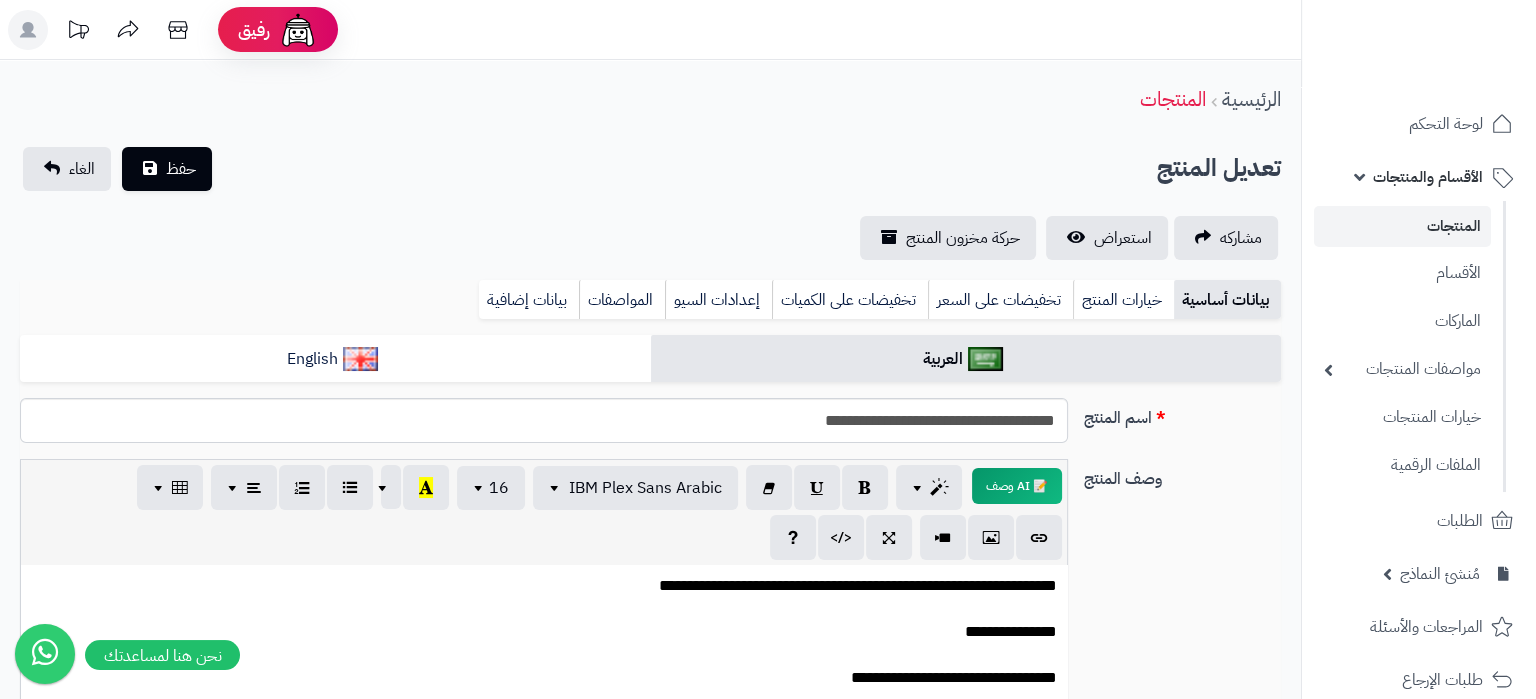 click on "**********" at bounding box center [544, 1055] 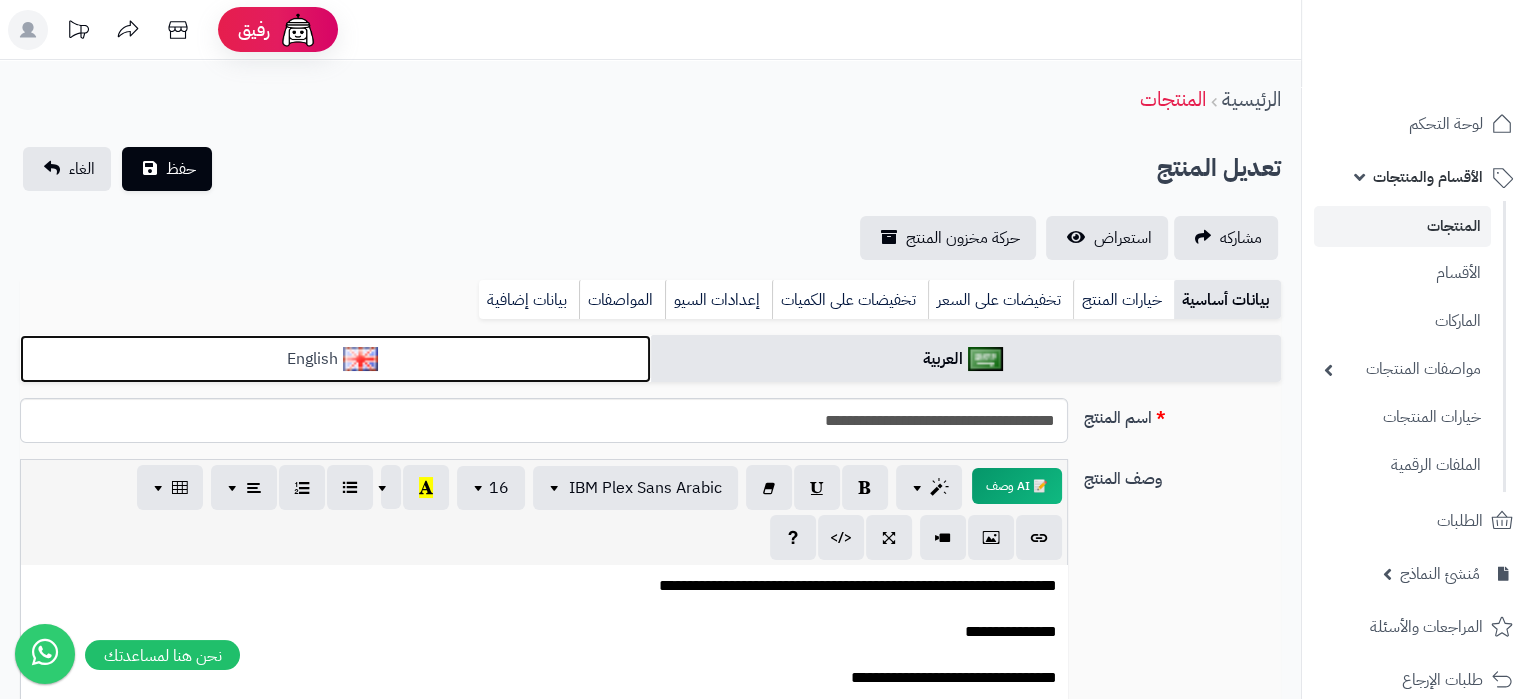 click on "English" at bounding box center (335, 359) 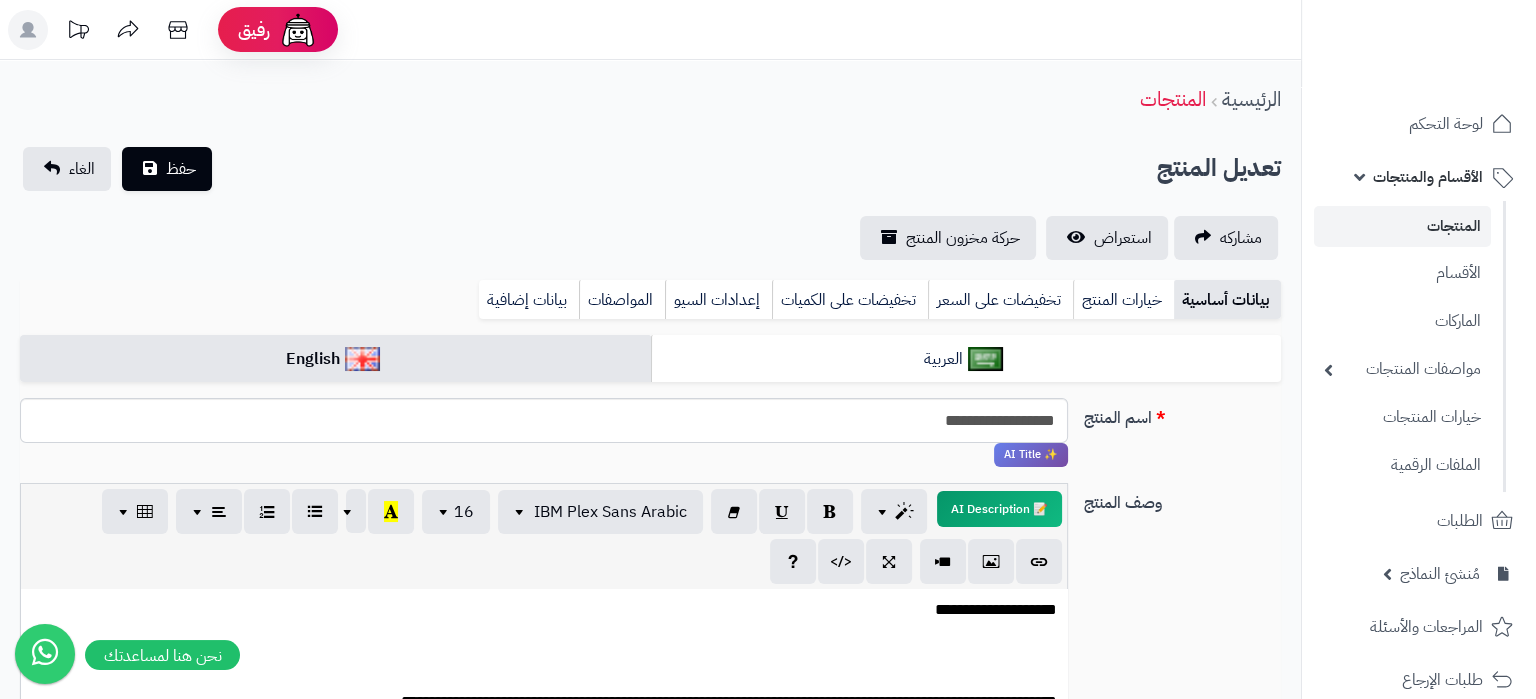 click on "**********" at bounding box center (544, 942) 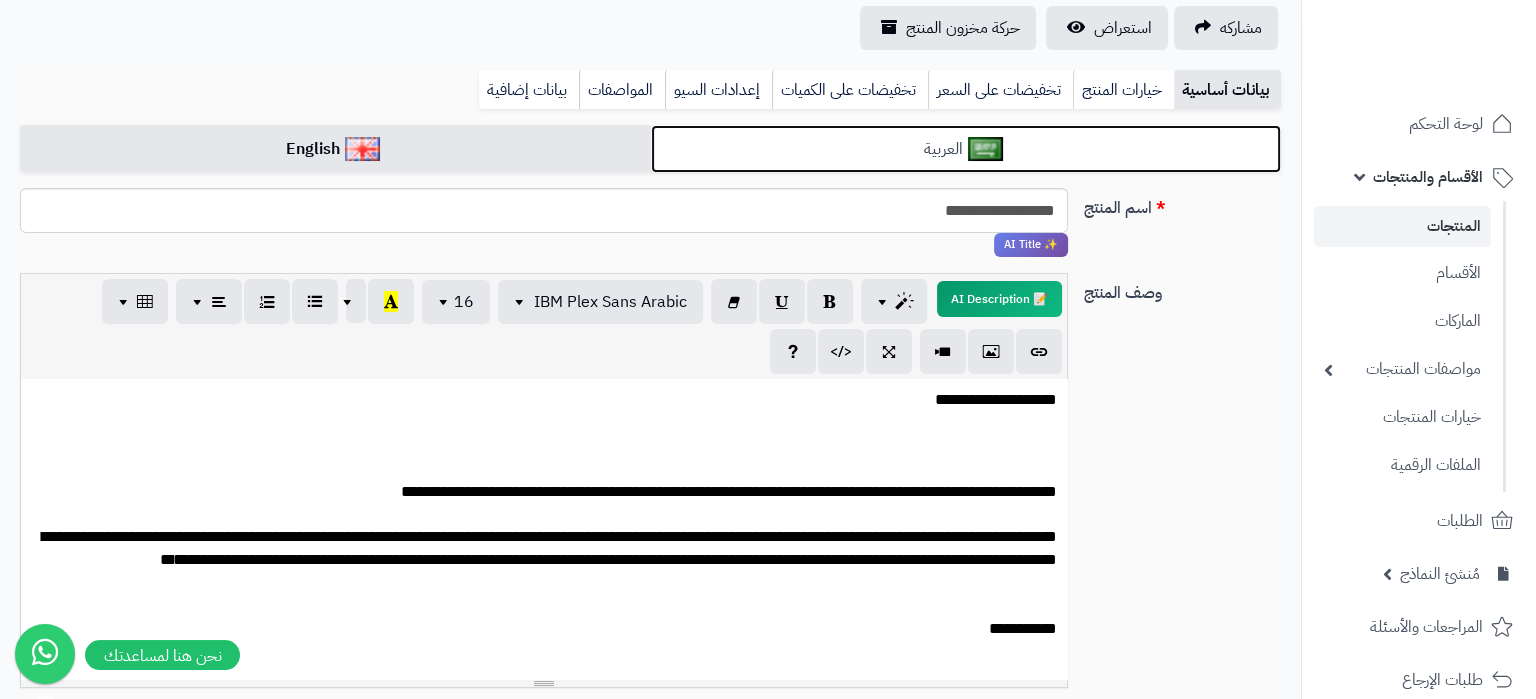 click on "العربية" at bounding box center (966, 149) 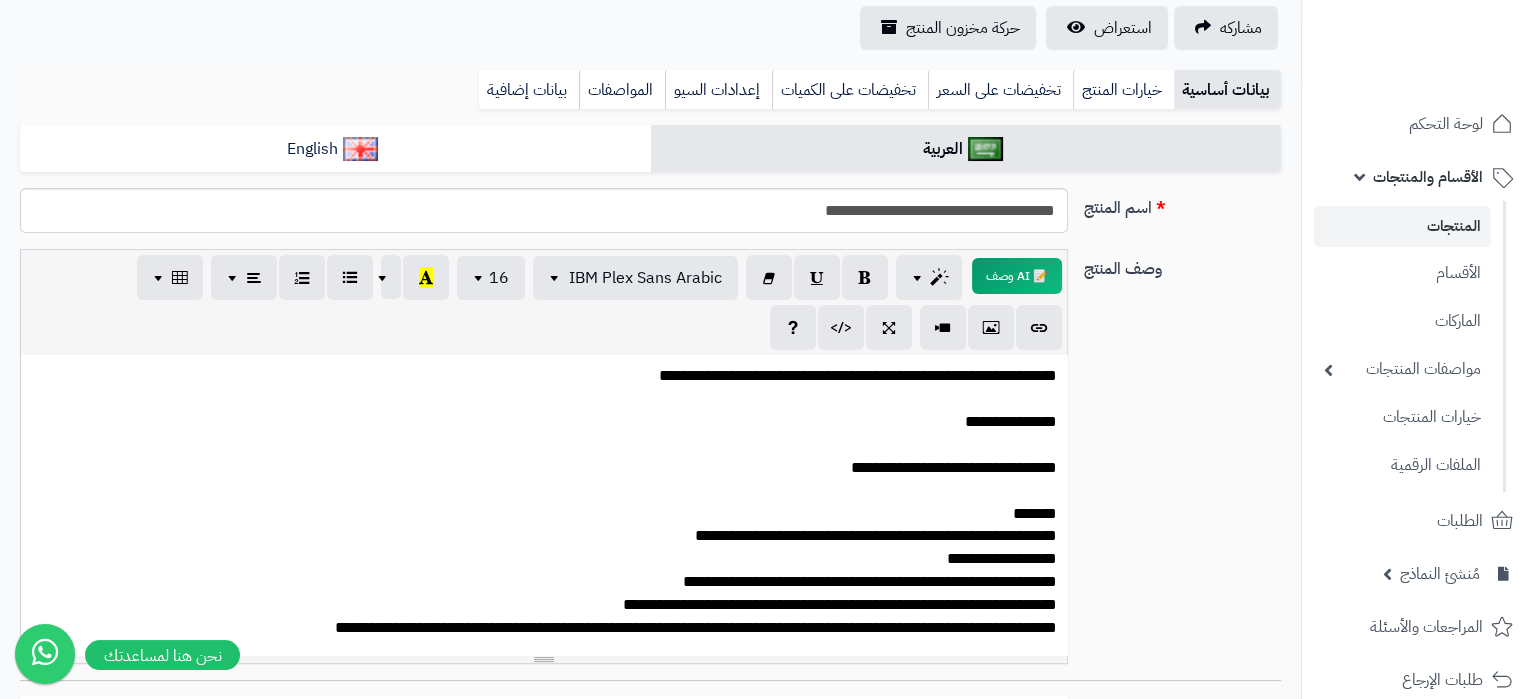 click on "**********" at bounding box center [544, 845] 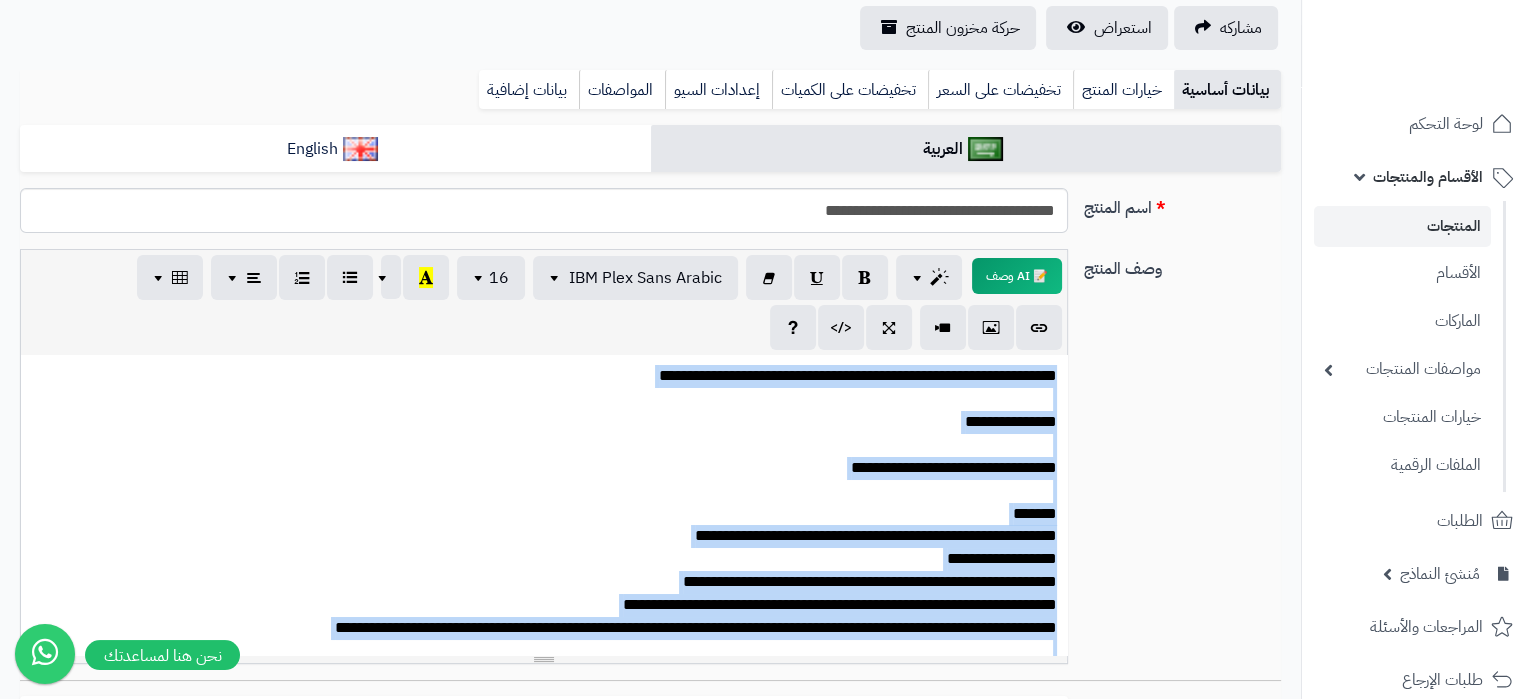 copy on "**********" 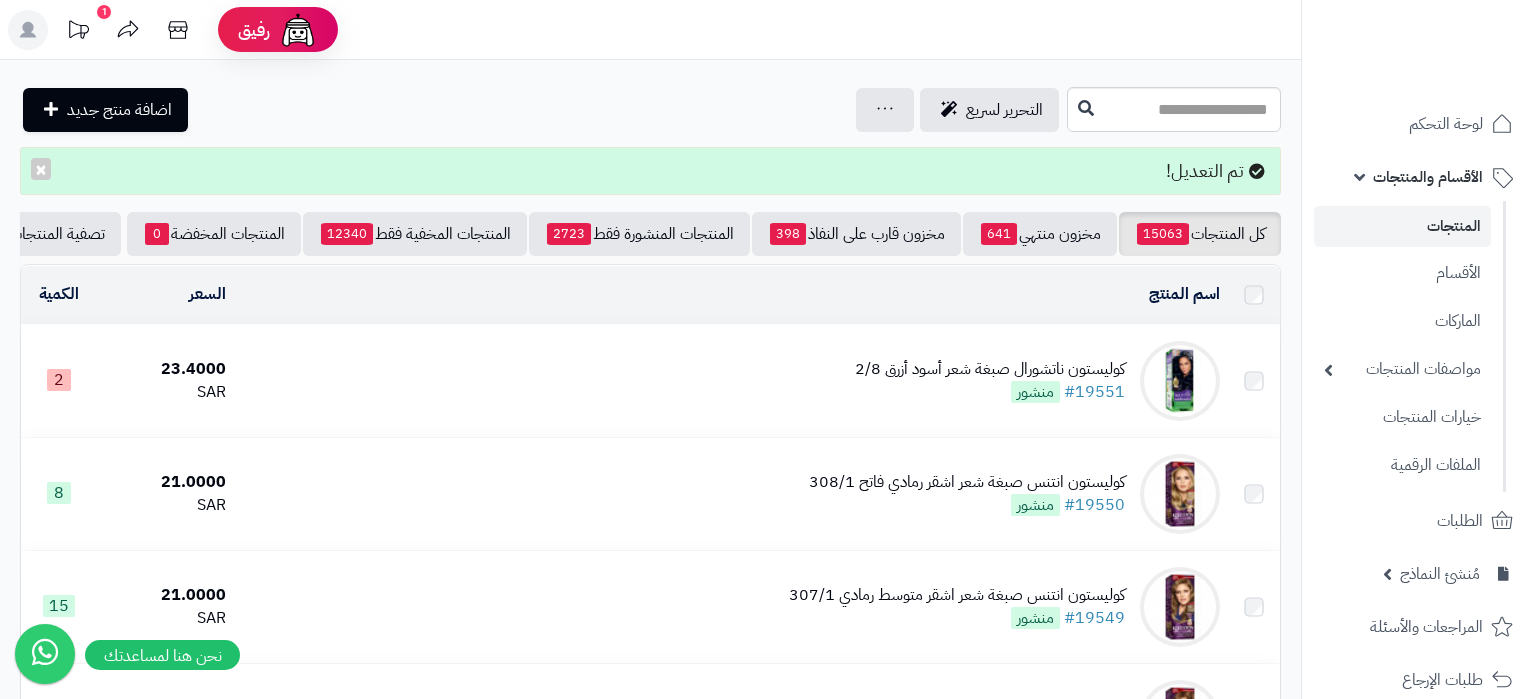 scroll, scrollTop: 0, scrollLeft: 0, axis: both 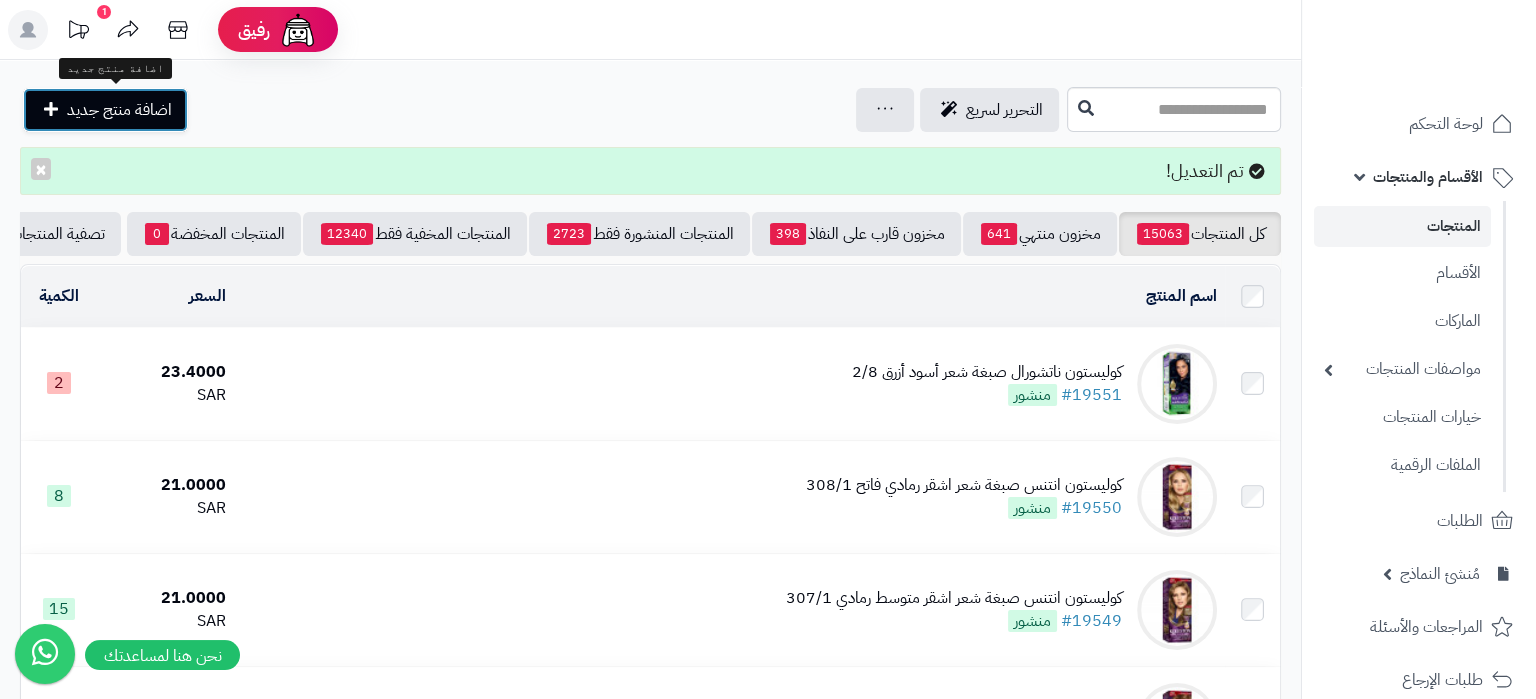 click on "اضافة منتج جديد" at bounding box center (119, 110) 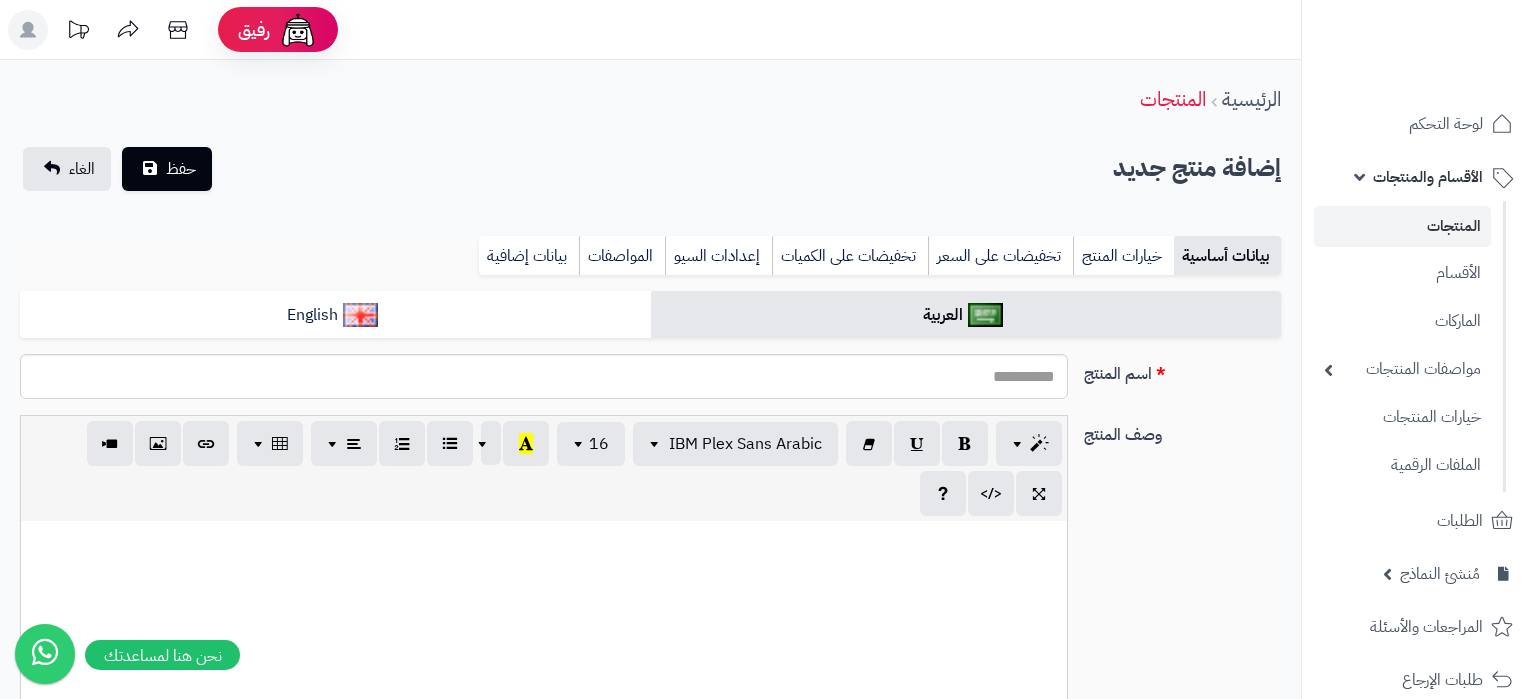 select 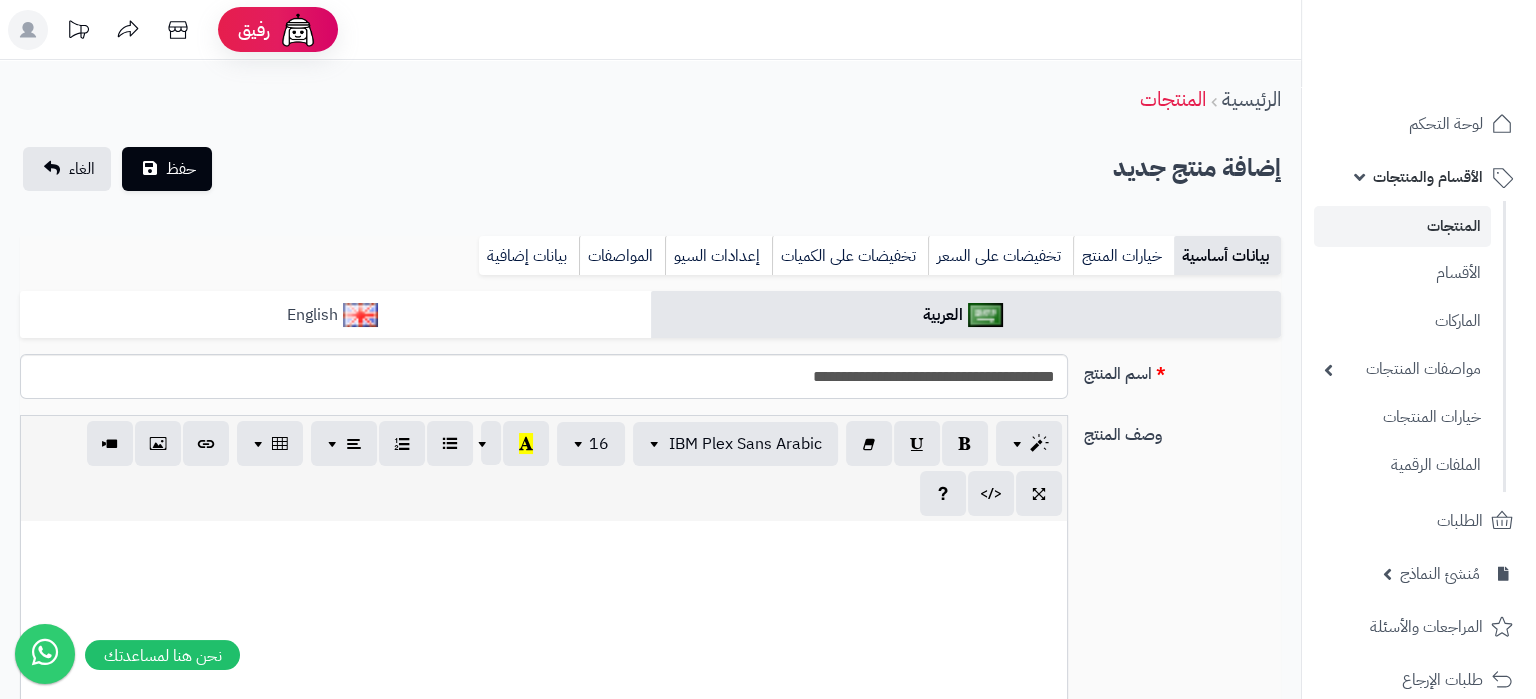 type on "**********" 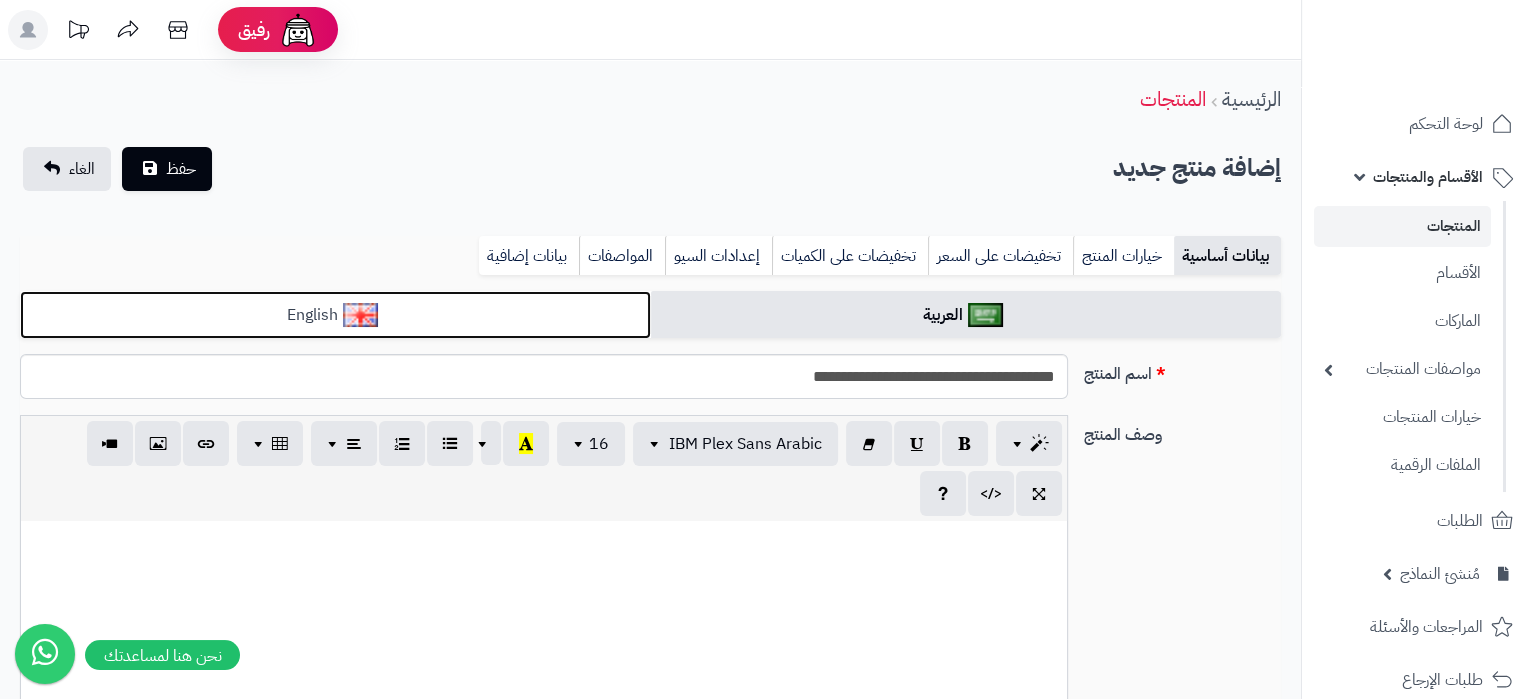 click on "English" at bounding box center [335, 315] 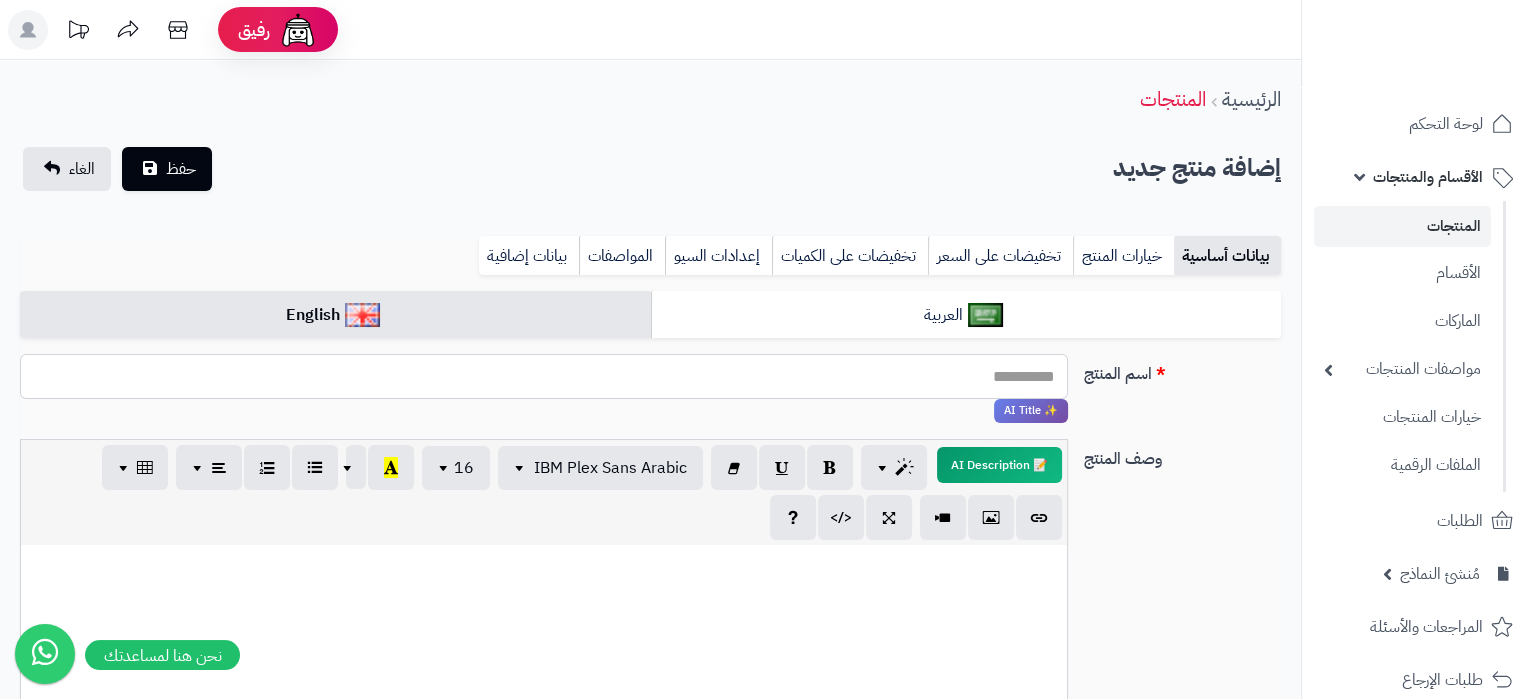 click on "اسم المنتج" at bounding box center [544, 376] 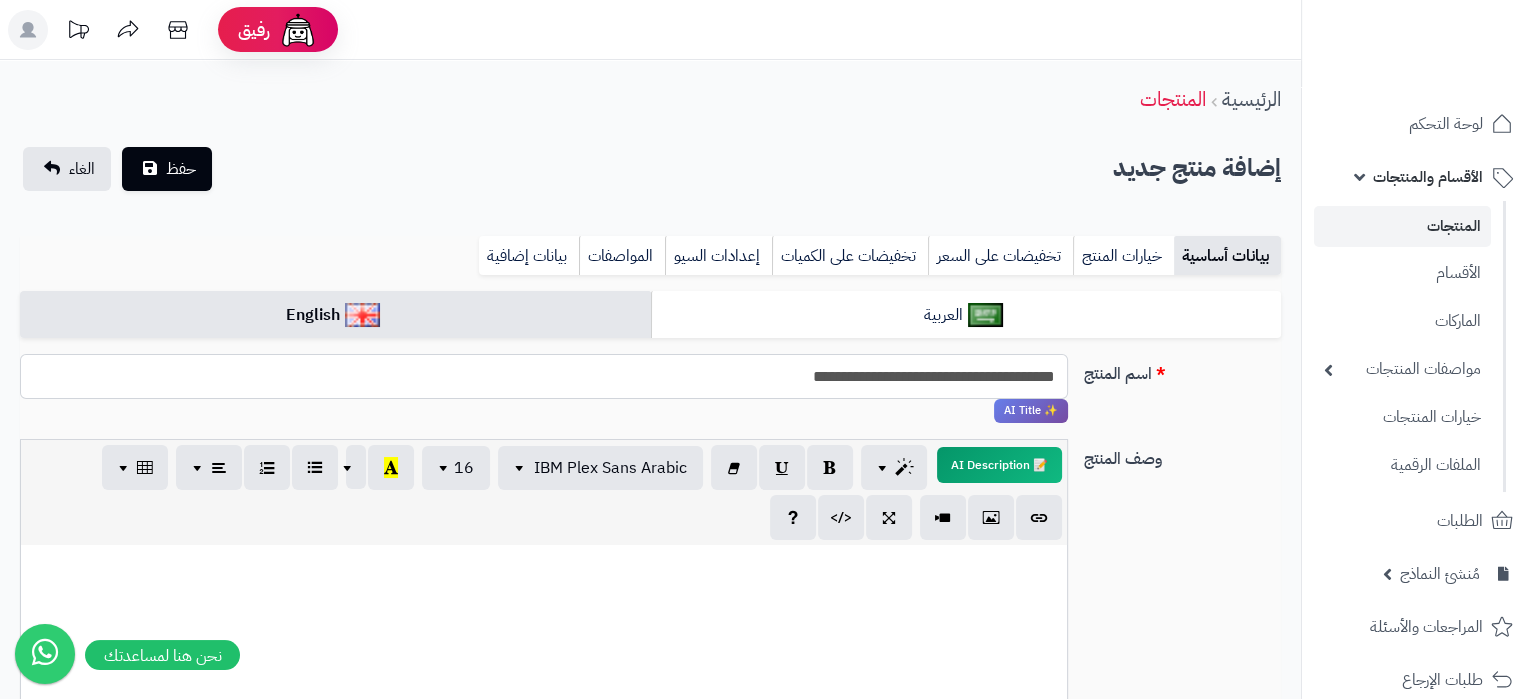 type on "**********" 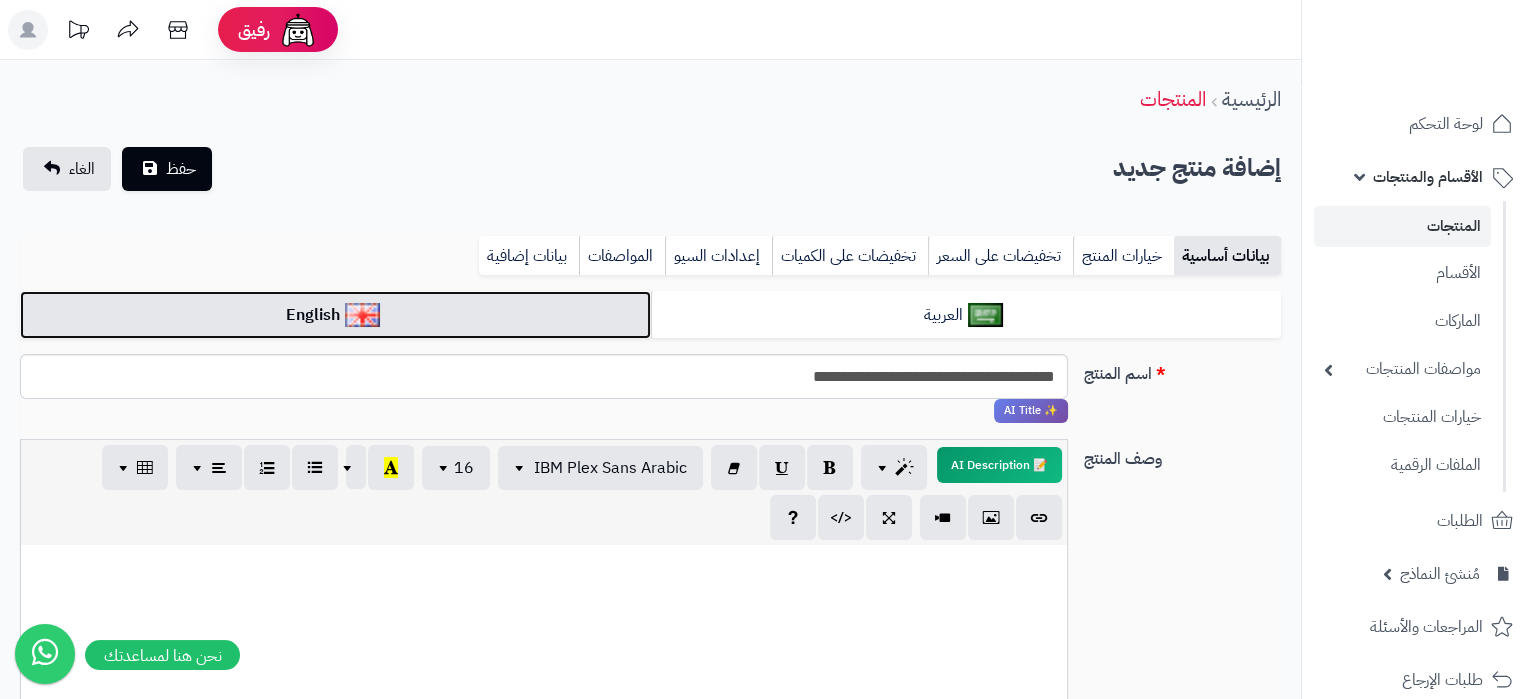 click on "English" at bounding box center (335, 315) 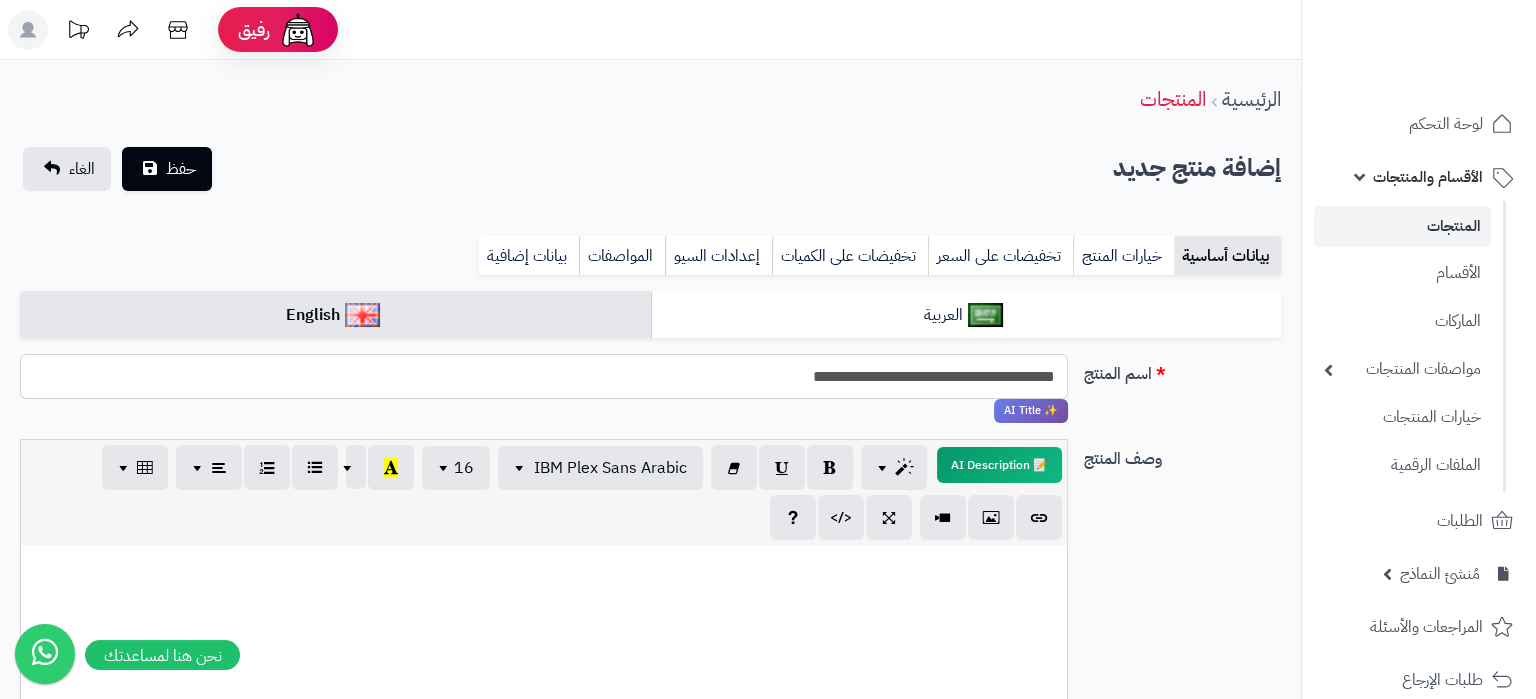 click on "**********" at bounding box center [544, 376] 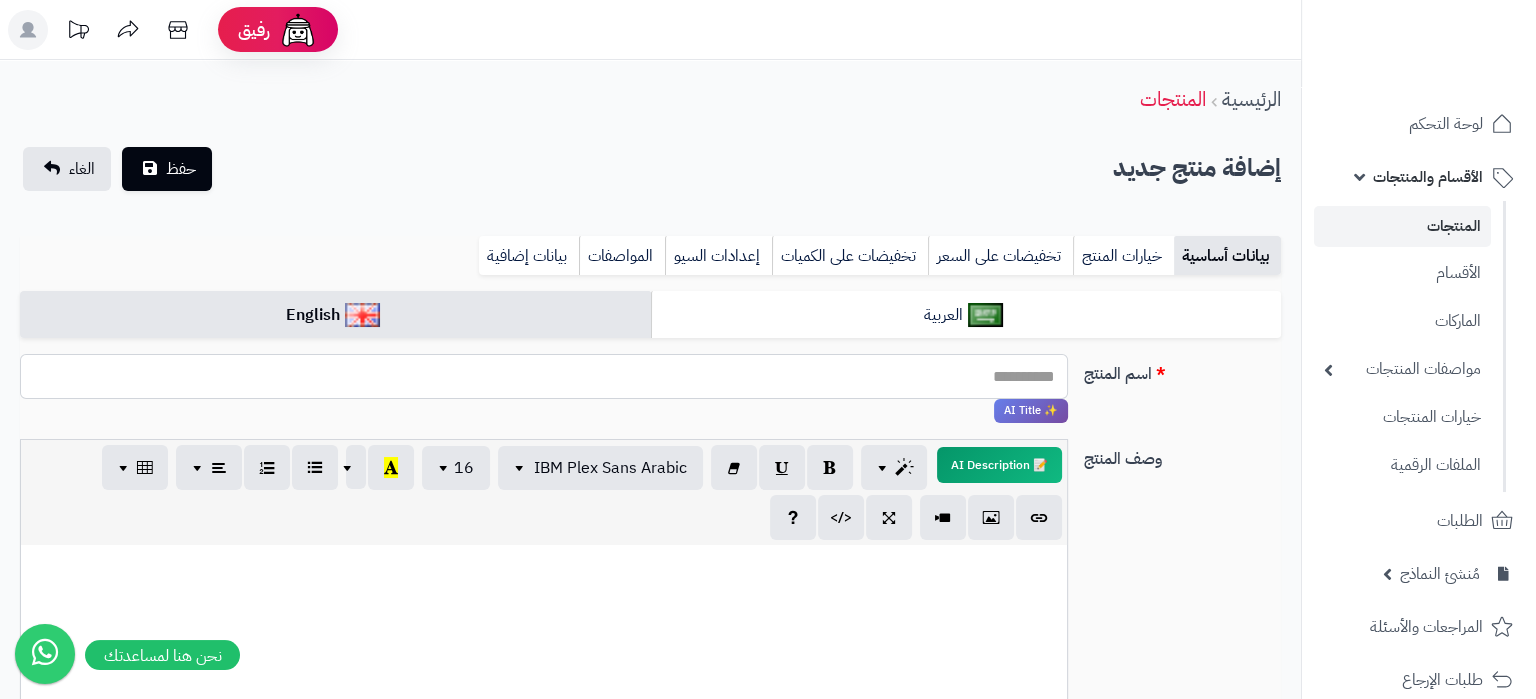 paste on "**********" 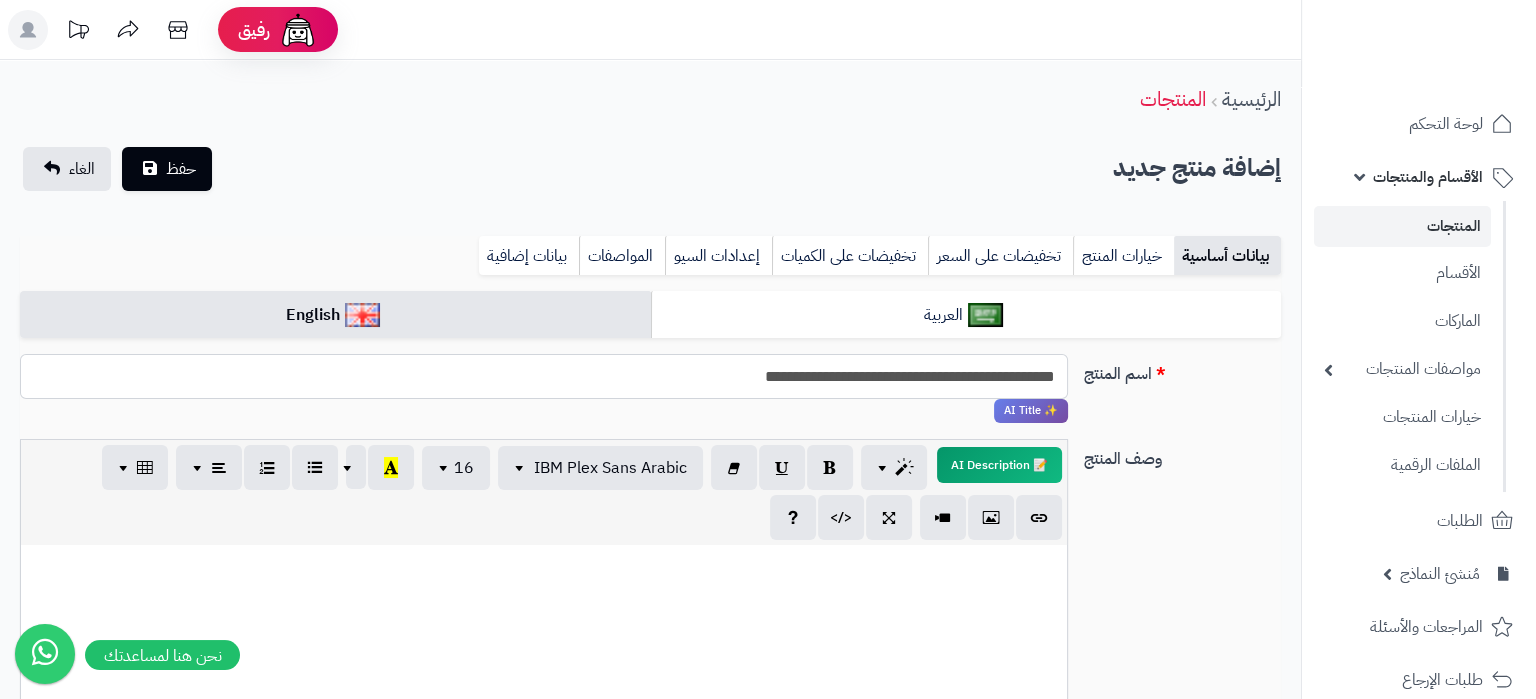 type on "**********" 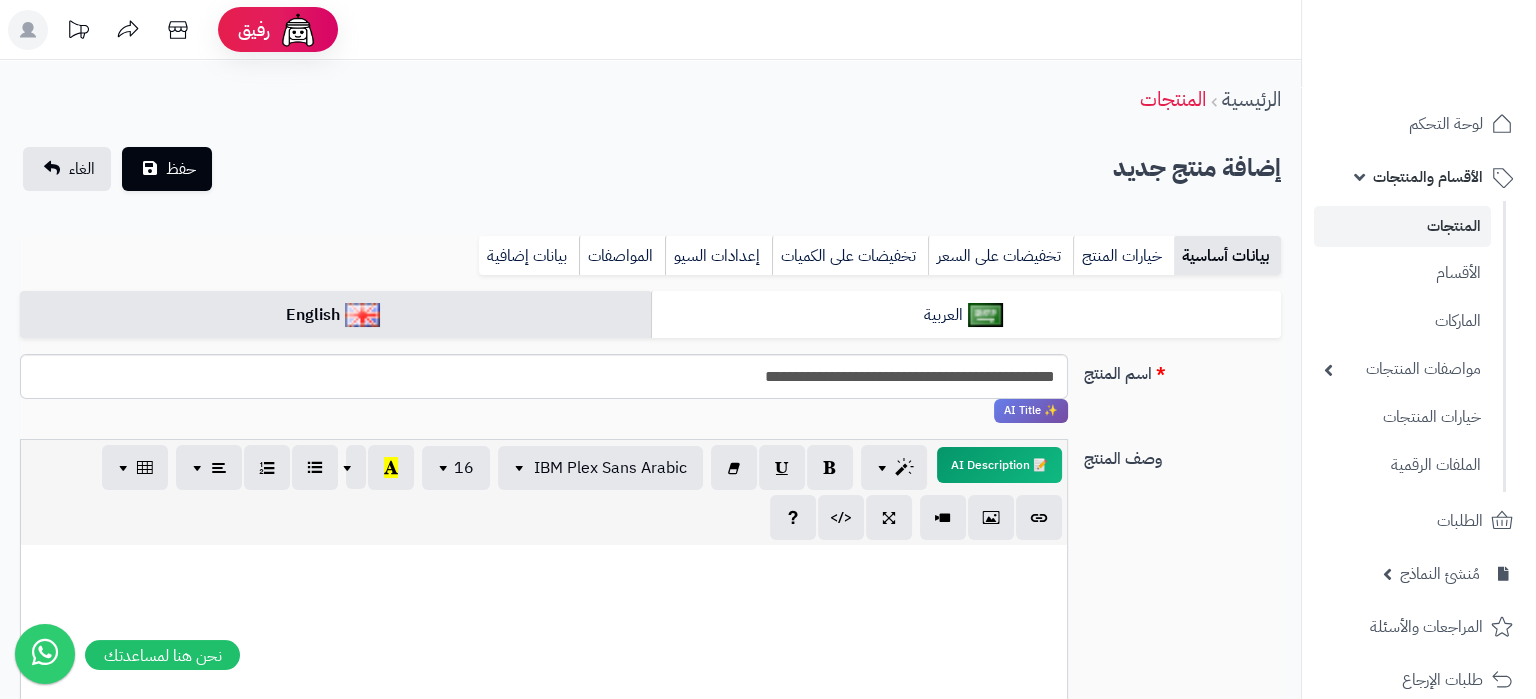 click at bounding box center (544, 566) 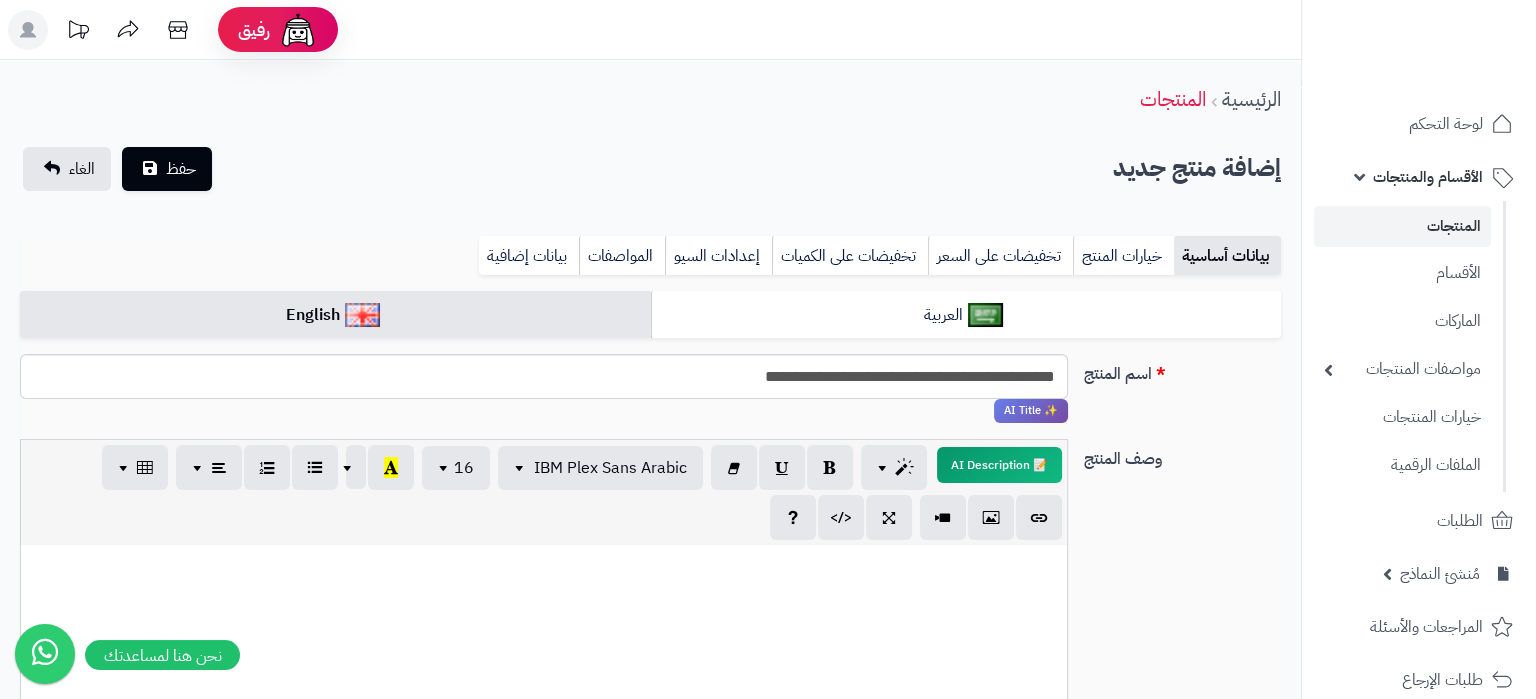 click at bounding box center [544, 695] 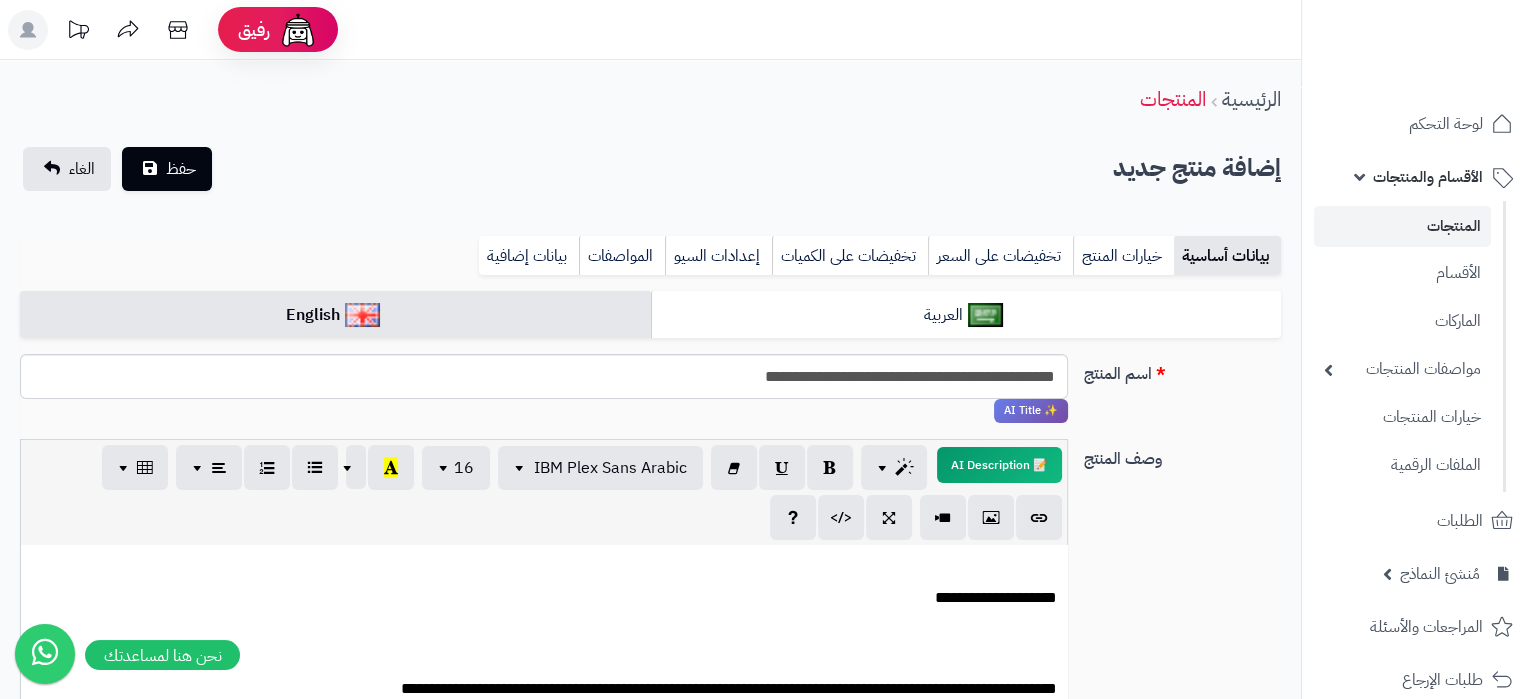scroll, scrollTop: 0, scrollLeft: 0, axis: both 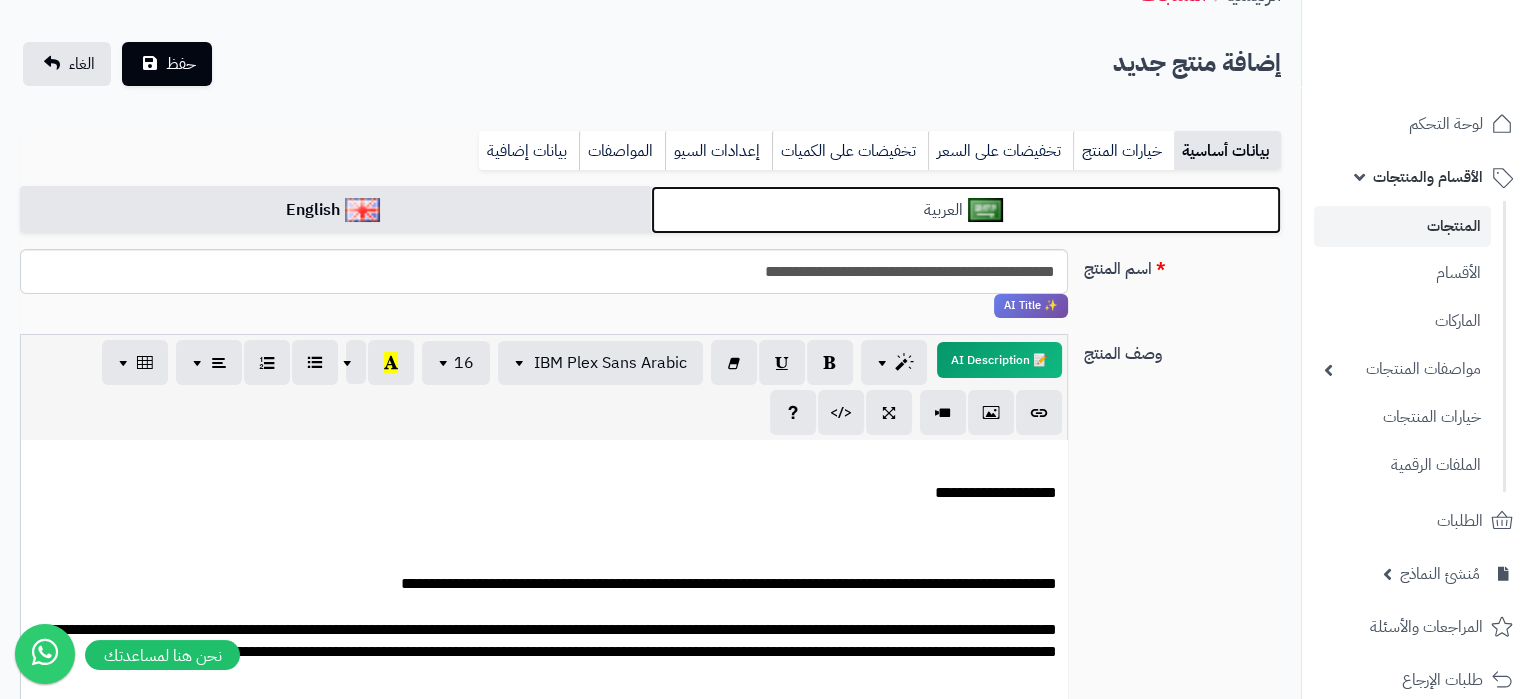 click on "العربية" at bounding box center [966, 210] 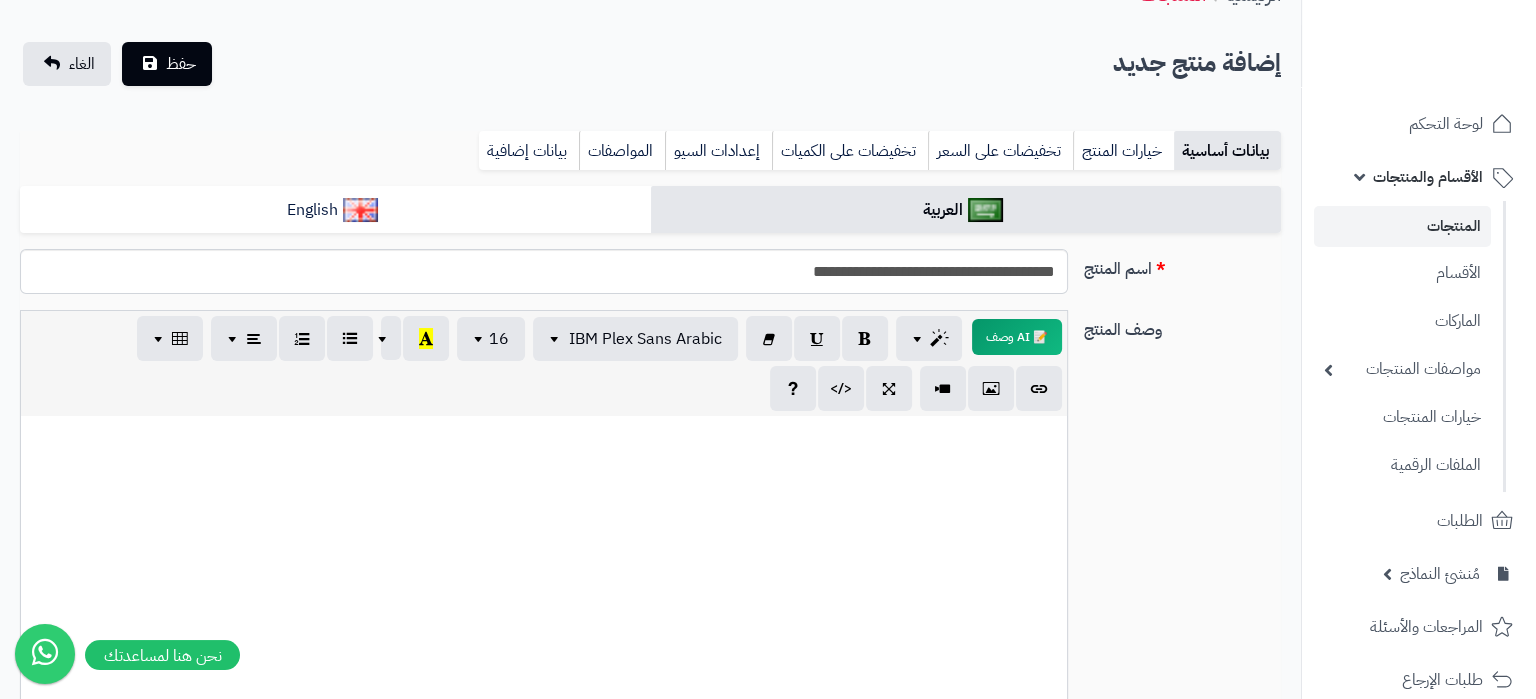 click at bounding box center (544, 566) 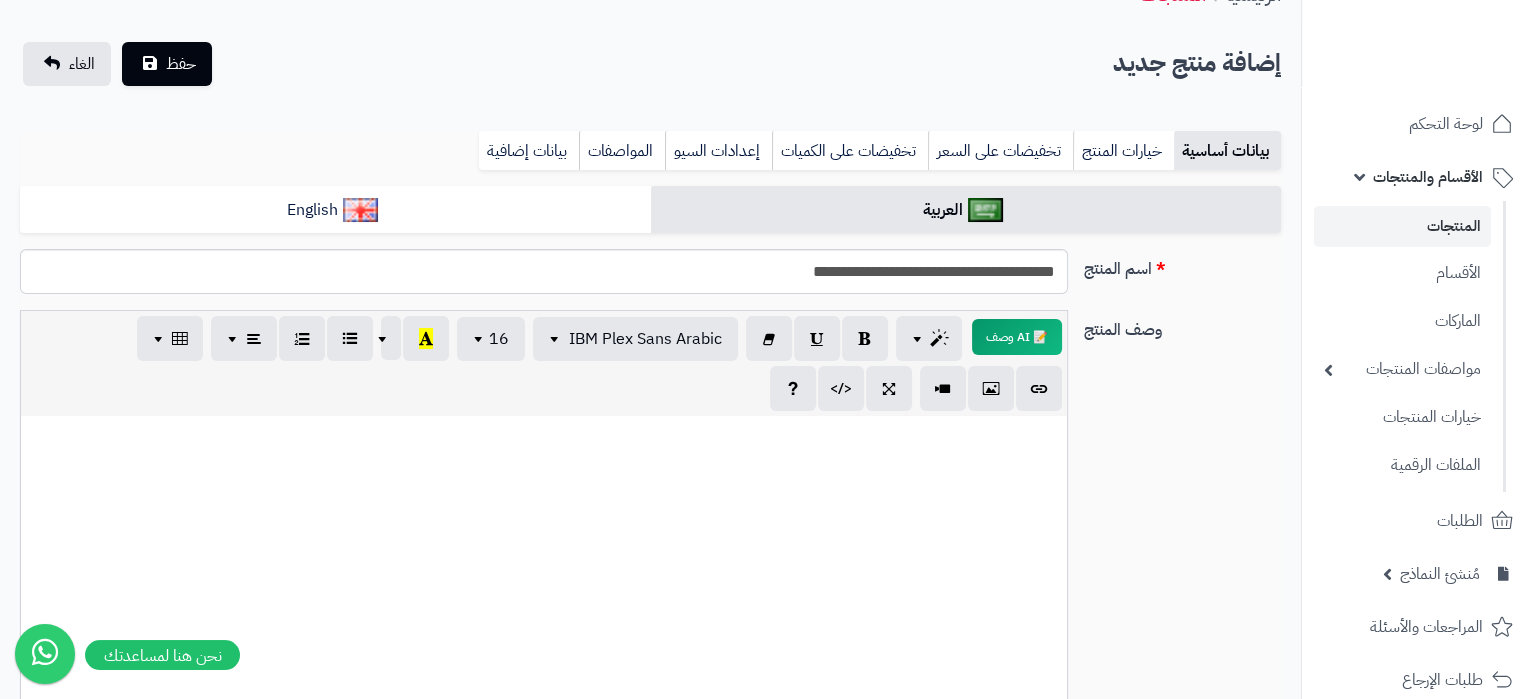 paste 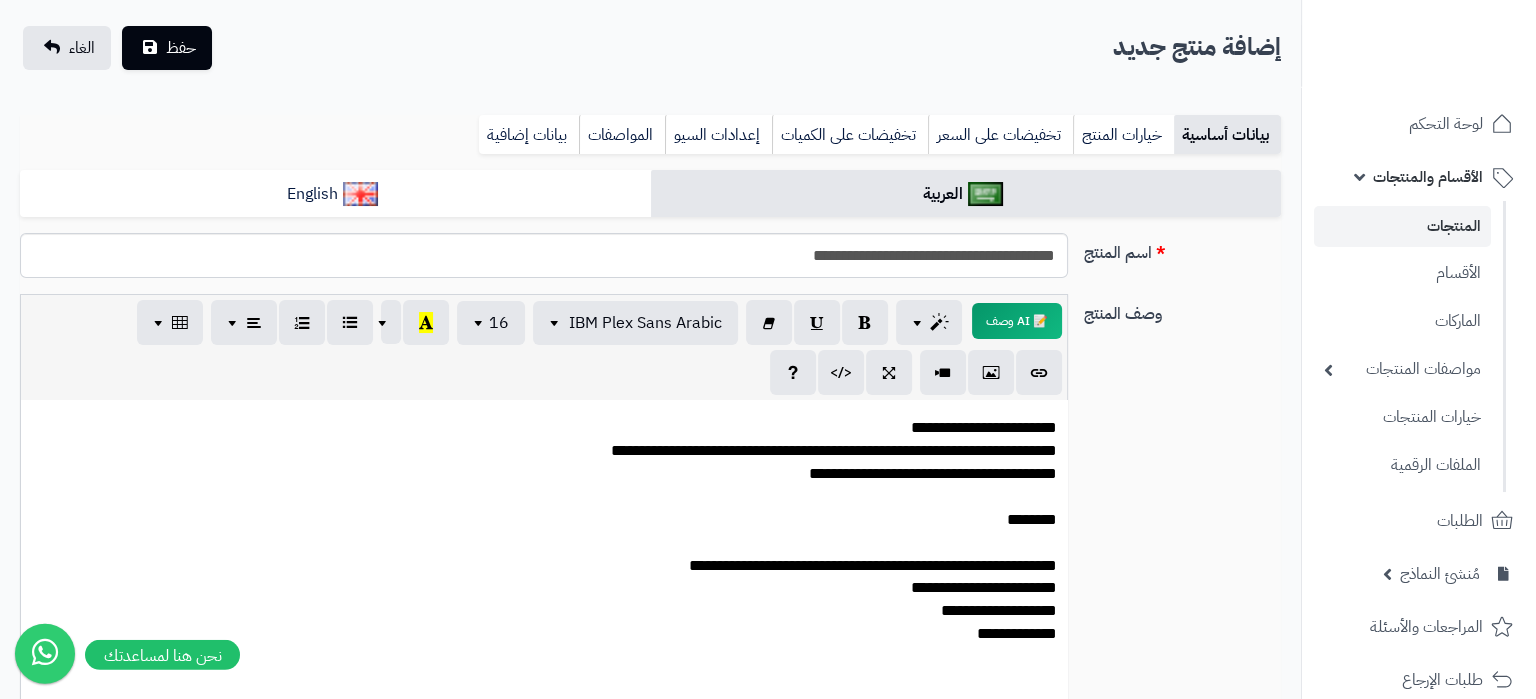 scroll, scrollTop: 773, scrollLeft: 0, axis: vertical 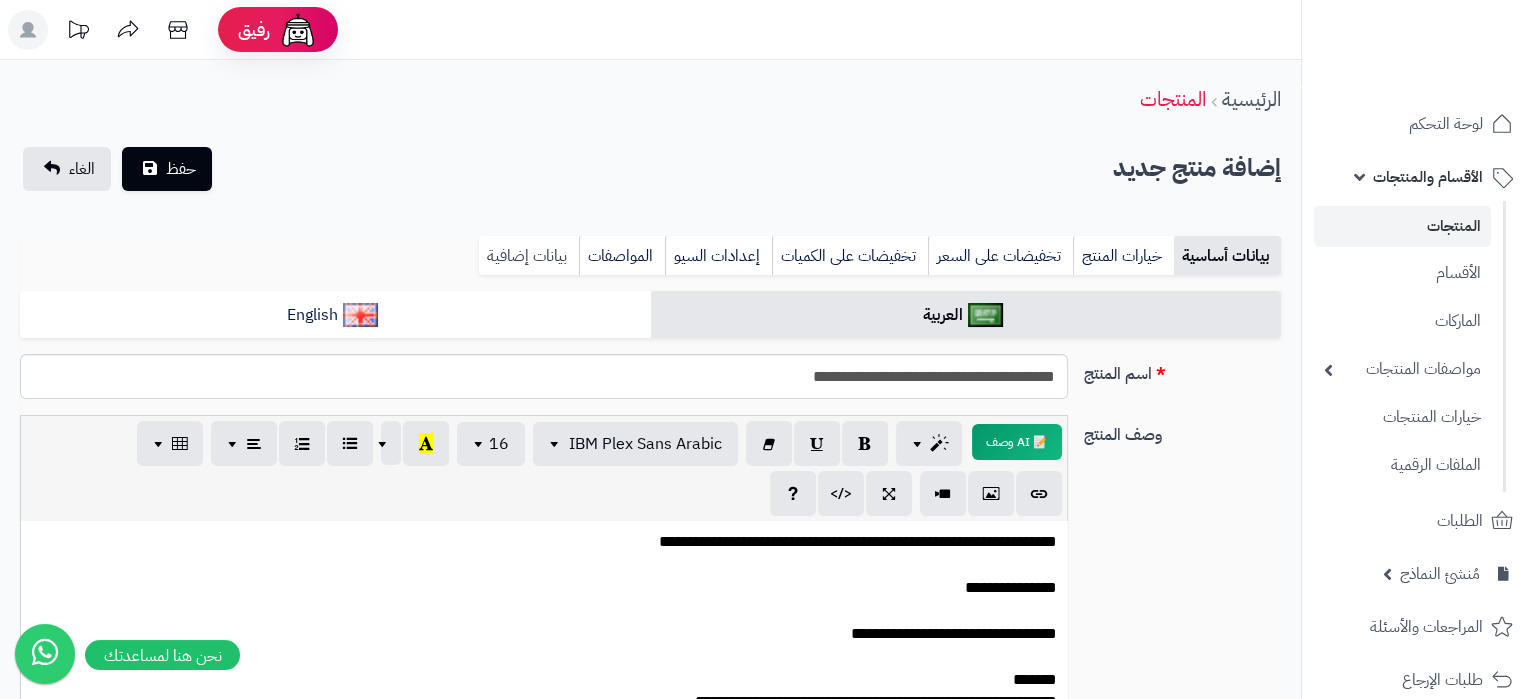 click on "بيانات إضافية" at bounding box center [529, 256] 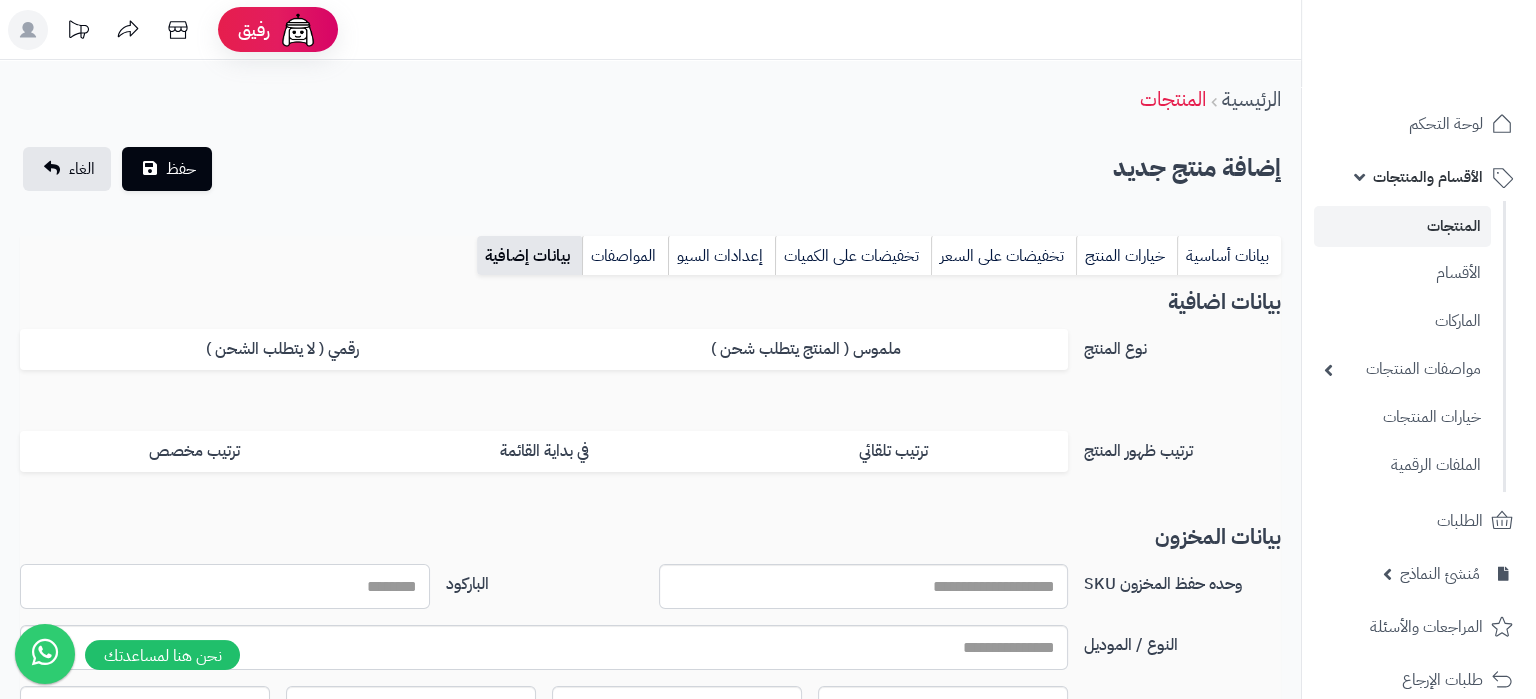 click on "الباركود" at bounding box center [225, 586] 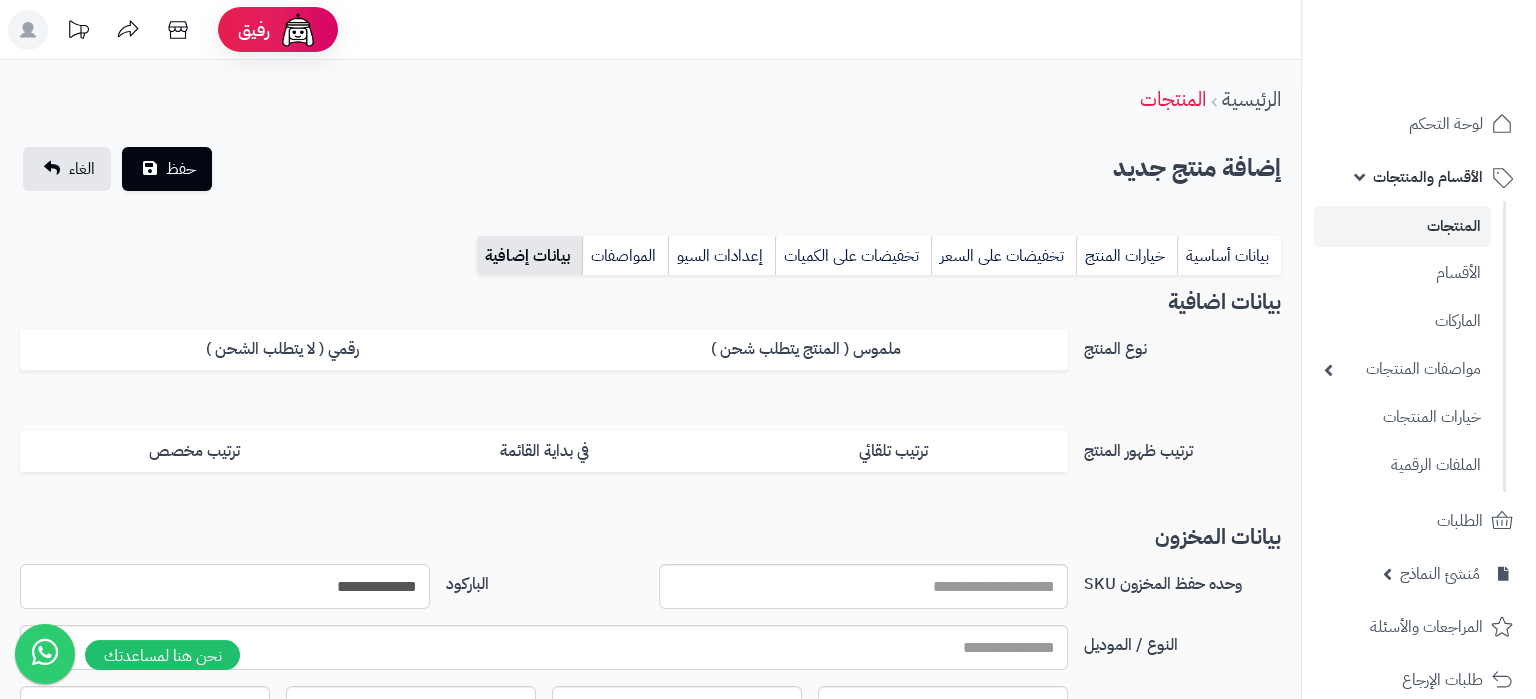 type on "**********" 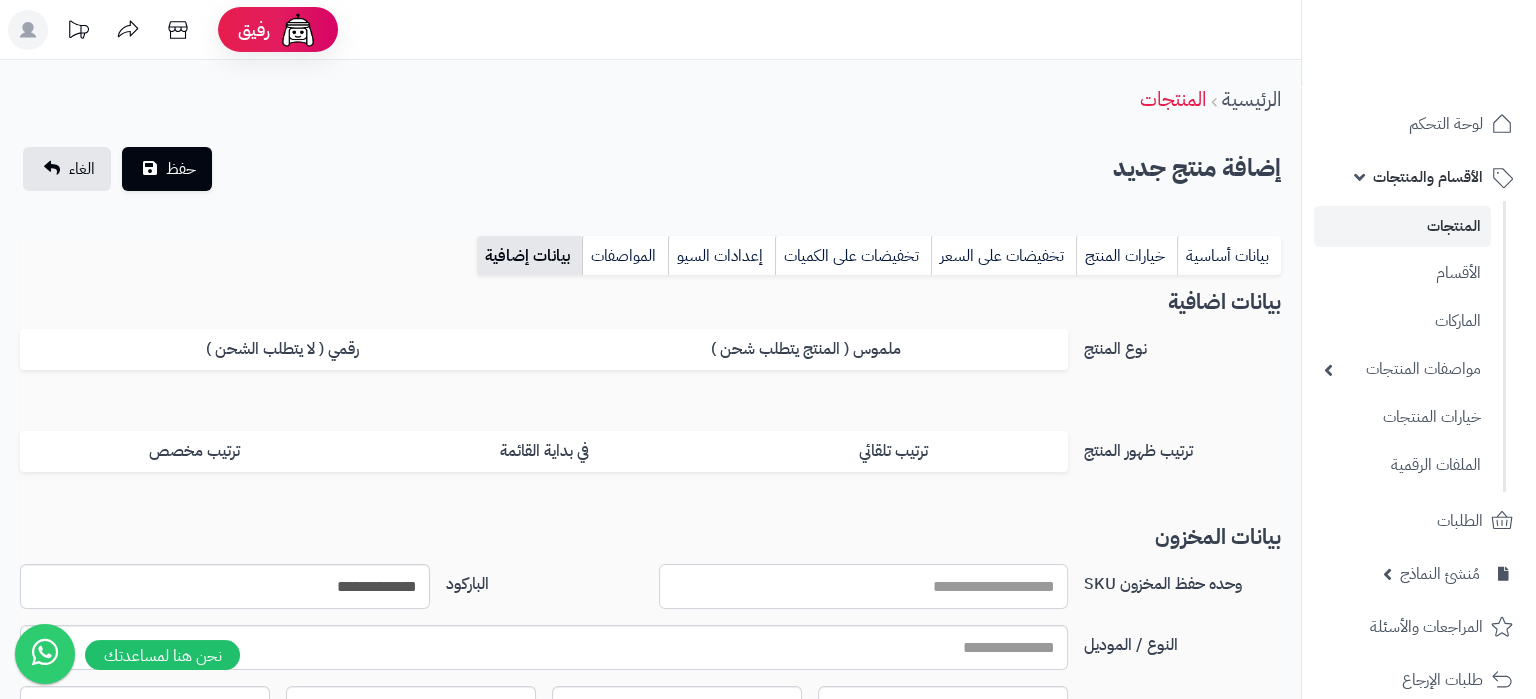 click on "وحده حفظ المخزون SKU" at bounding box center [864, 586] 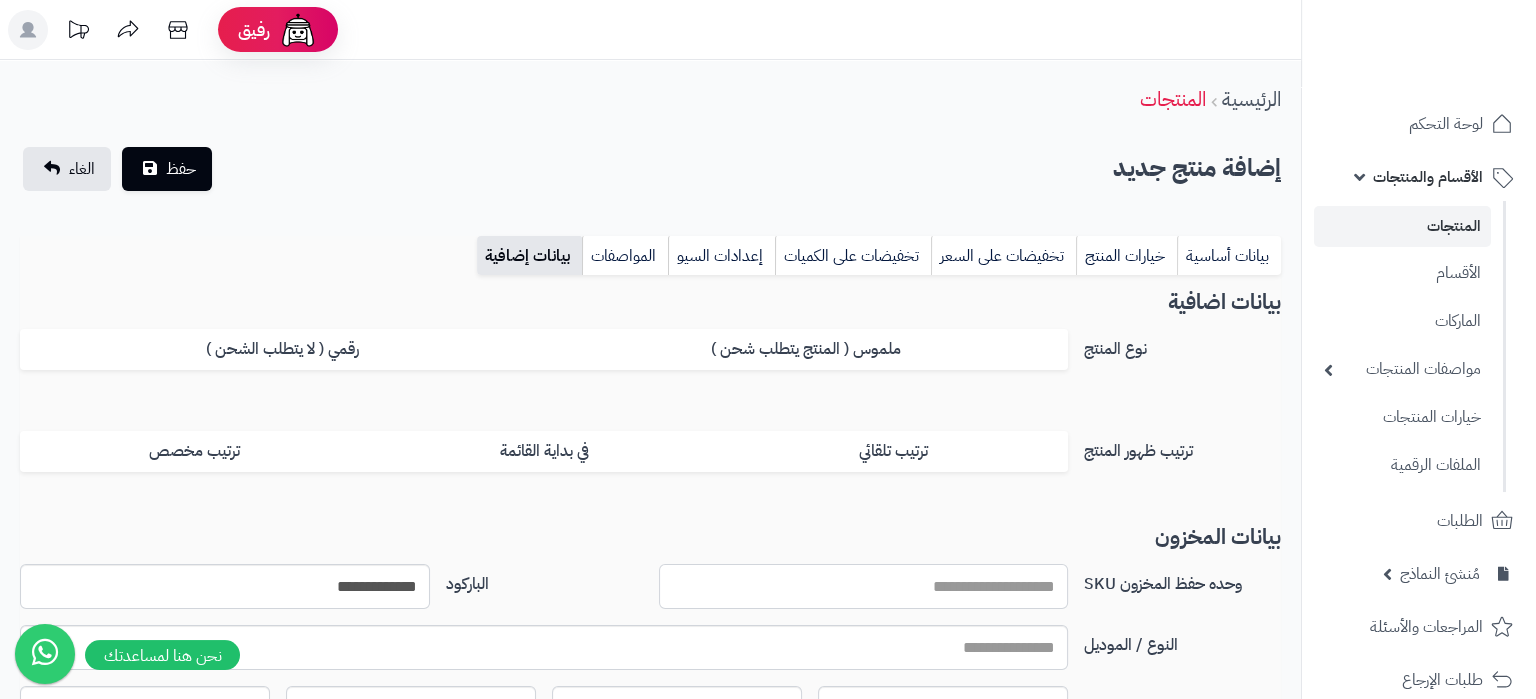 click on "وحده حفظ المخزون SKU" at bounding box center [864, 586] 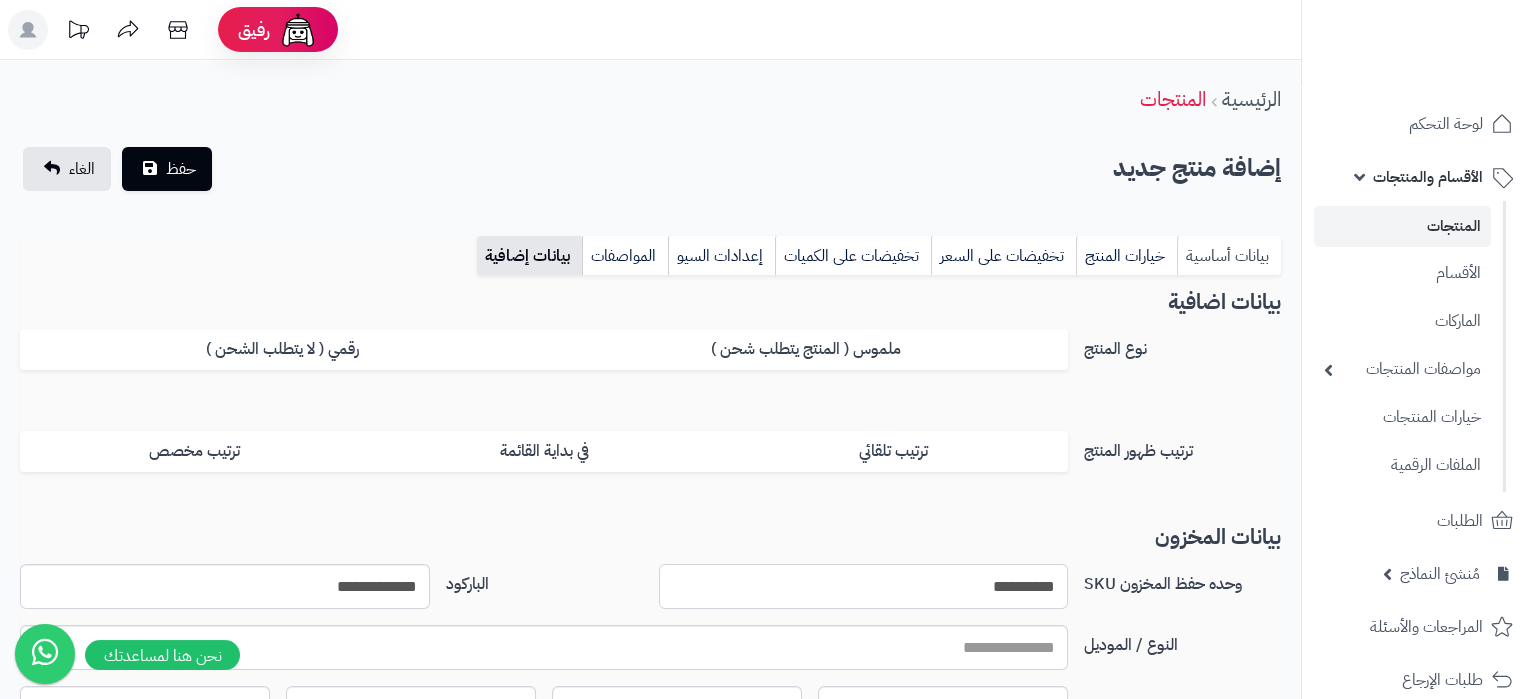 type on "**********" 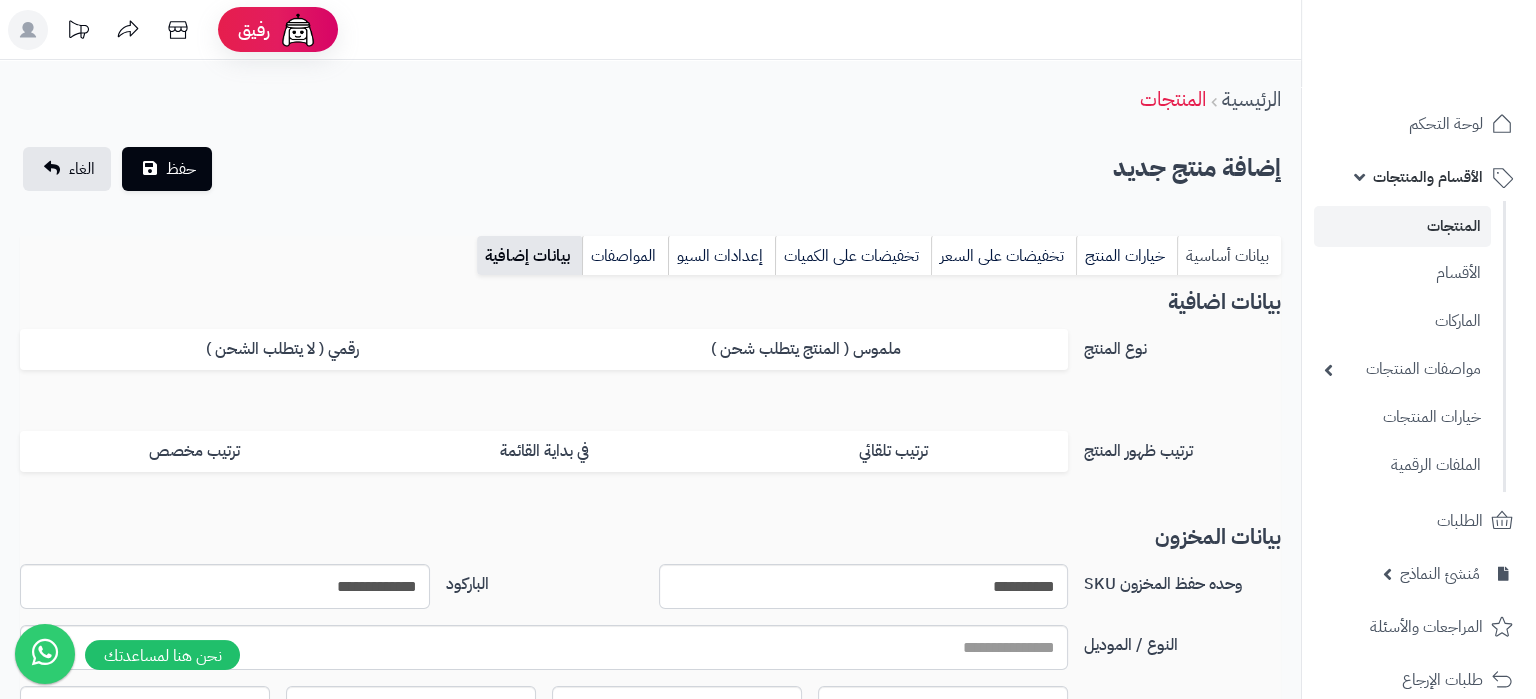 click on "بيانات أساسية" at bounding box center [1229, 256] 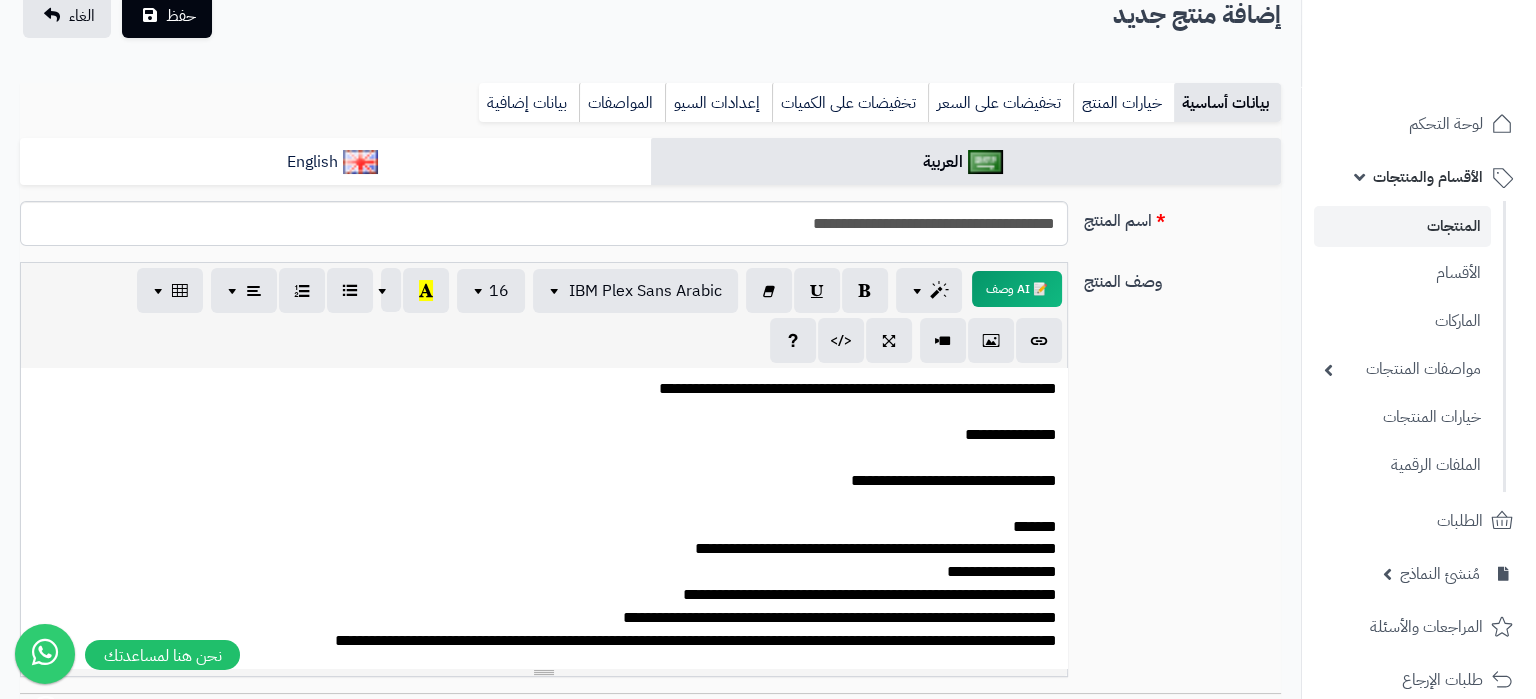 scroll, scrollTop: 210, scrollLeft: 0, axis: vertical 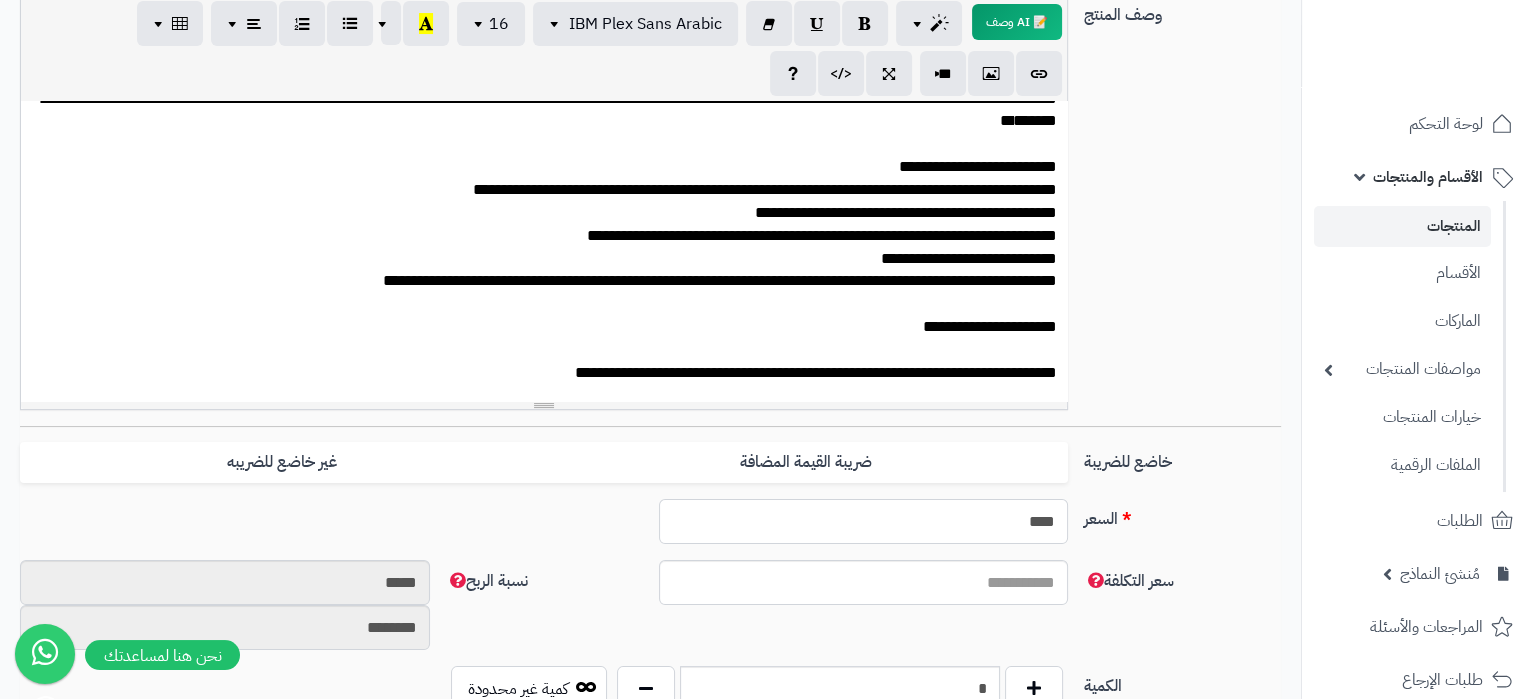 click on "****" at bounding box center [864, 521] 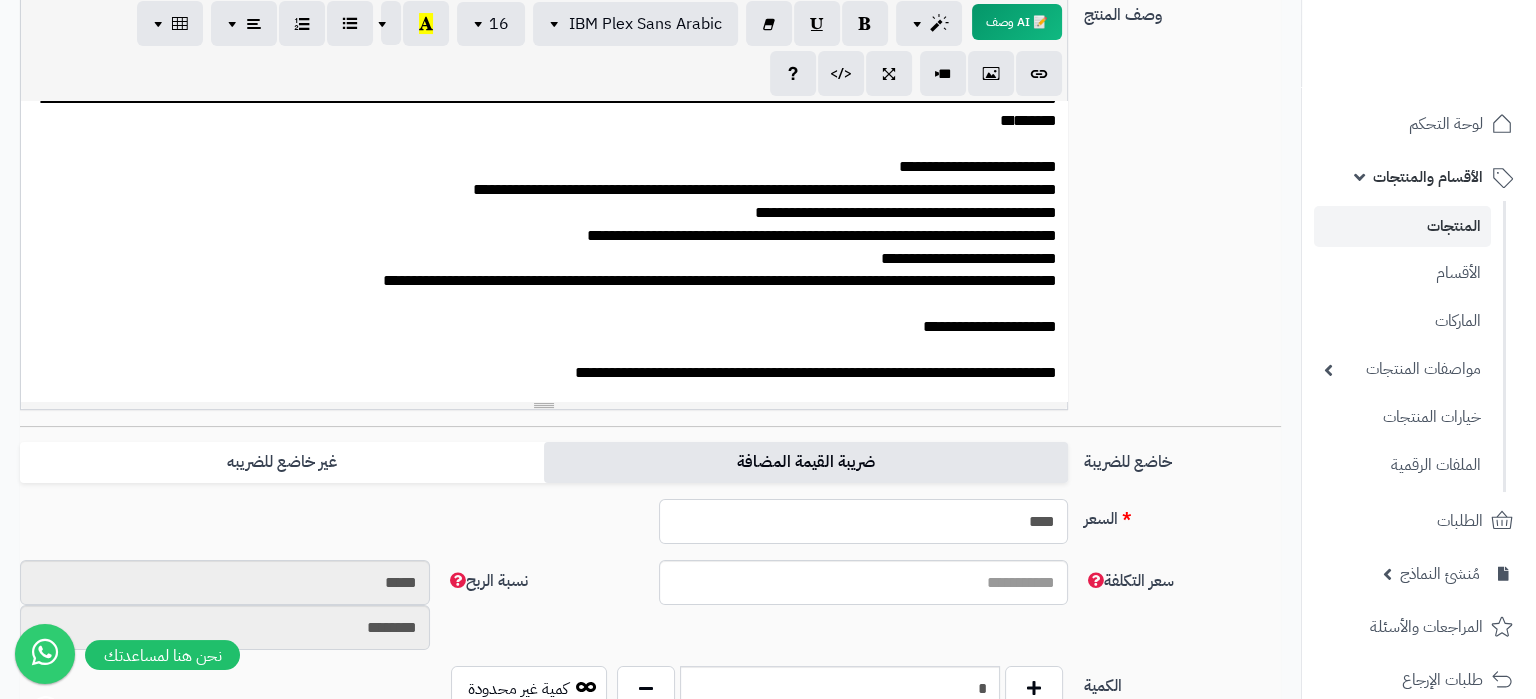 type on "****" 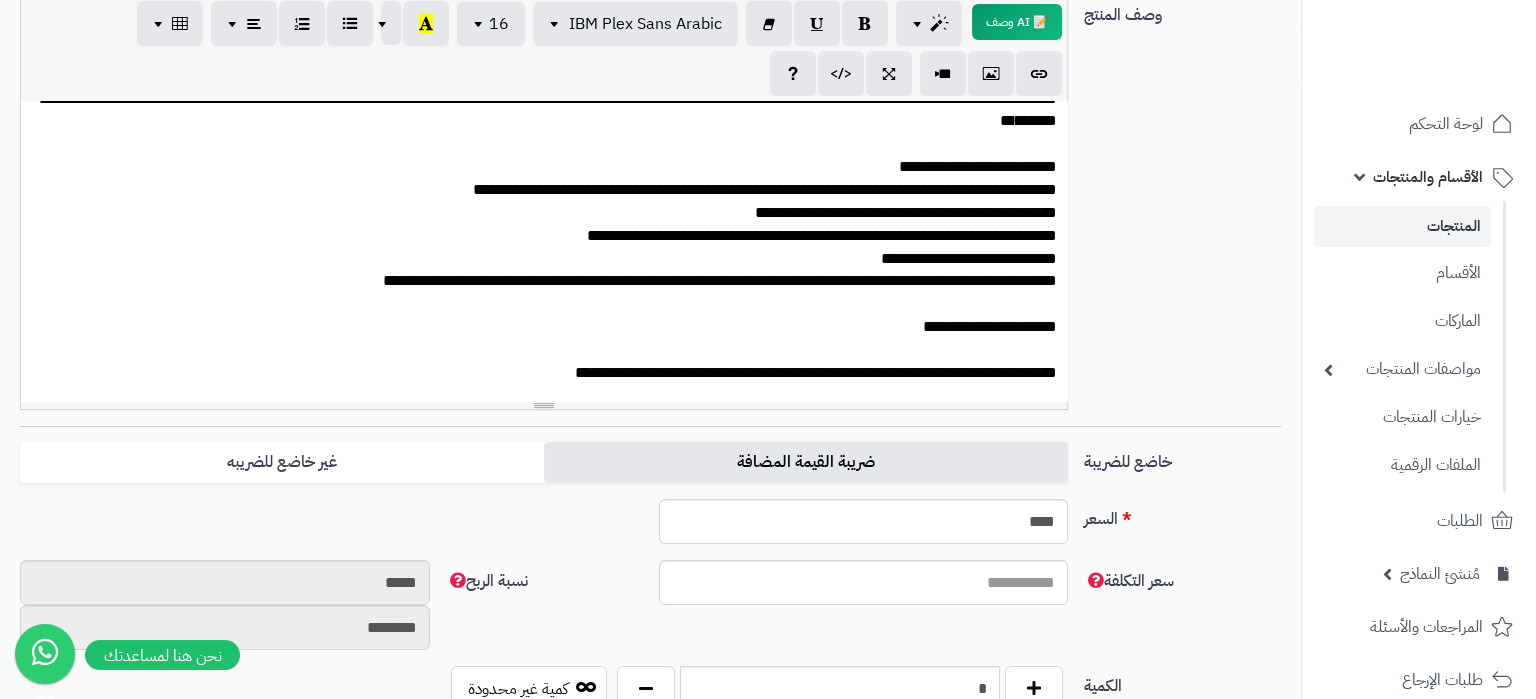 click on "ضريبة القيمة المضافة" at bounding box center (806, 462) 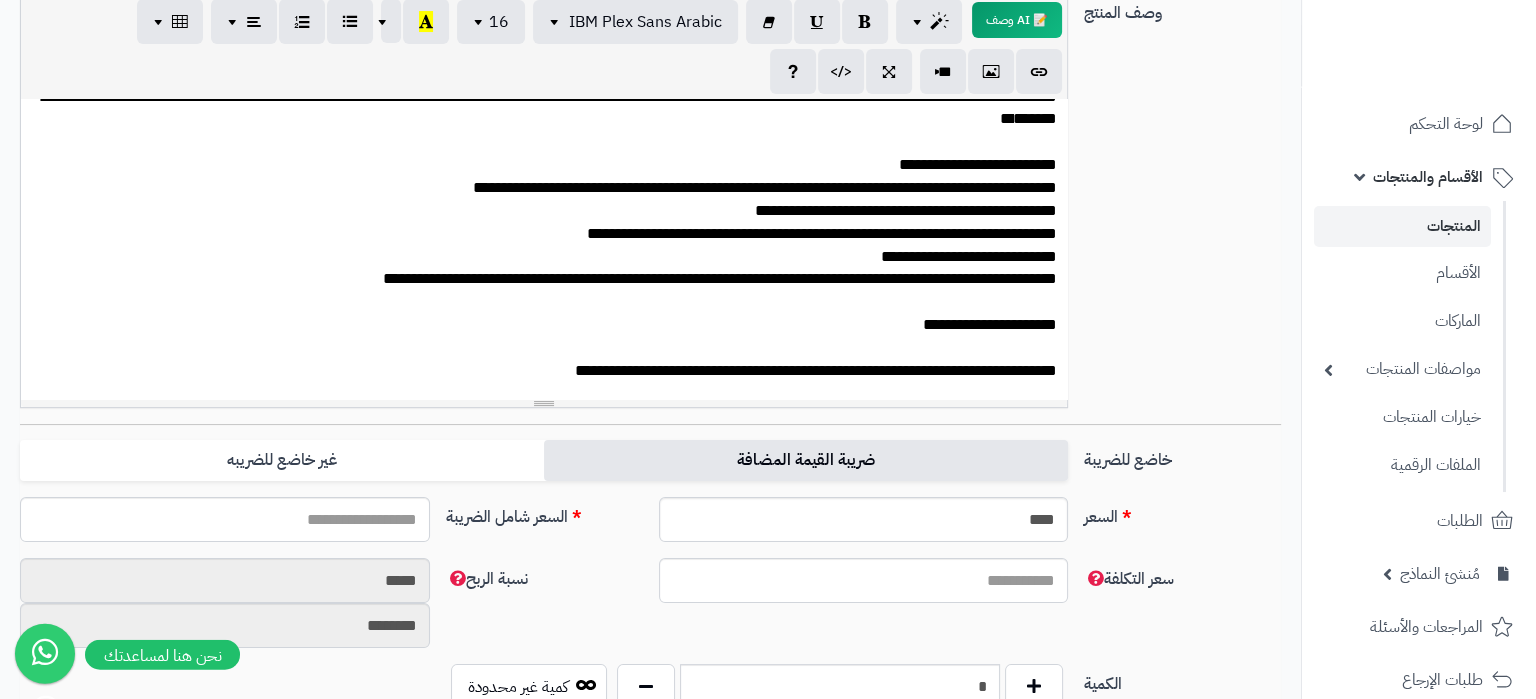 type on "*****" 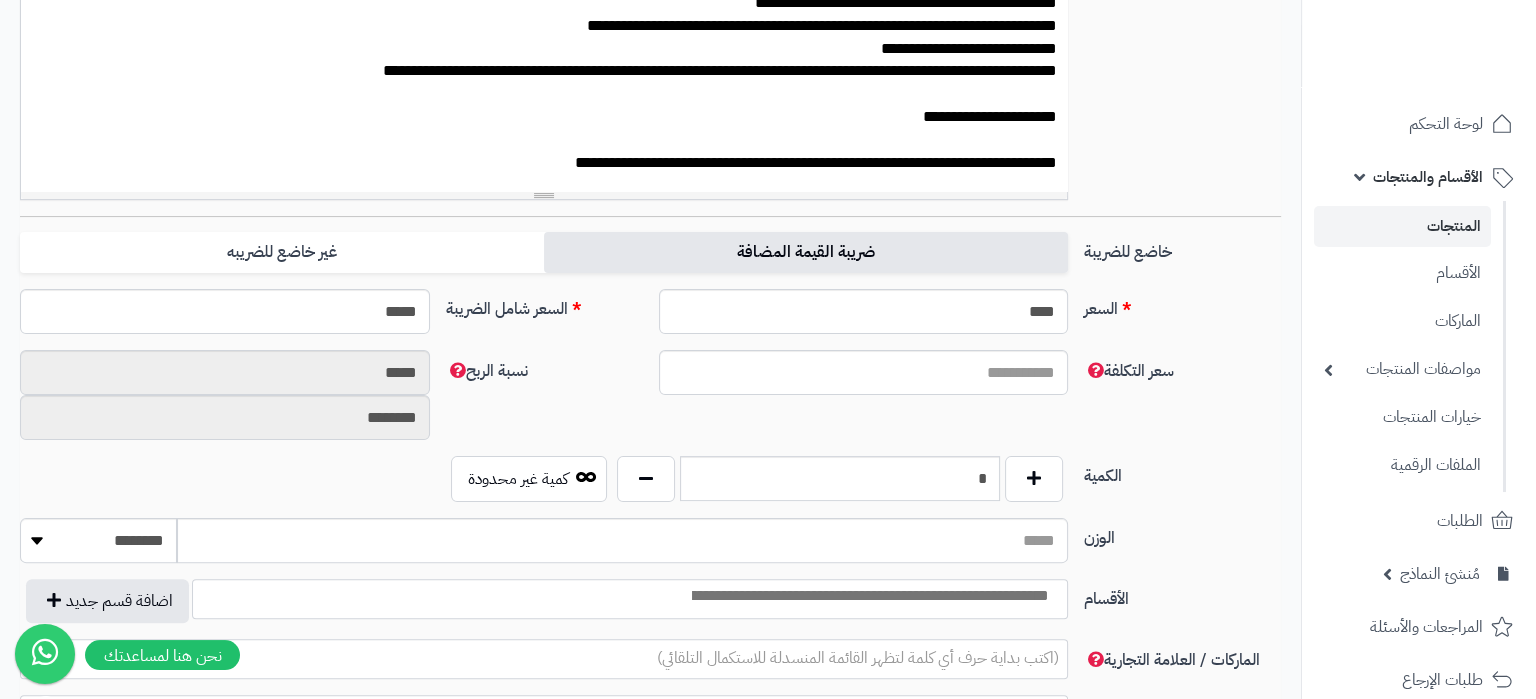 scroll, scrollTop: 735, scrollLeft: 0, axis: vertical 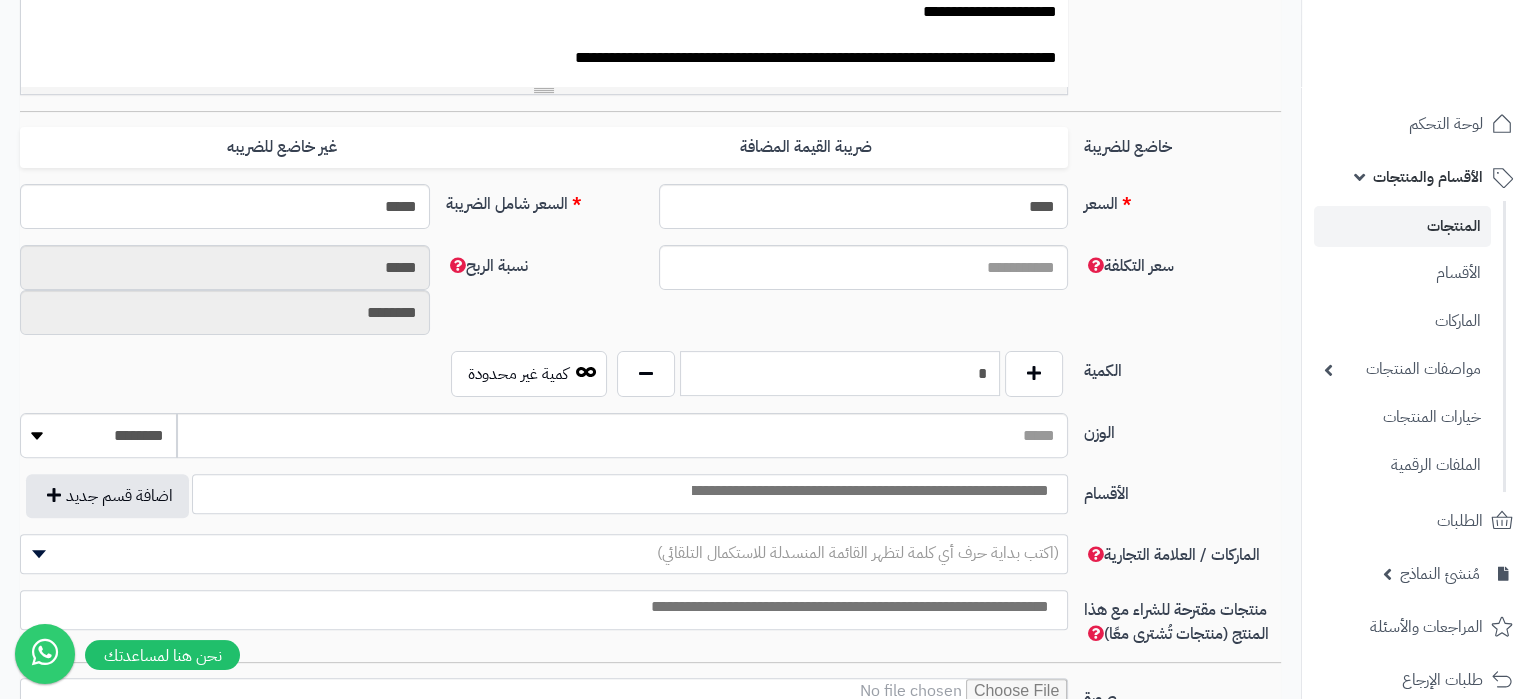 drag, startPoint x: 968, startPoint y: 385, endPoint x: 1042, endPoint y: 382, distance: 74.06078 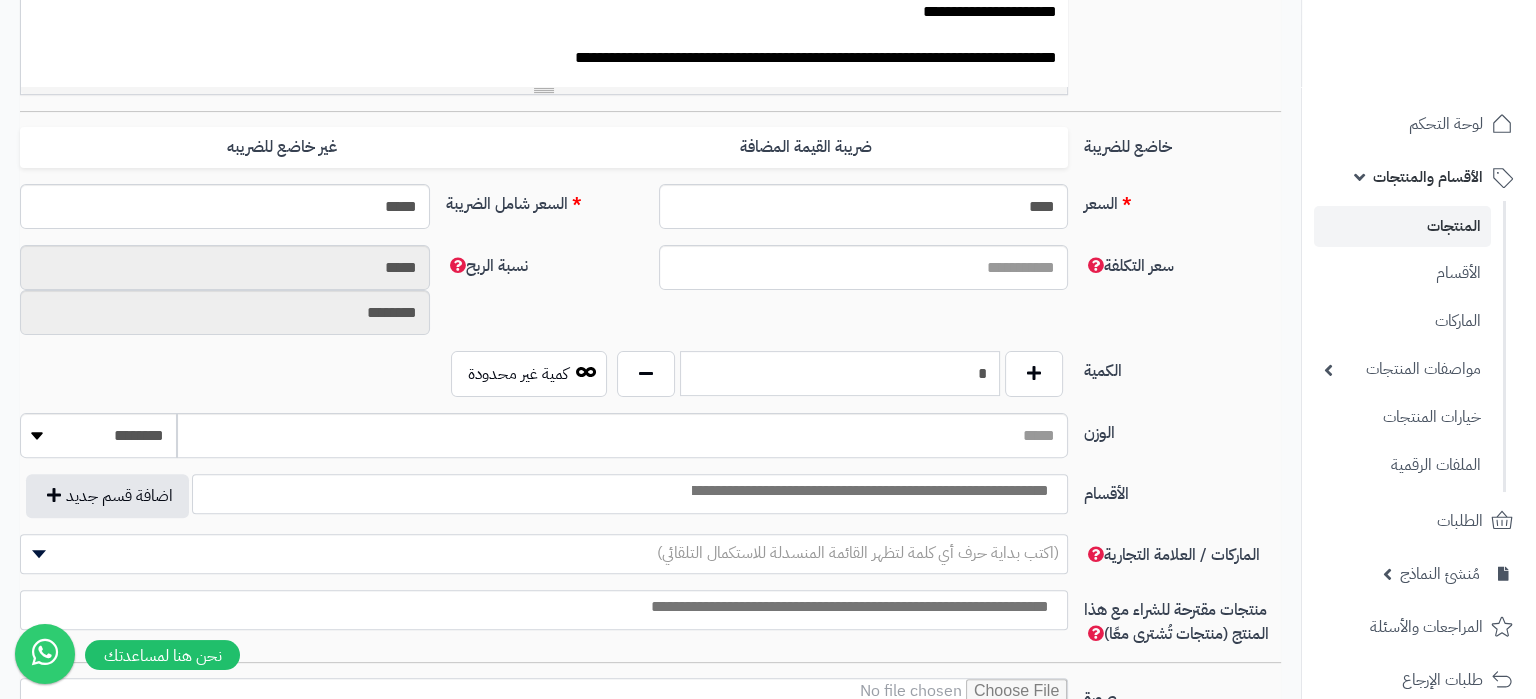 click on "*" at bounding box center (840, 373) 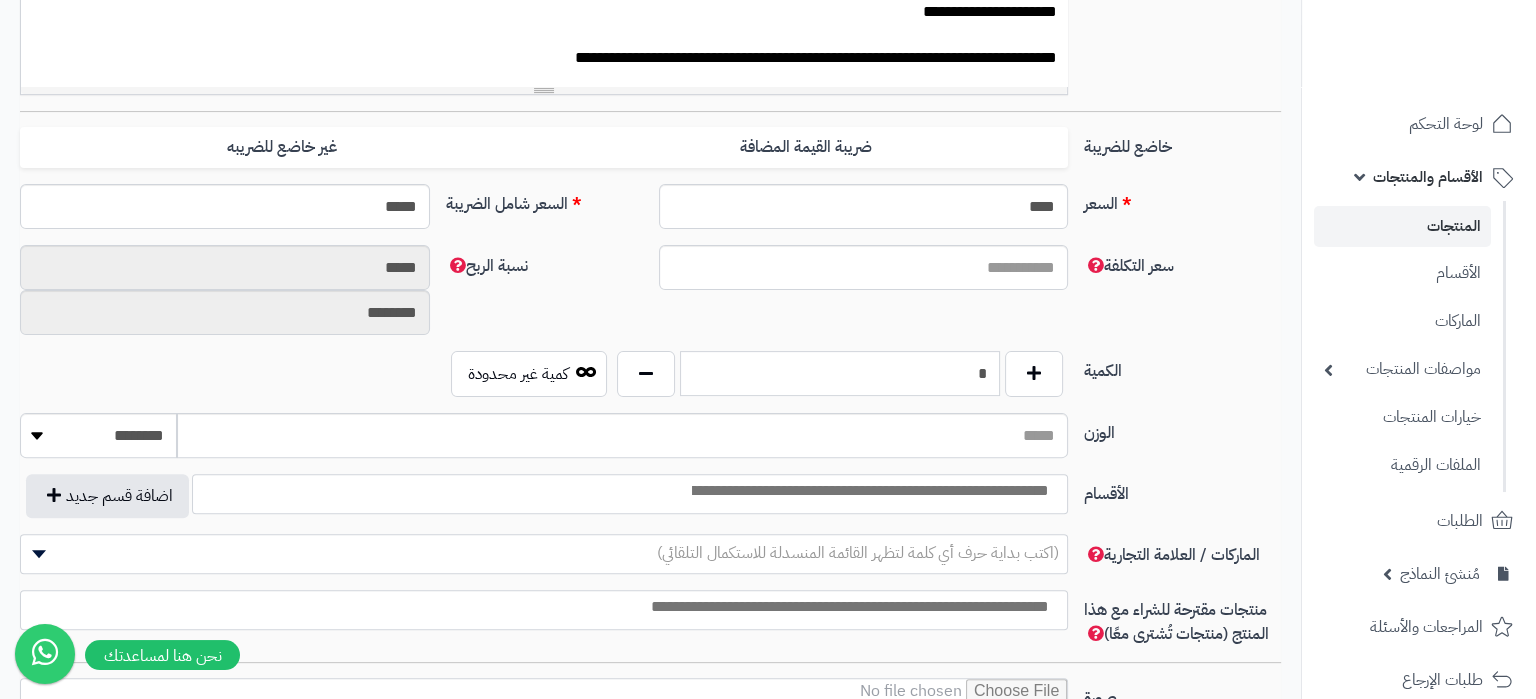 type on "*" 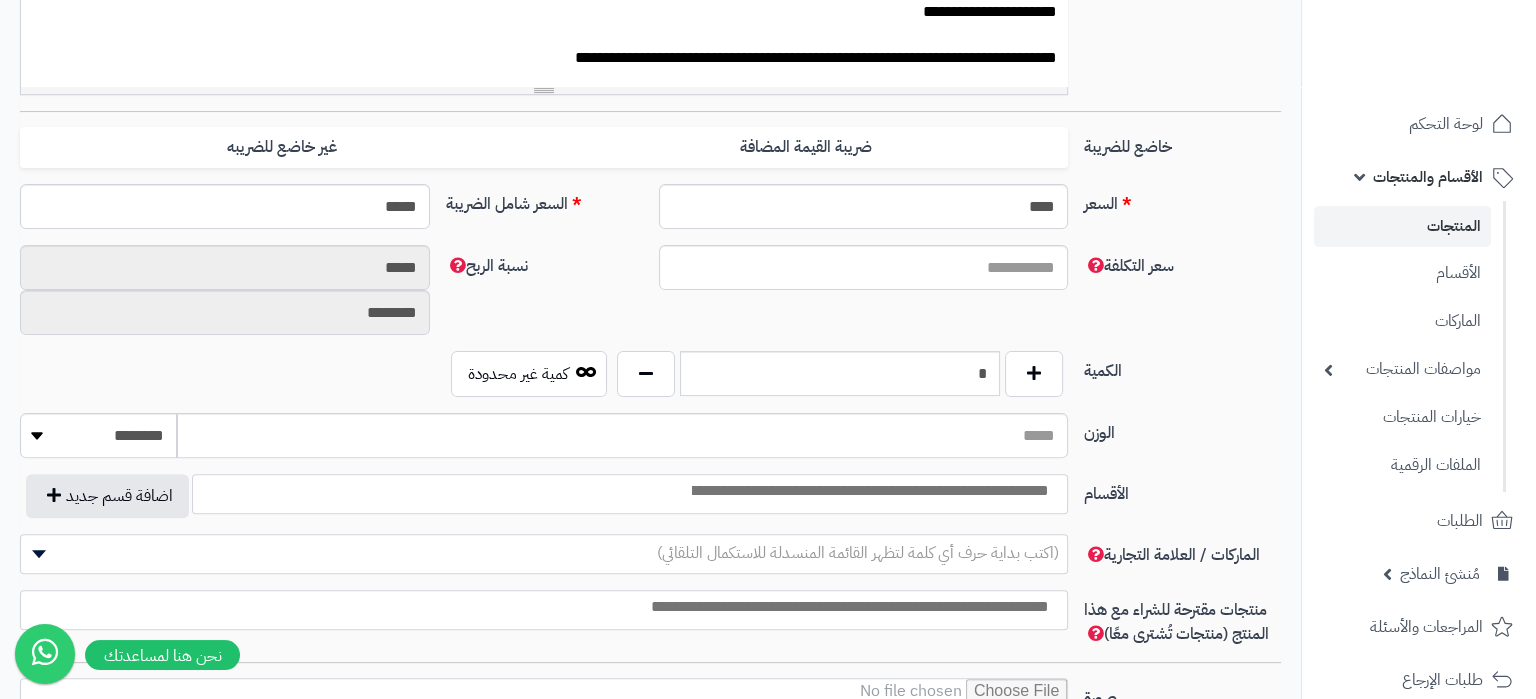 click at bounding box center (630, 494) 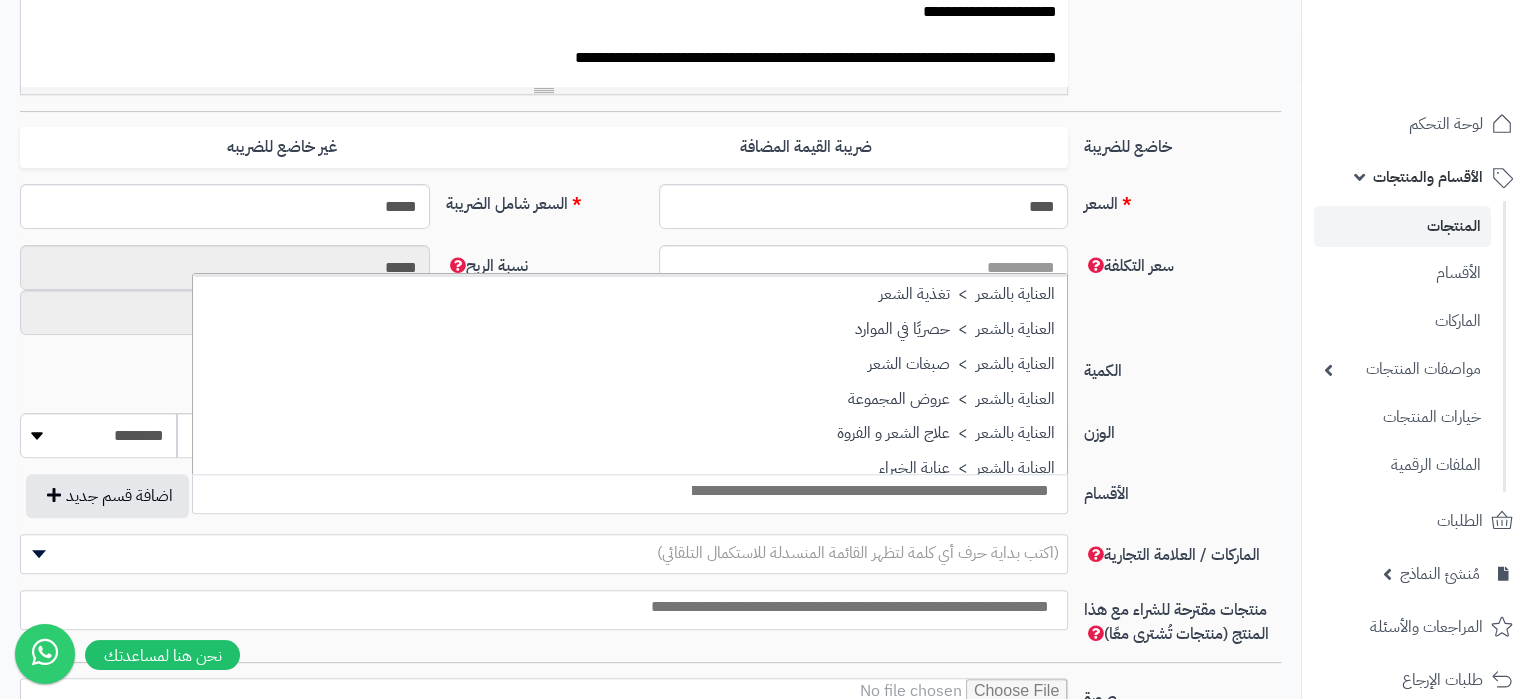 scroll, scrollTop: 2610, scrollLeft: 0, axis: vertical 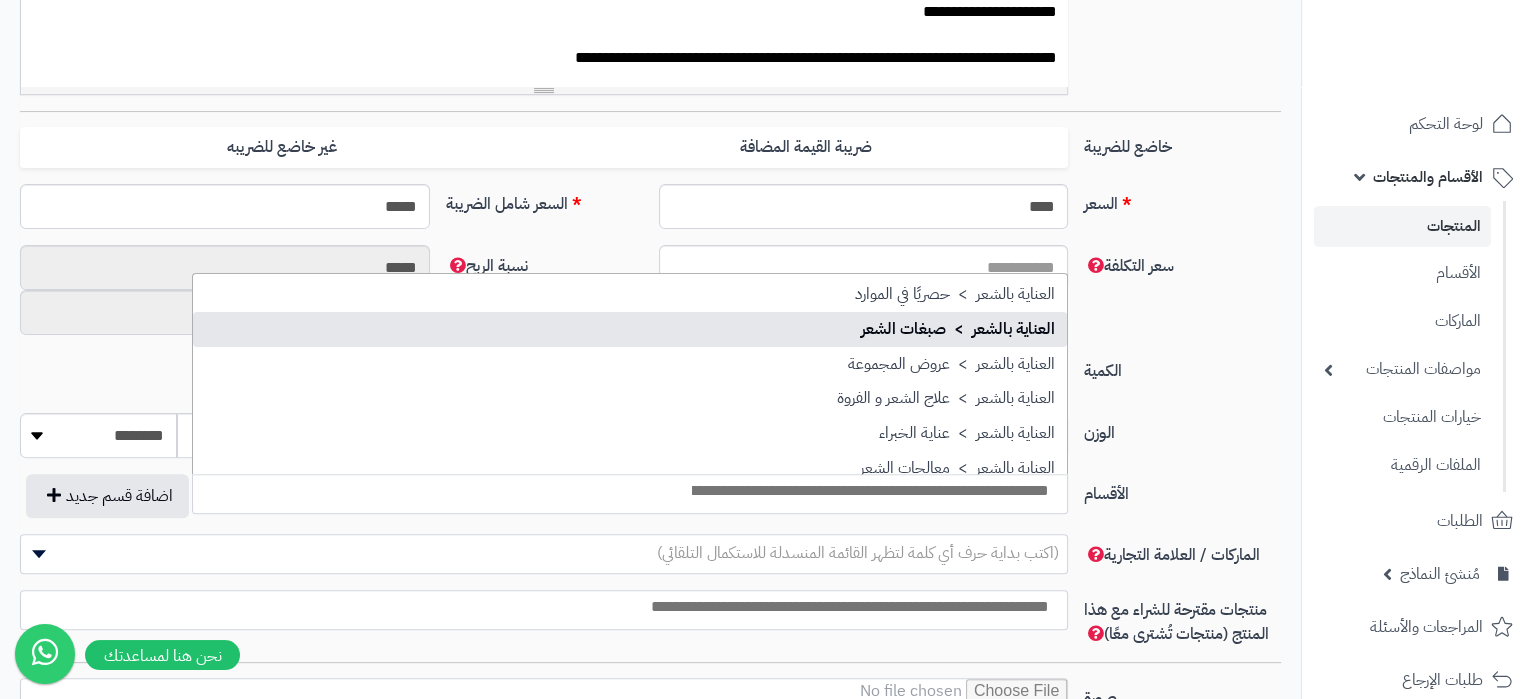 select on "***" 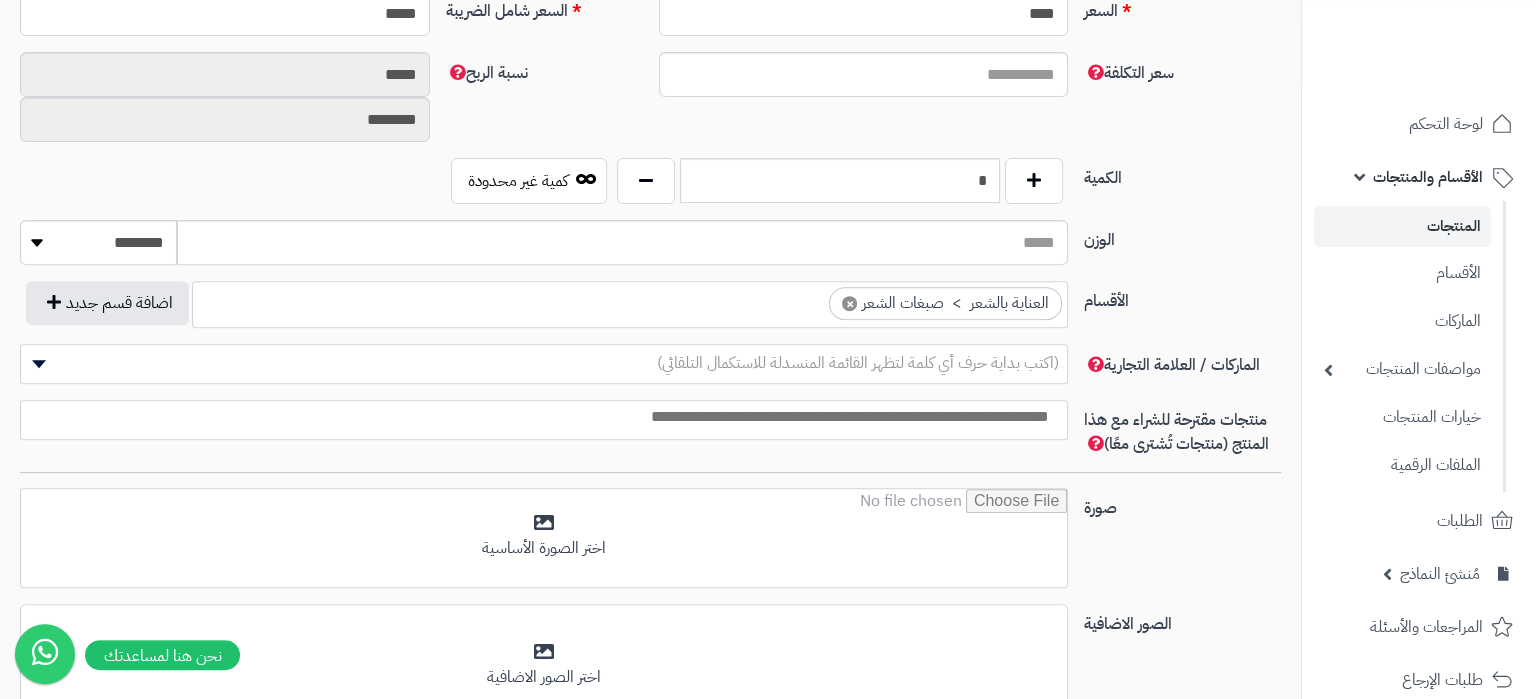 scroll, scrollTop: 945, scrollLeft: 0, axis: vertical 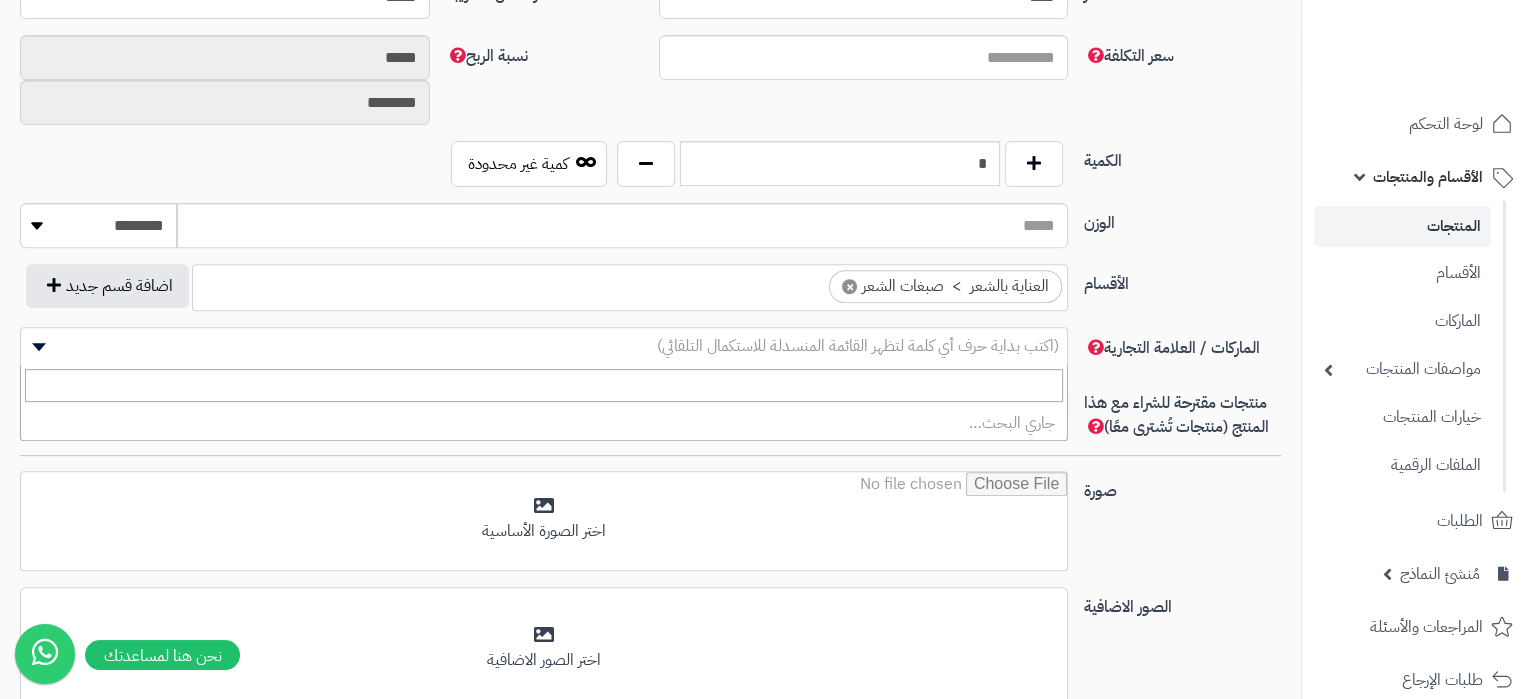 click on "(اكتب بداية حرف أي كلمة لتظهر القائمة المنسدلة للاستكمال التلقائي)" at bounding box center (544, 347) 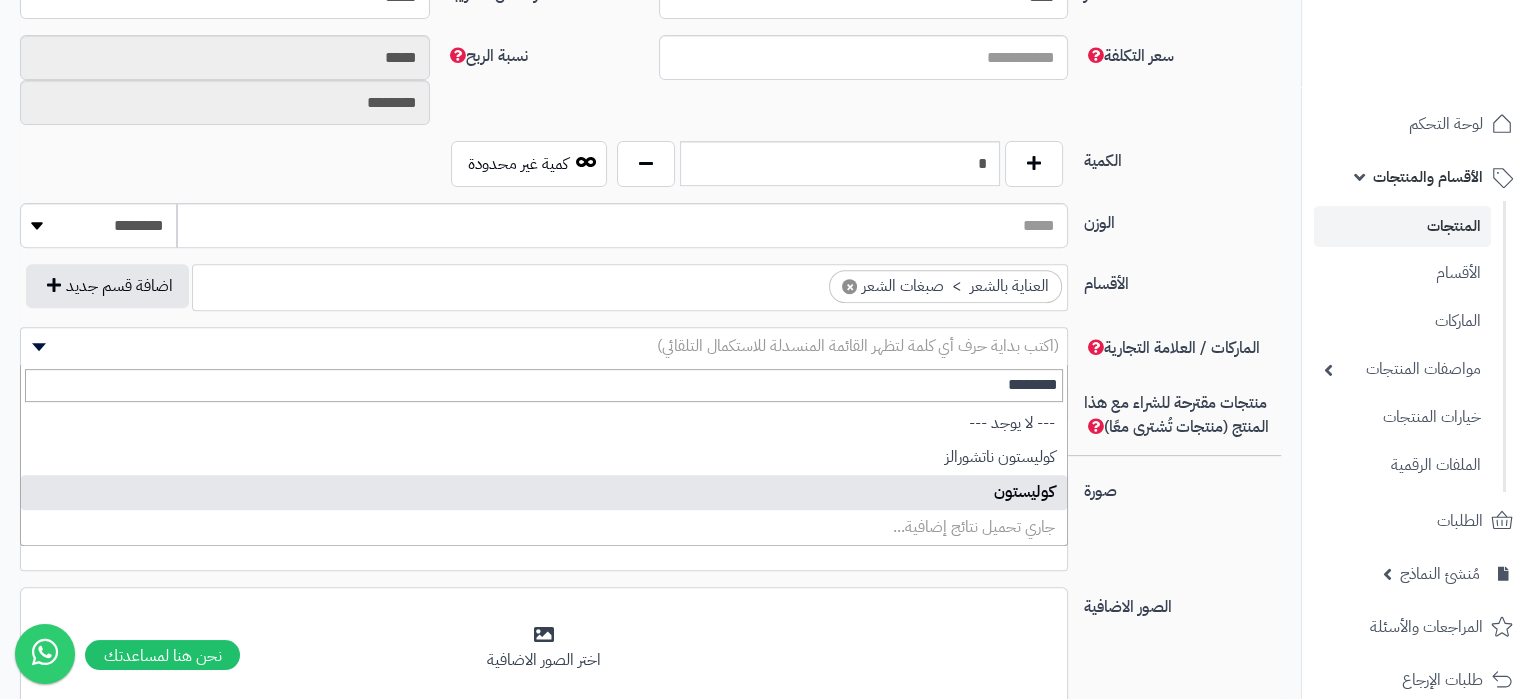 type on "********" 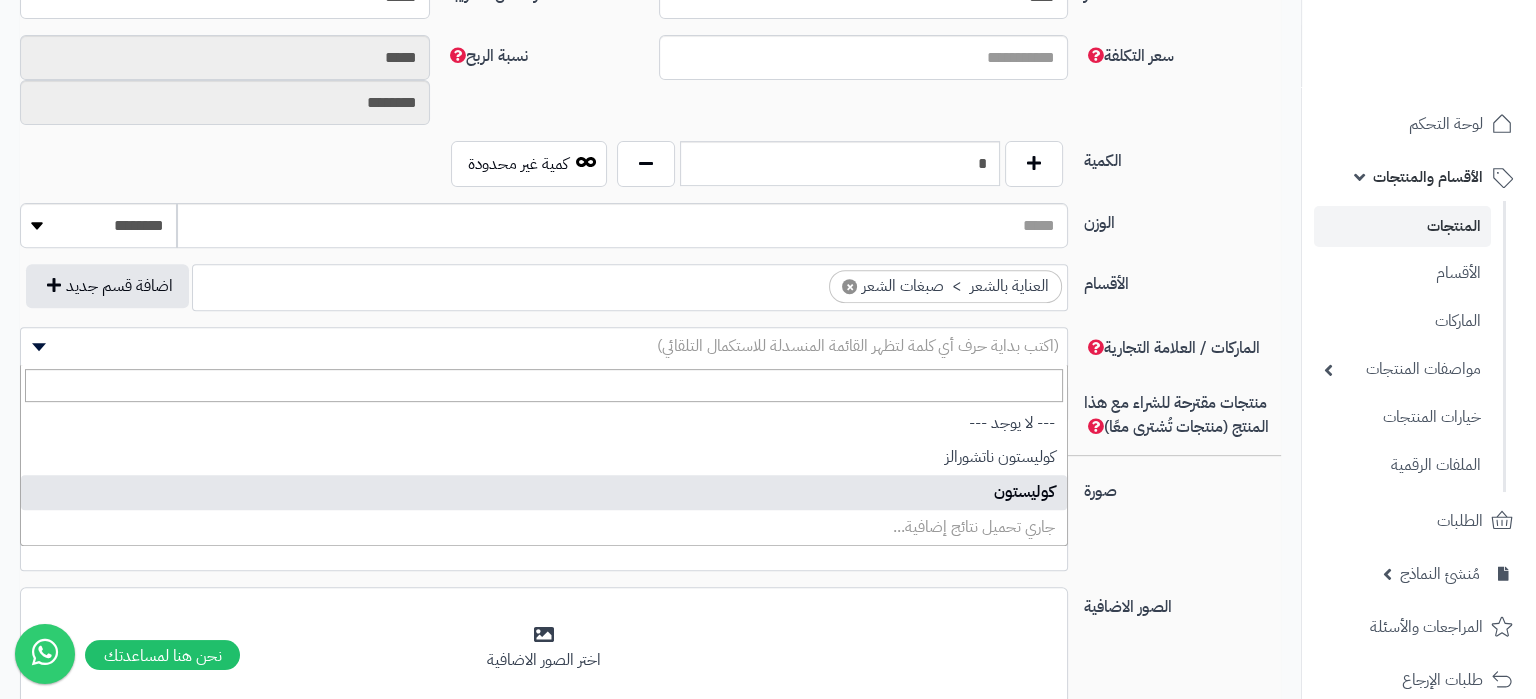 select on "****" 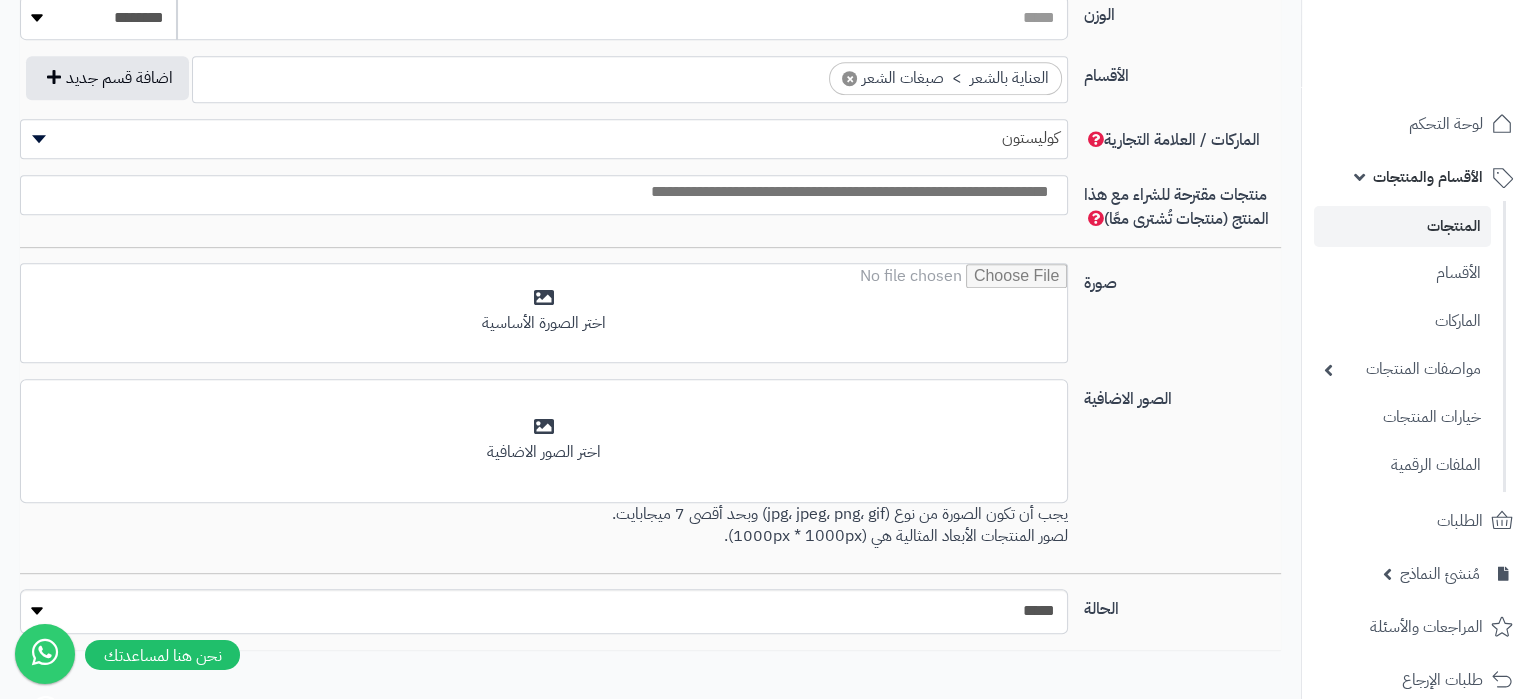 scroll, scrollTop: 1155, scrollLeft: 0, axis: vertical 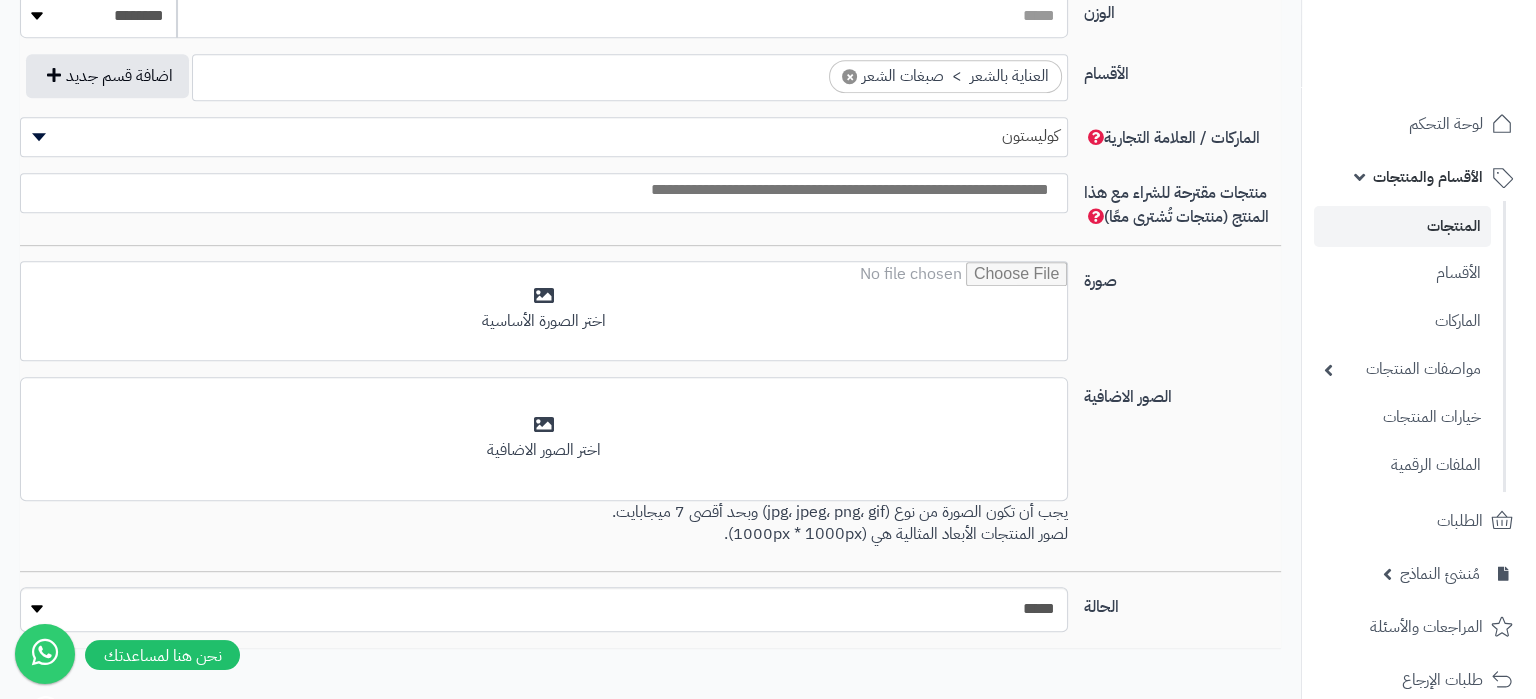 click on "**********" at bounding box center (650, -108) 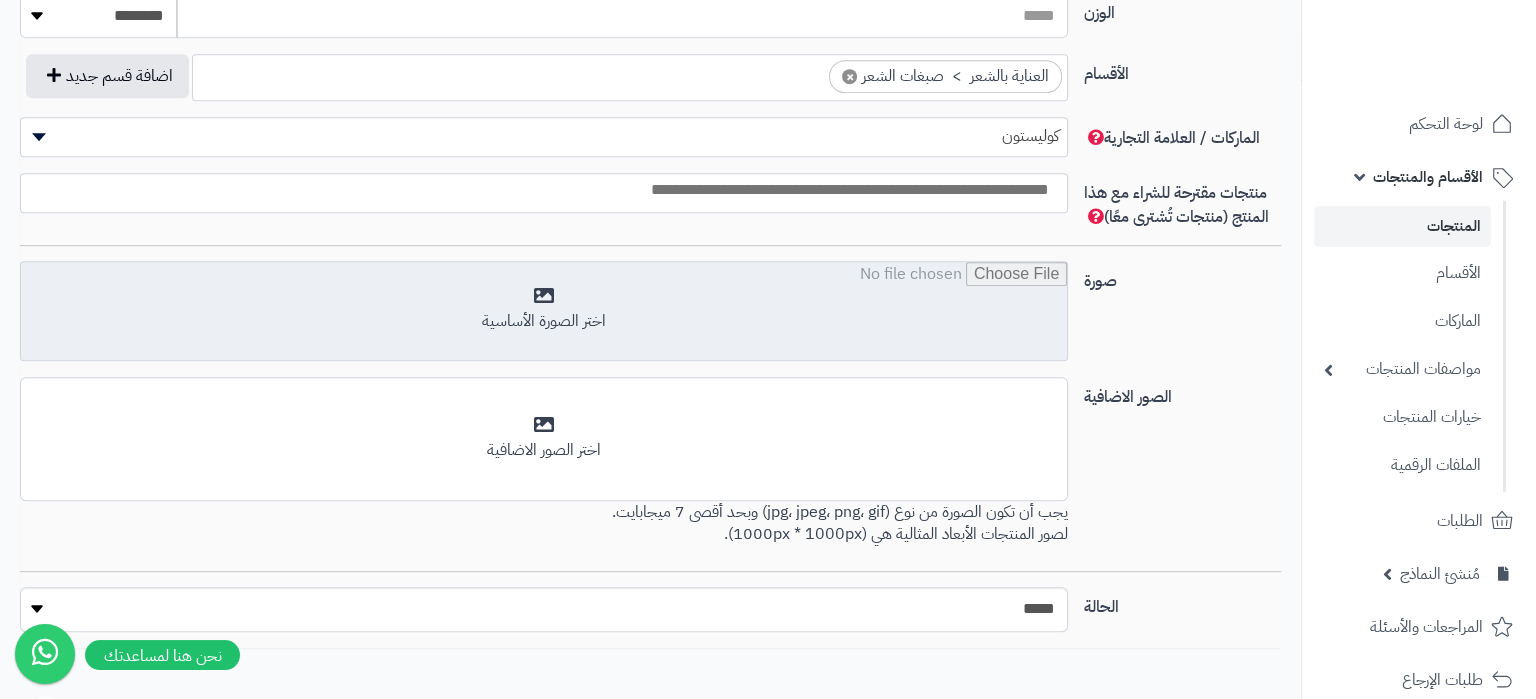 click at bounding box center (544, 312) 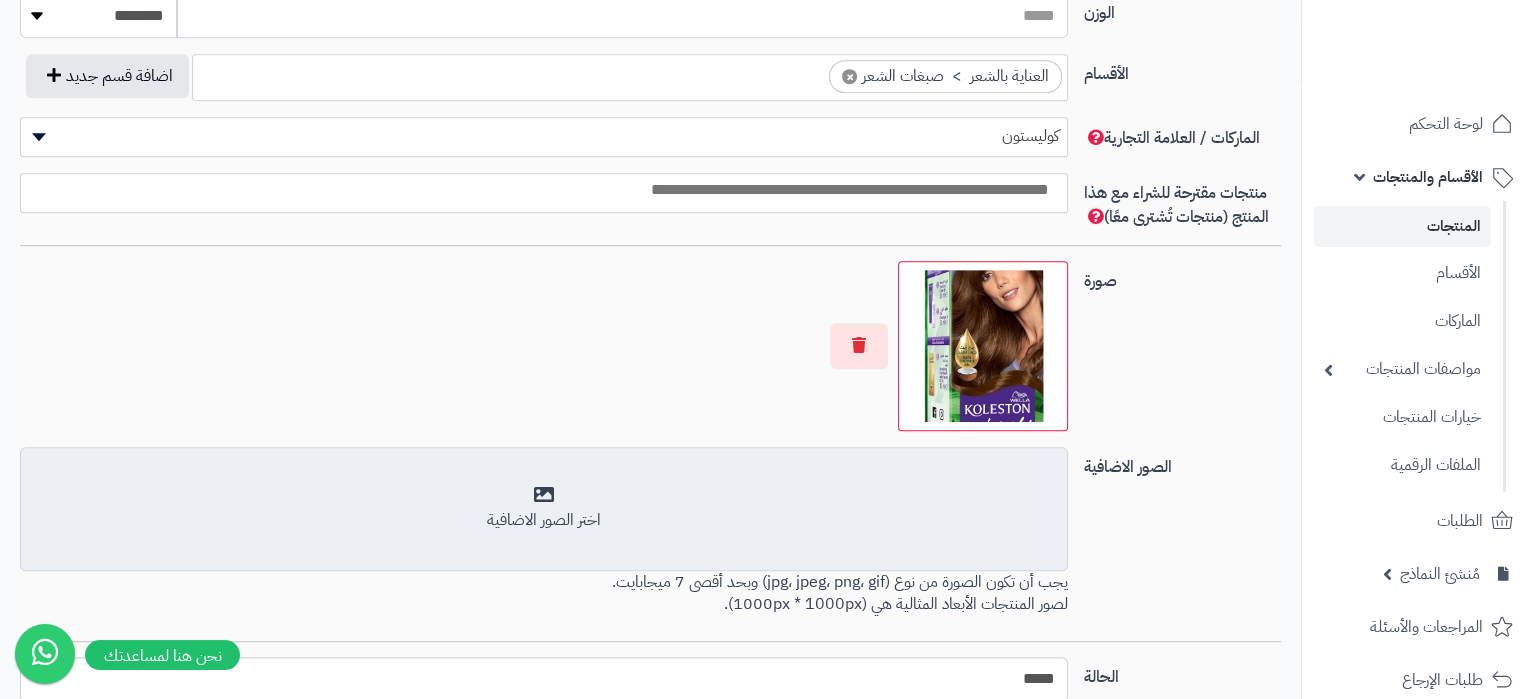 click on "أضف الصور الاضافية
اختر الصور الاضافية" at bounding box center [544, 509] 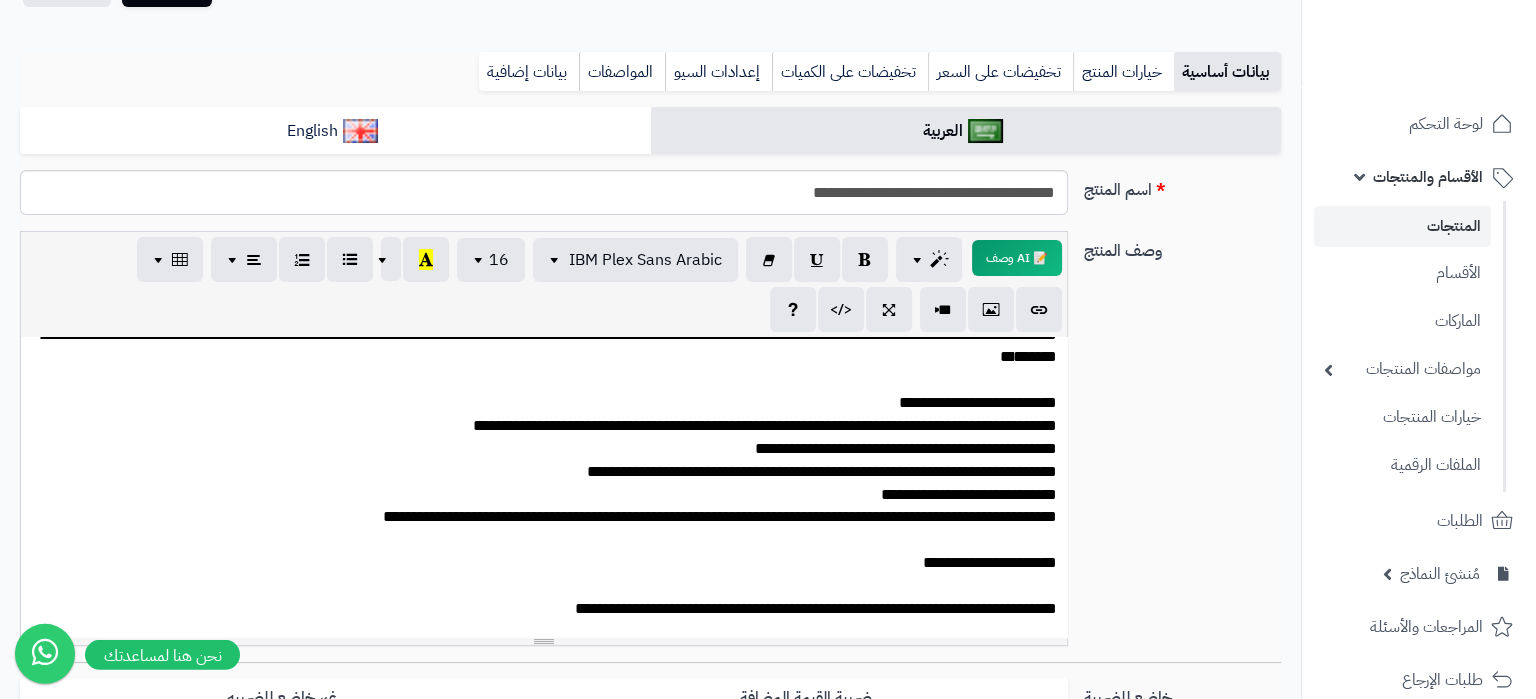 scroll, scrollTop: 156, scrollLeft: 0, axis: vertical 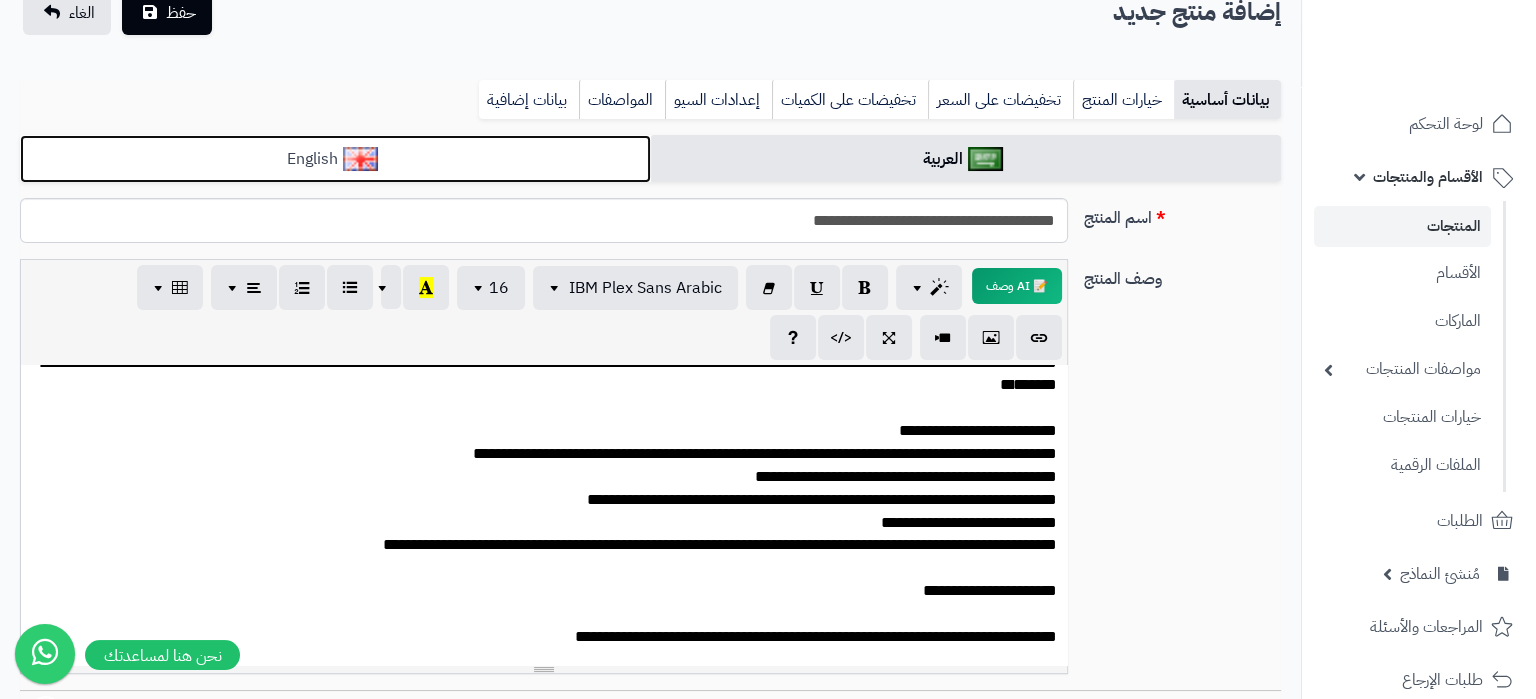 click on "English" at bounding box center [335, 159] 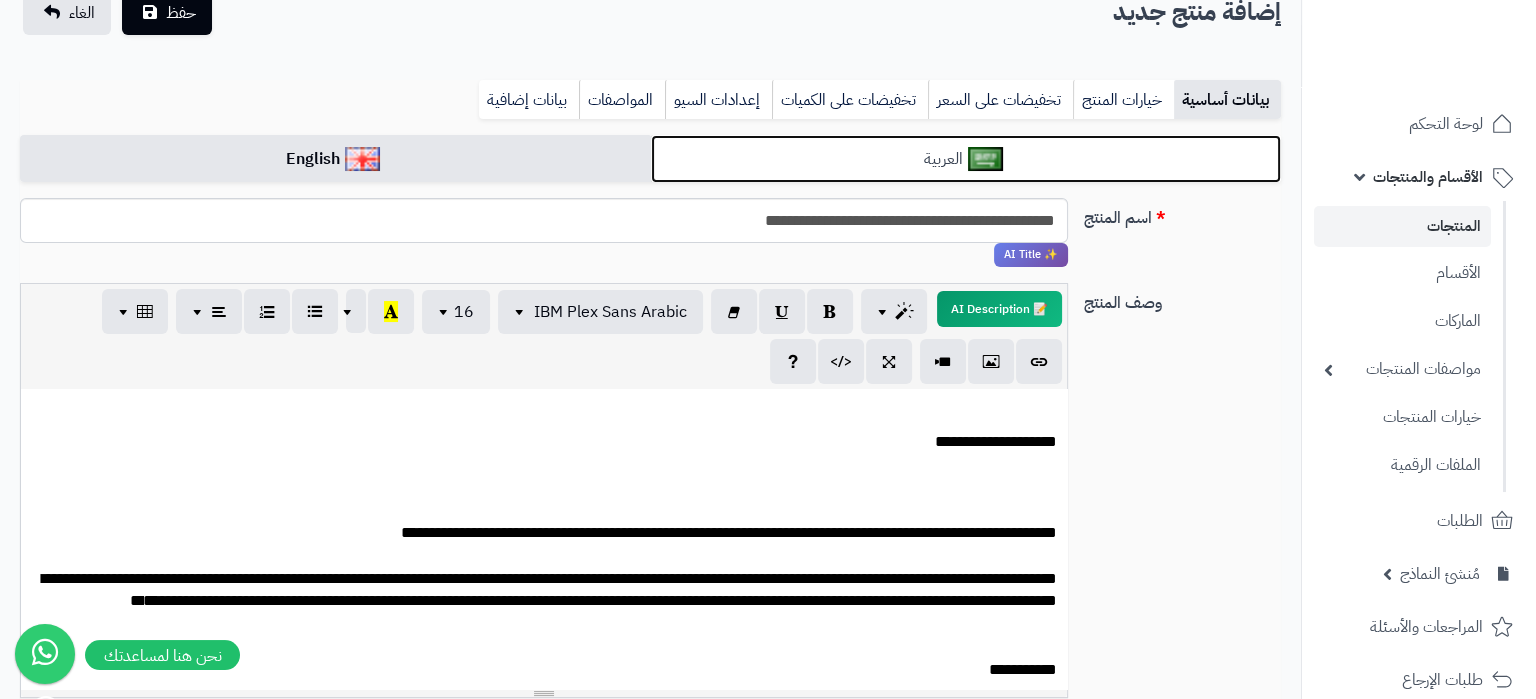 click on "العربية" at bounding box center [966, 159] 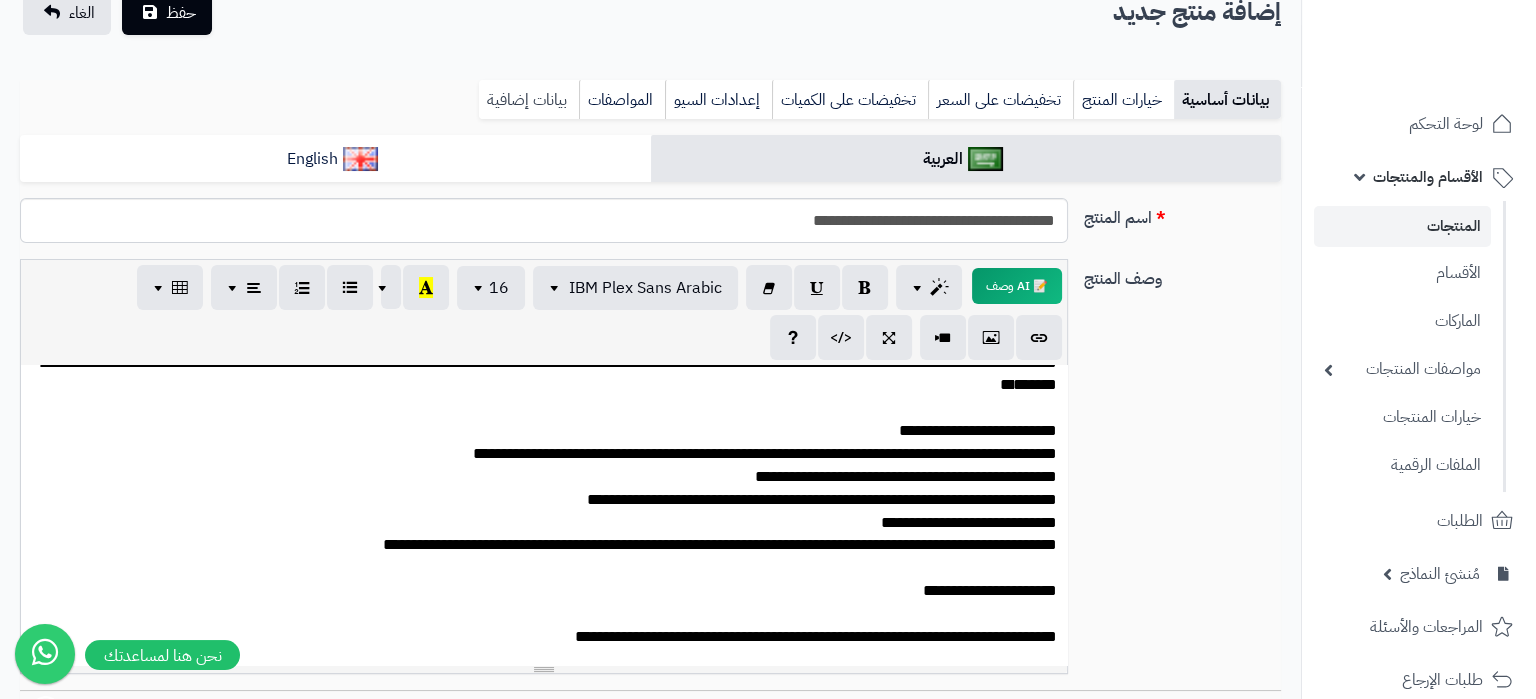 click on "بيانات إضافية" at bounding box center [529, 100] 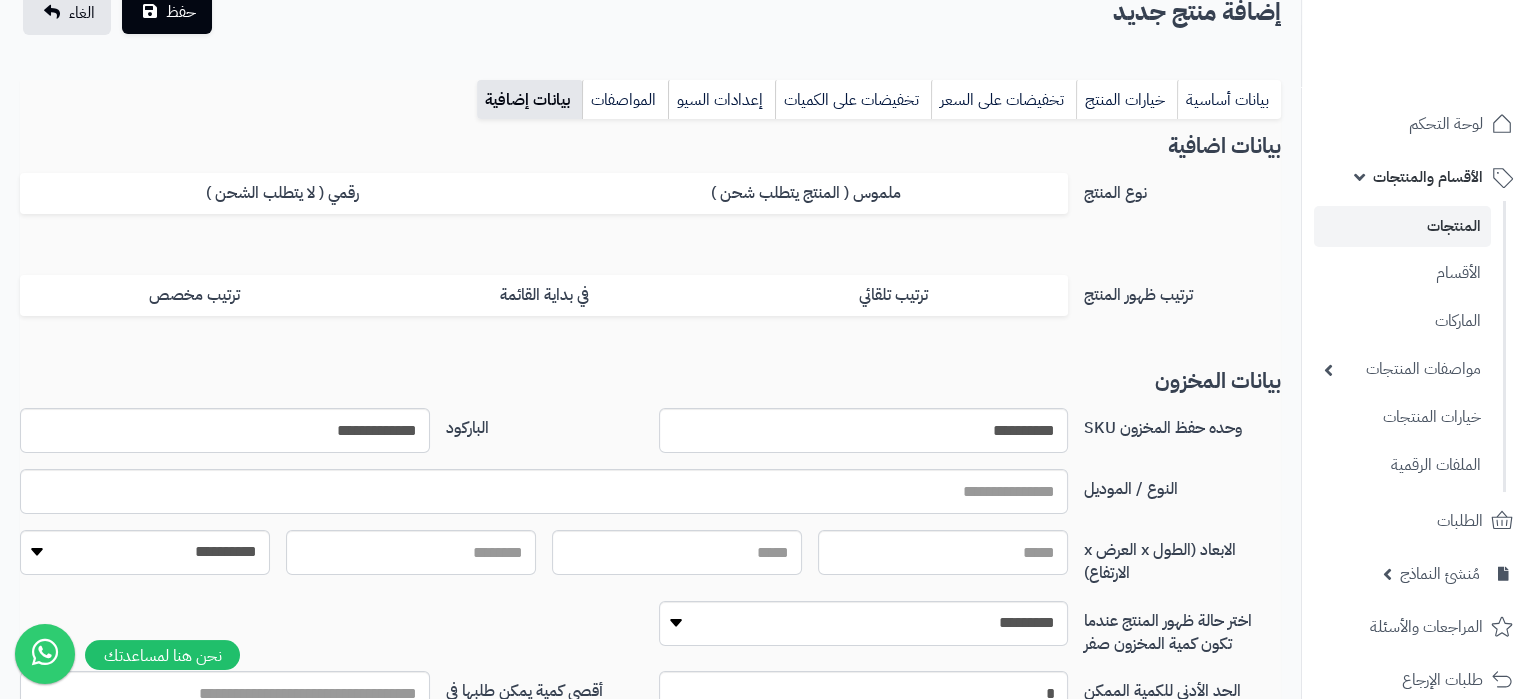 click on "حفظ
الغاء" at bounding box center (117, 13) 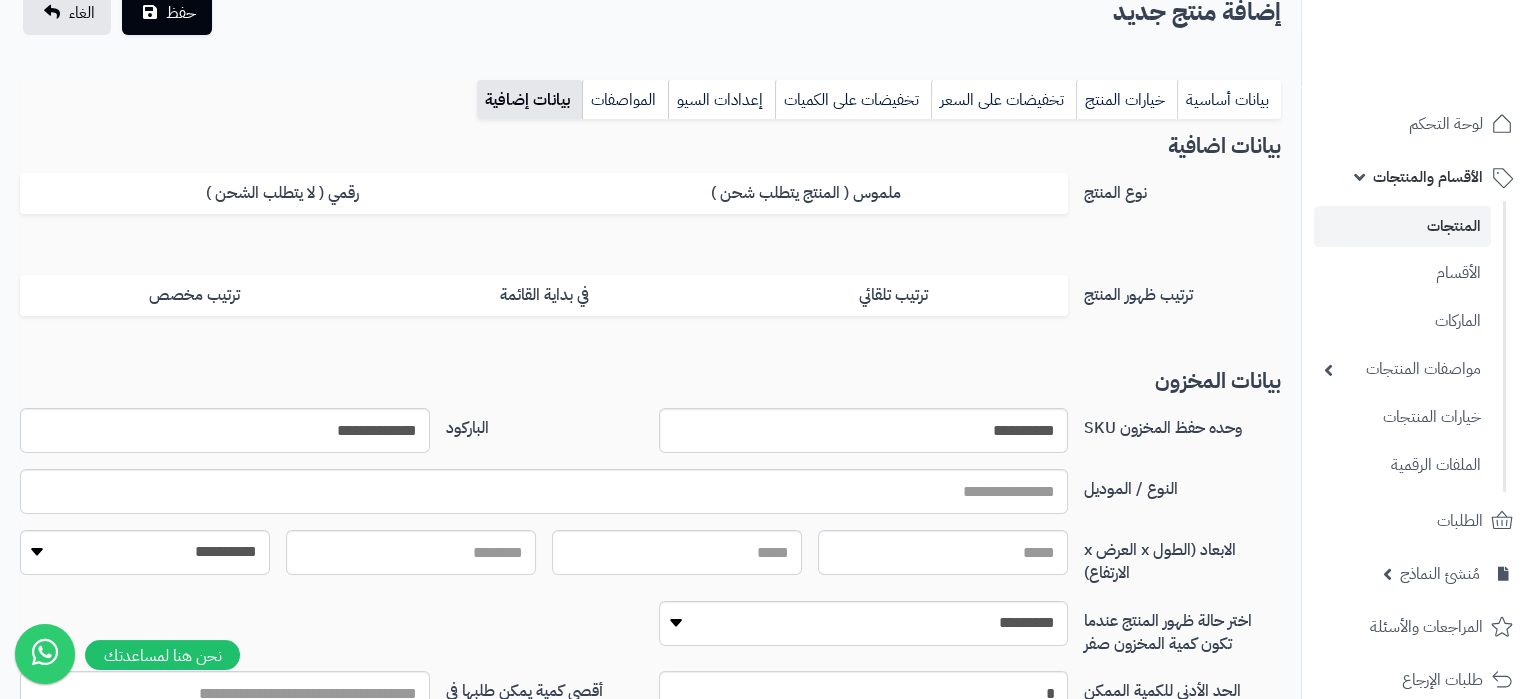 scroll, scrollTop: 0, scrollLeft: 0, axis: both 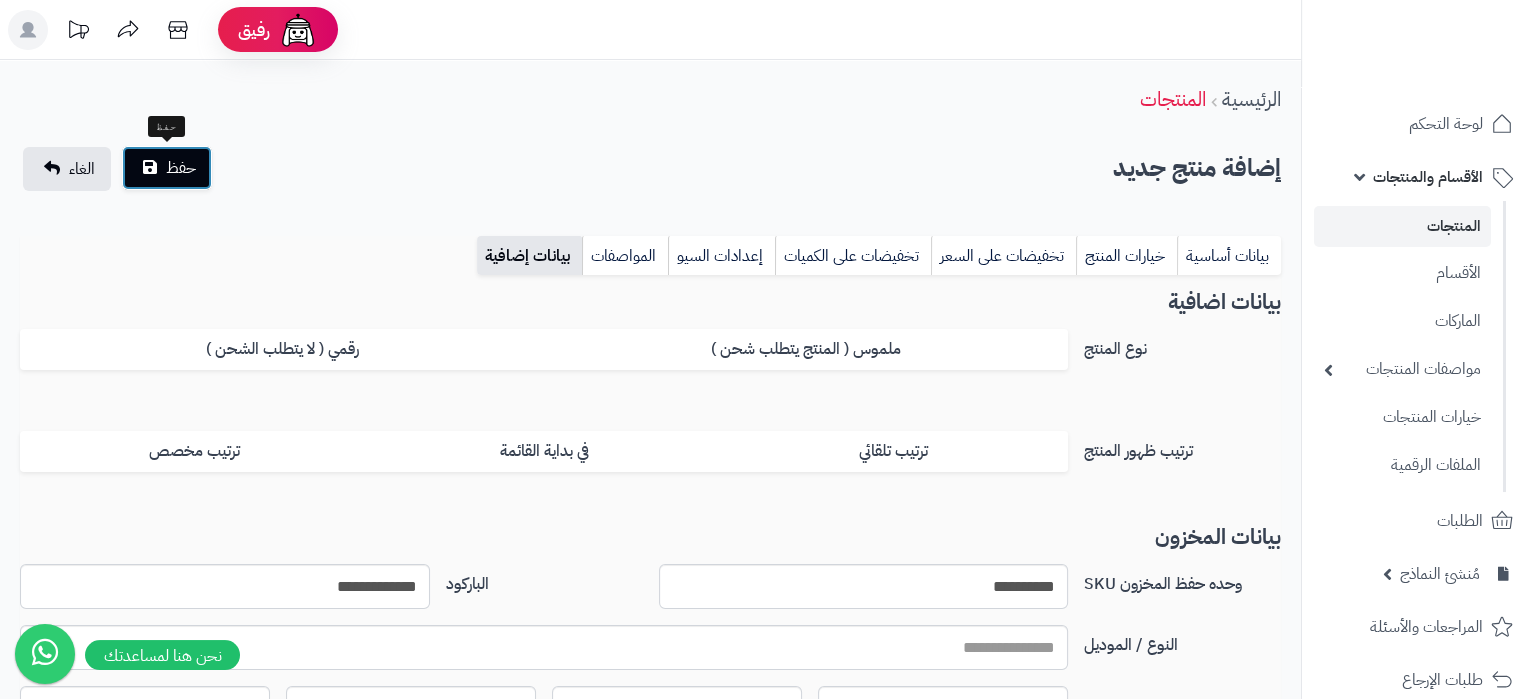 click on "حفظ" at bounding box center (181, 168) 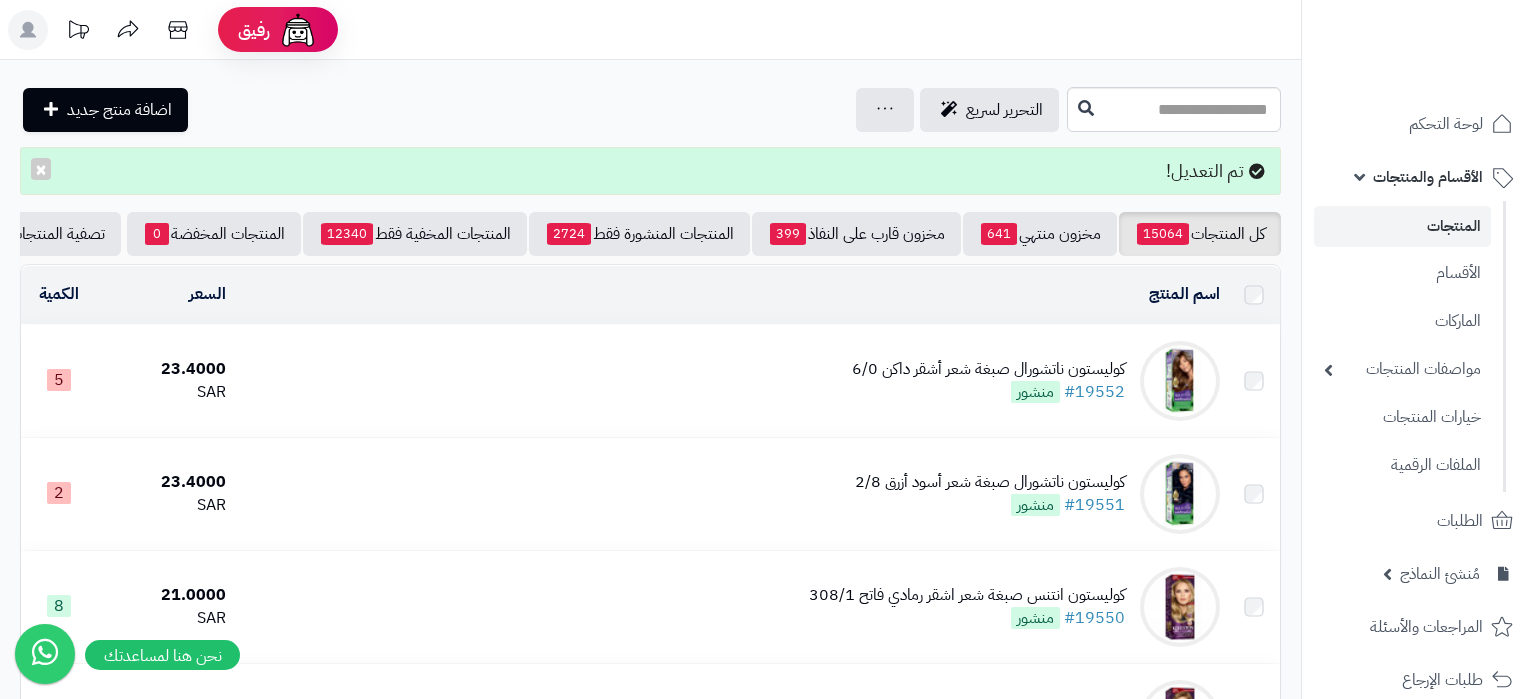 scroll, scrollTop: 0, scrollLeft: 0, axis: both 